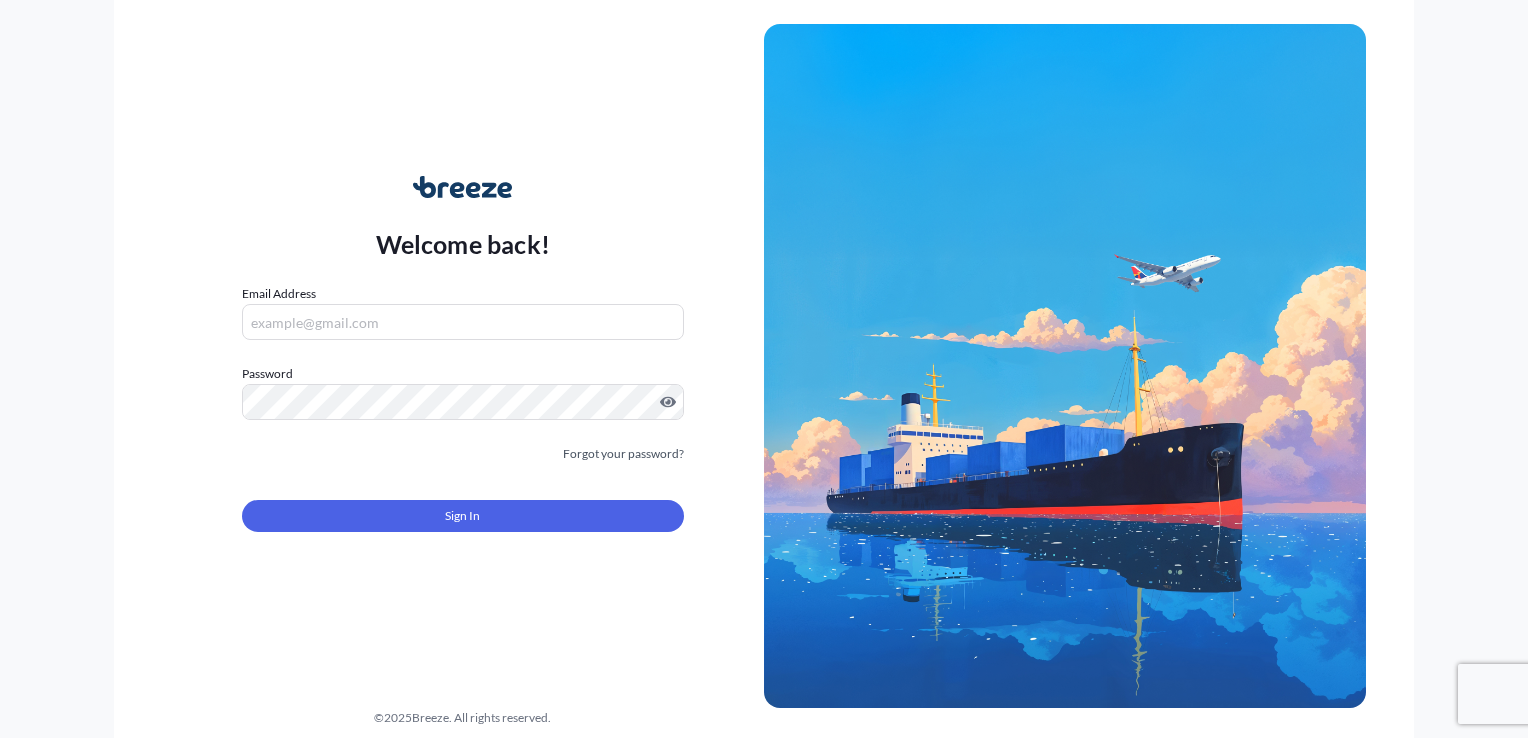 scroll, scrollTop: 0, scrollLeft: 0, axis: both 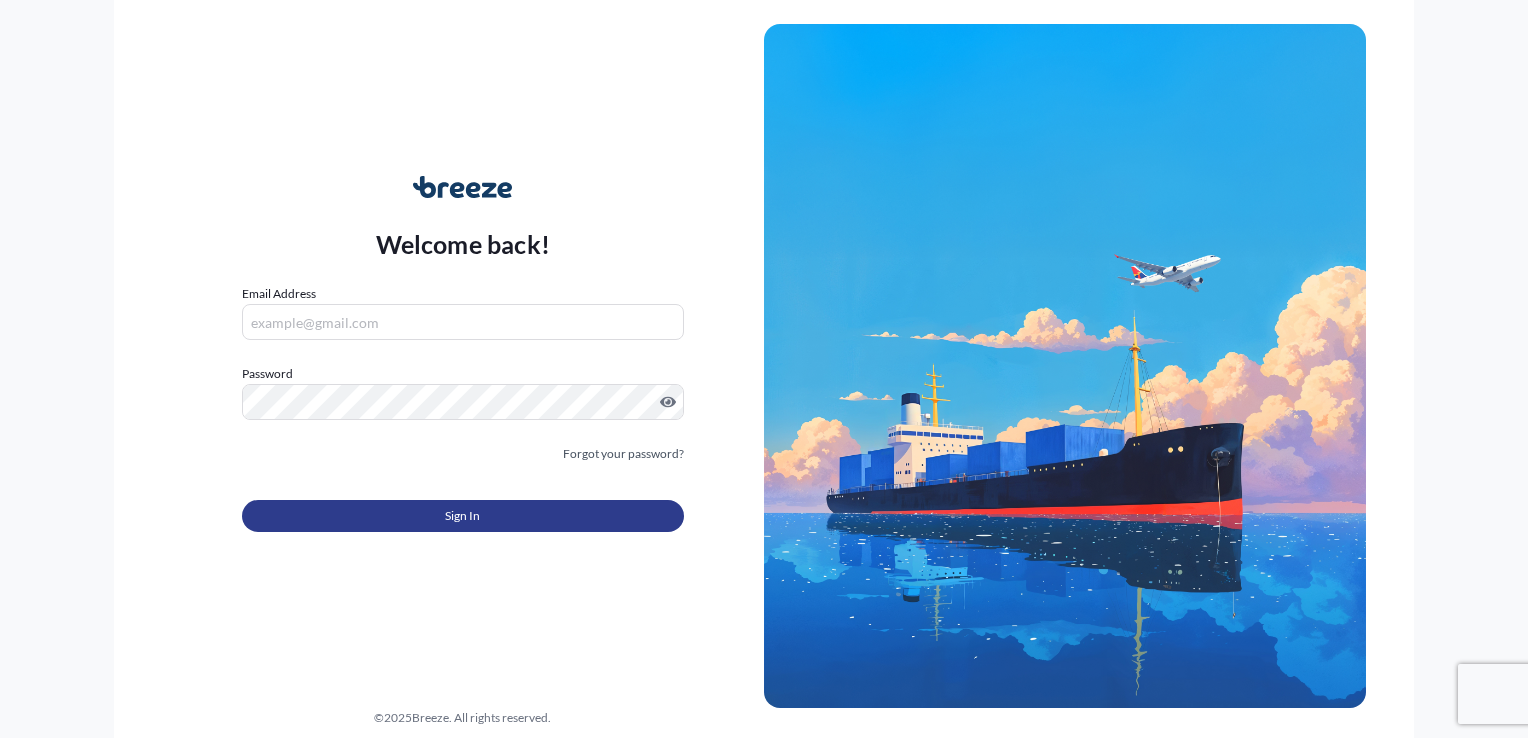 type on "[EMAIL]" 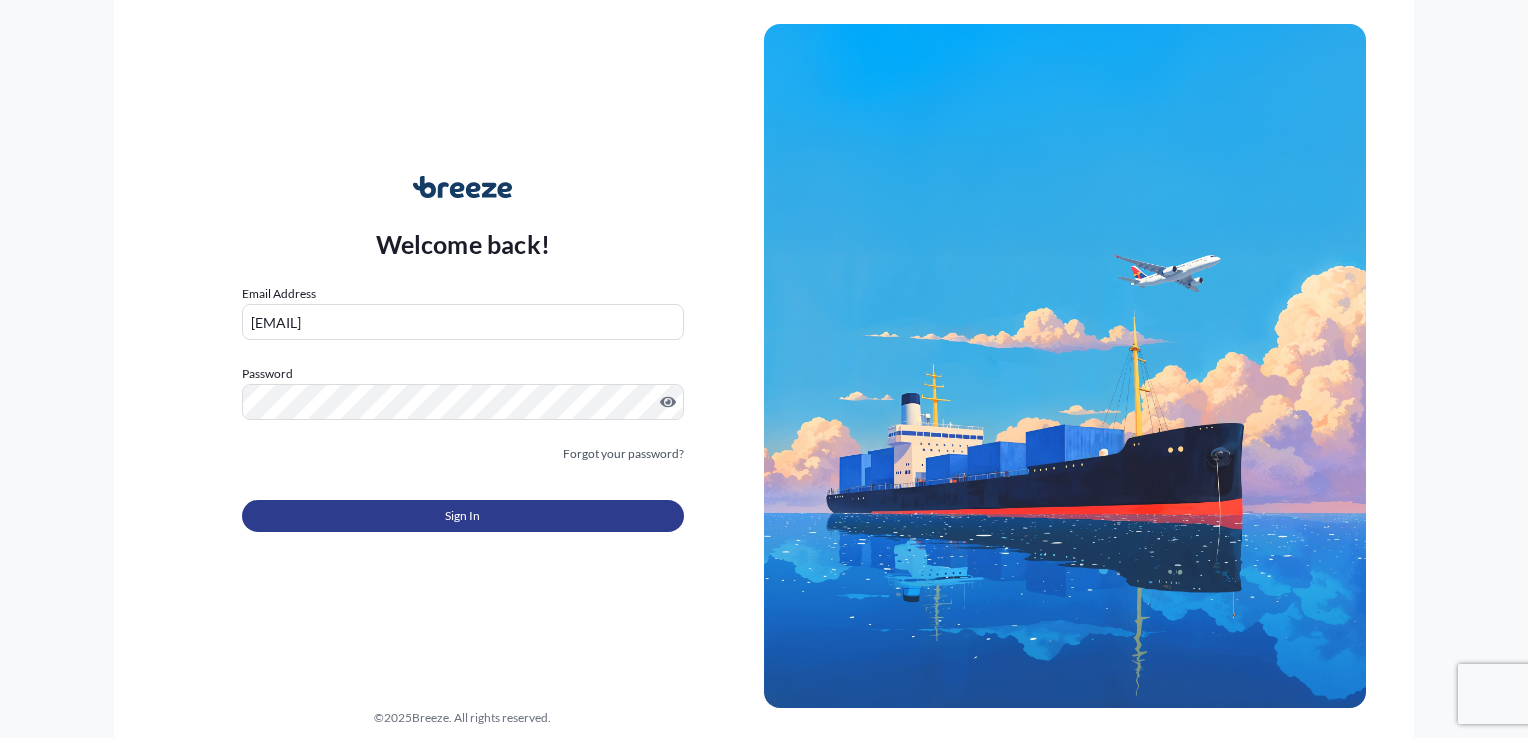 click on "Sign In" at bounding box center (463, 516) 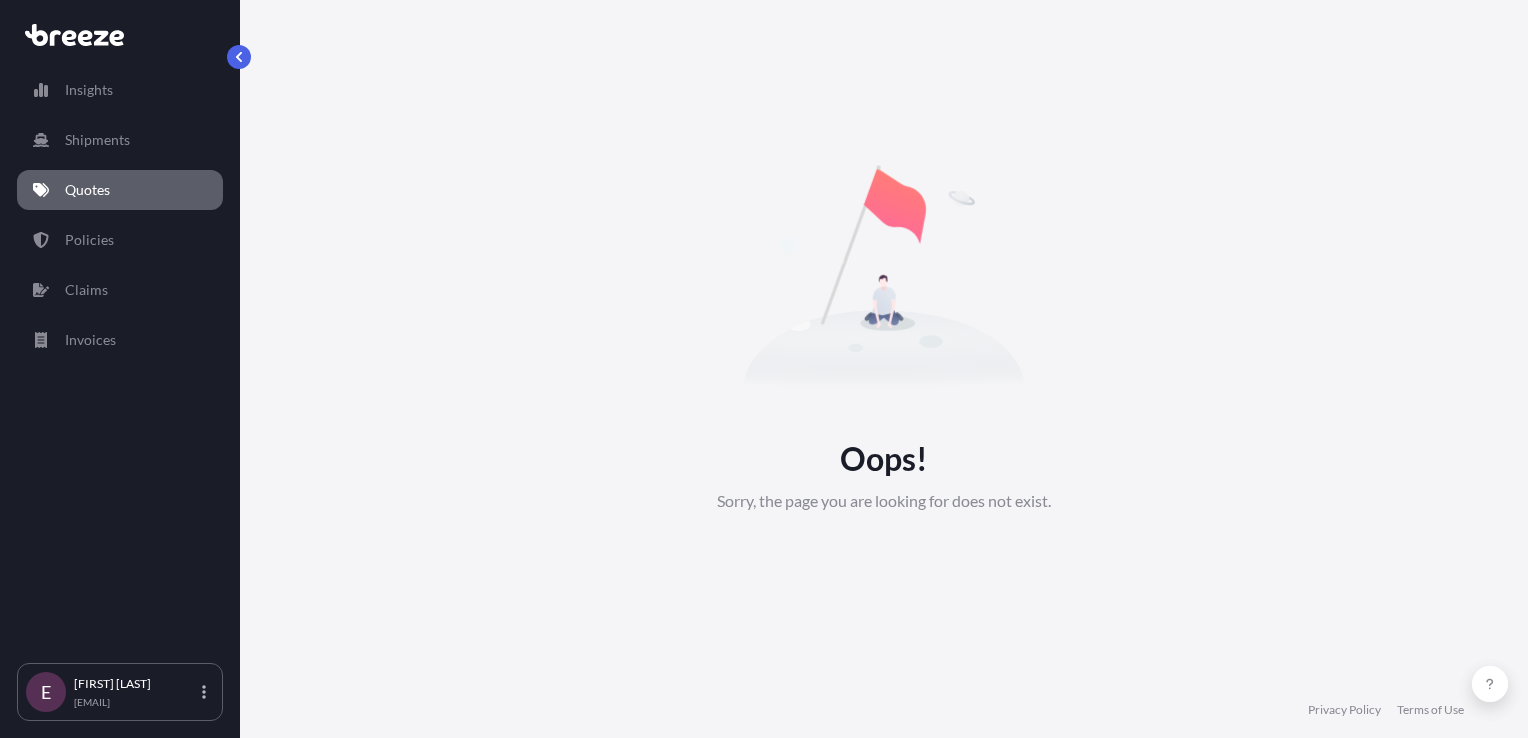 drag, startPoint x: 504, startPoint y: 525, endPoint x: 566, endPoint y: 523, distance: 62.03225 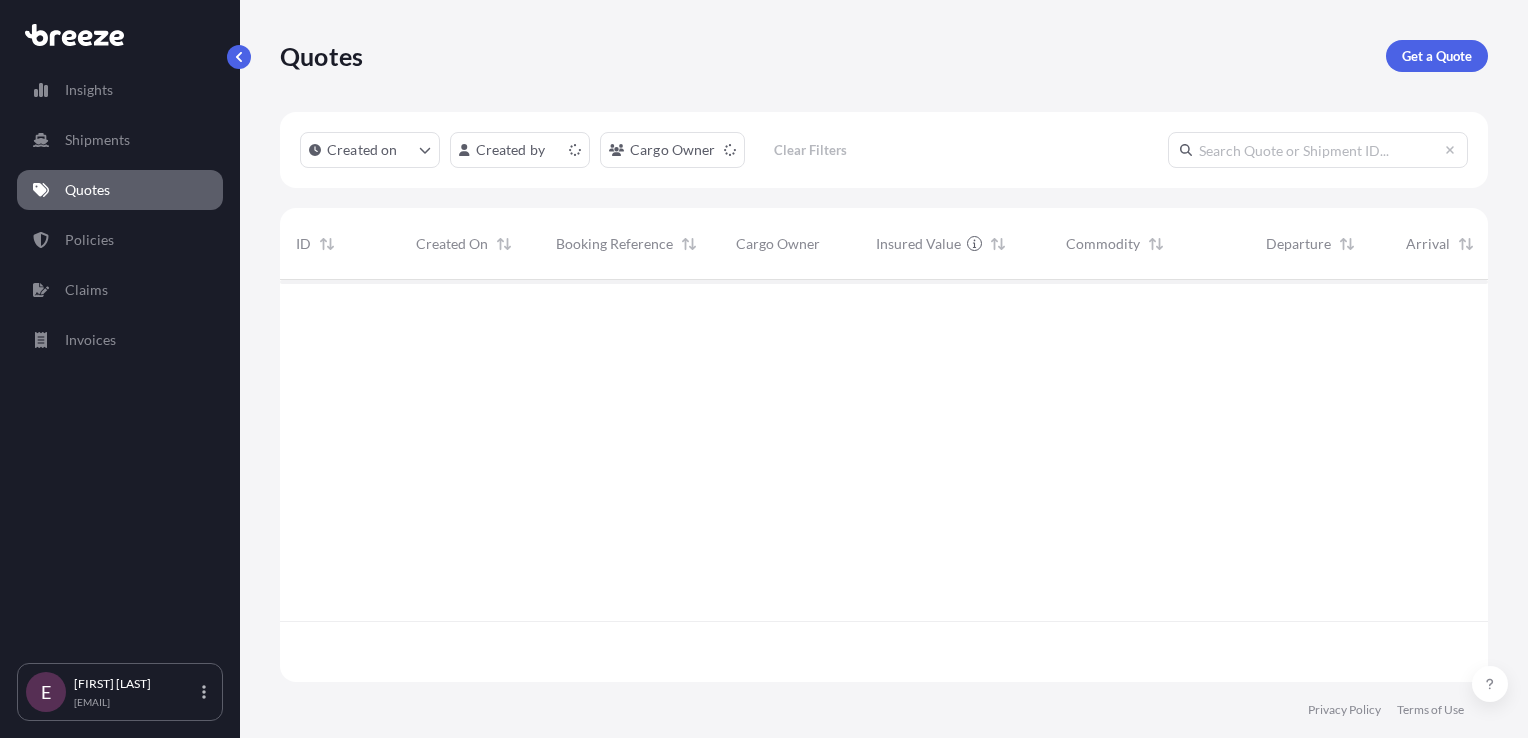 scroll, scrollTop: 16, scrollLeft: 16, axis: both 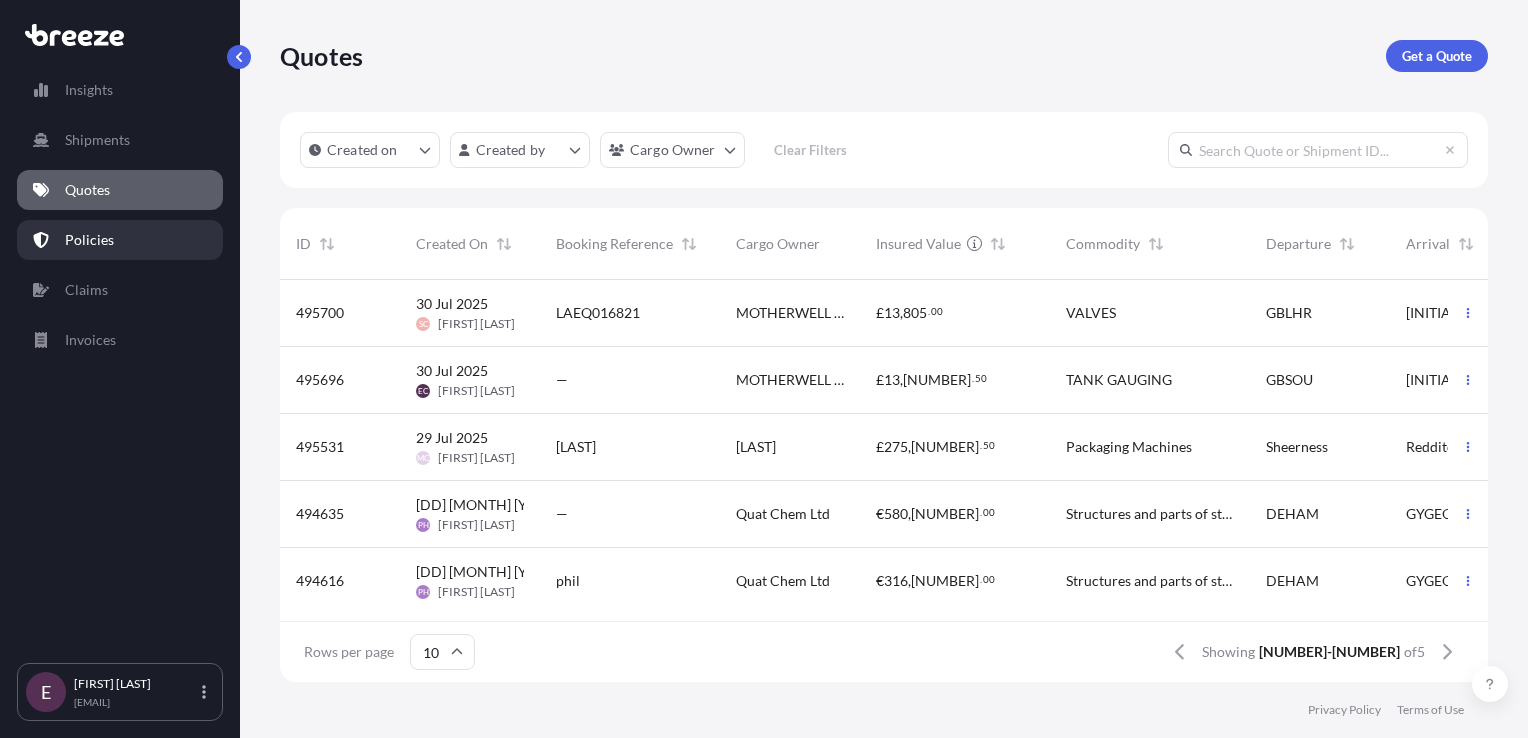 click on "Policies" at bounding box center (89, 240) 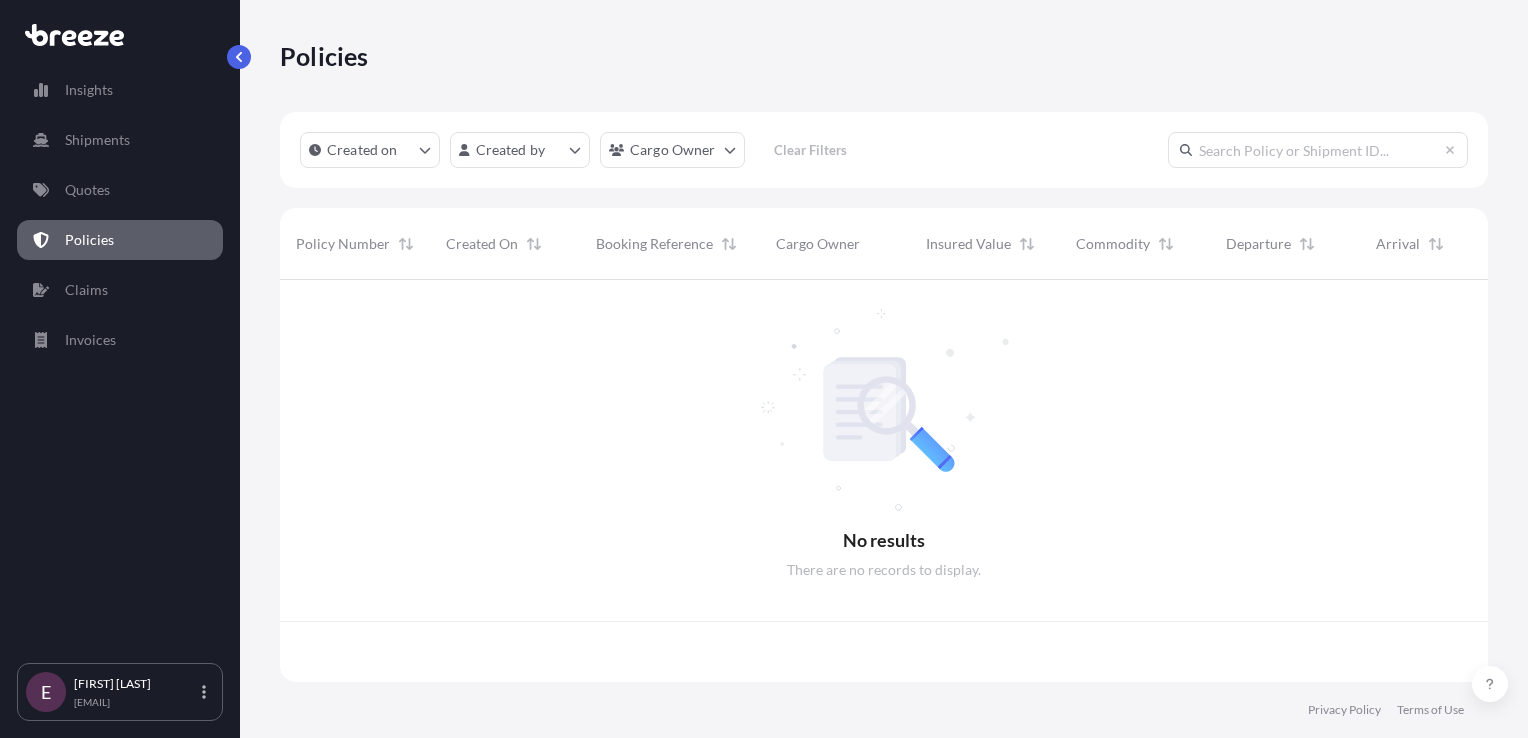 scroll, scrollTop: 16, scrollLeft: 16, axis: both 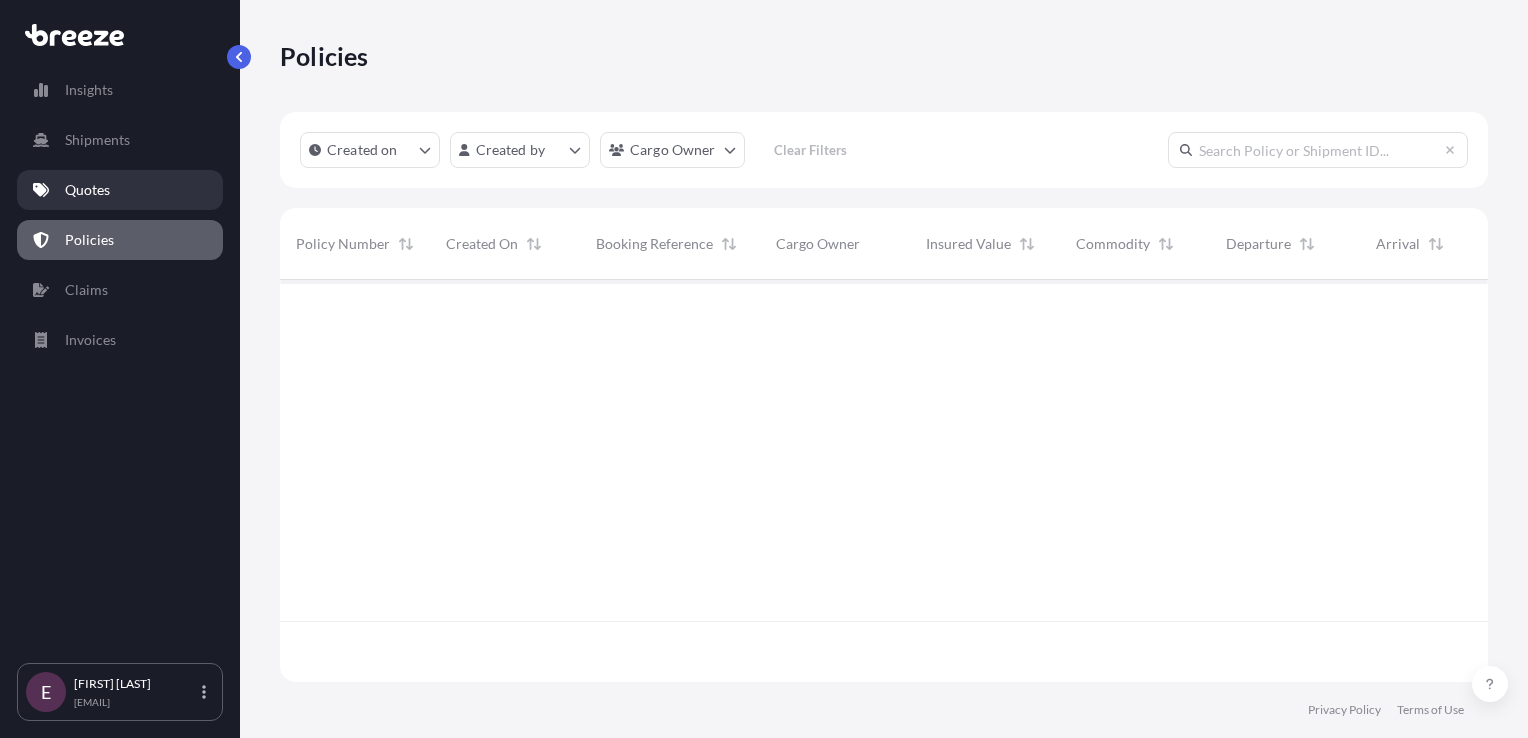 click on "Quotes" at bounding box center (120, 190) 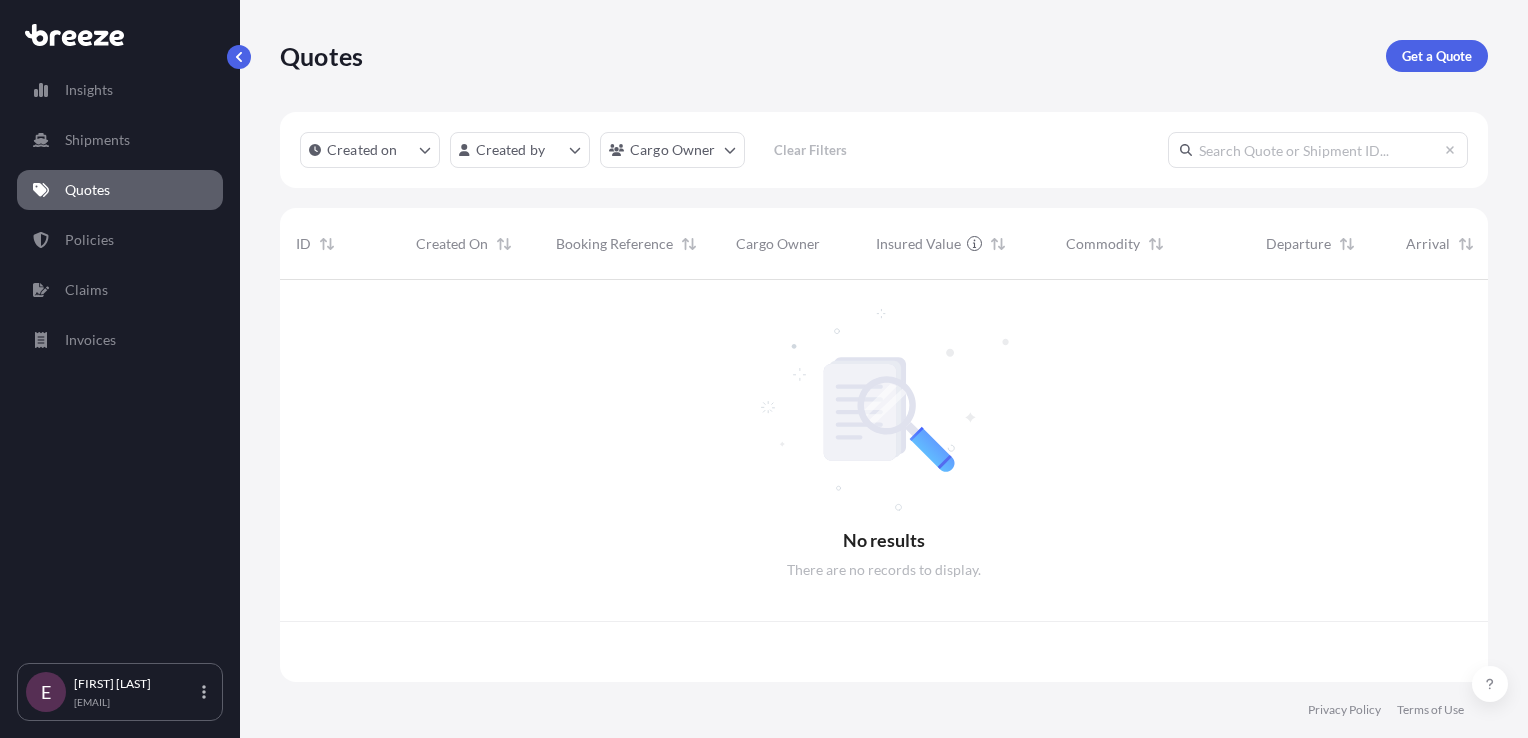 scroll, scrollTop: 16, scrollLeft: 16, axis: both 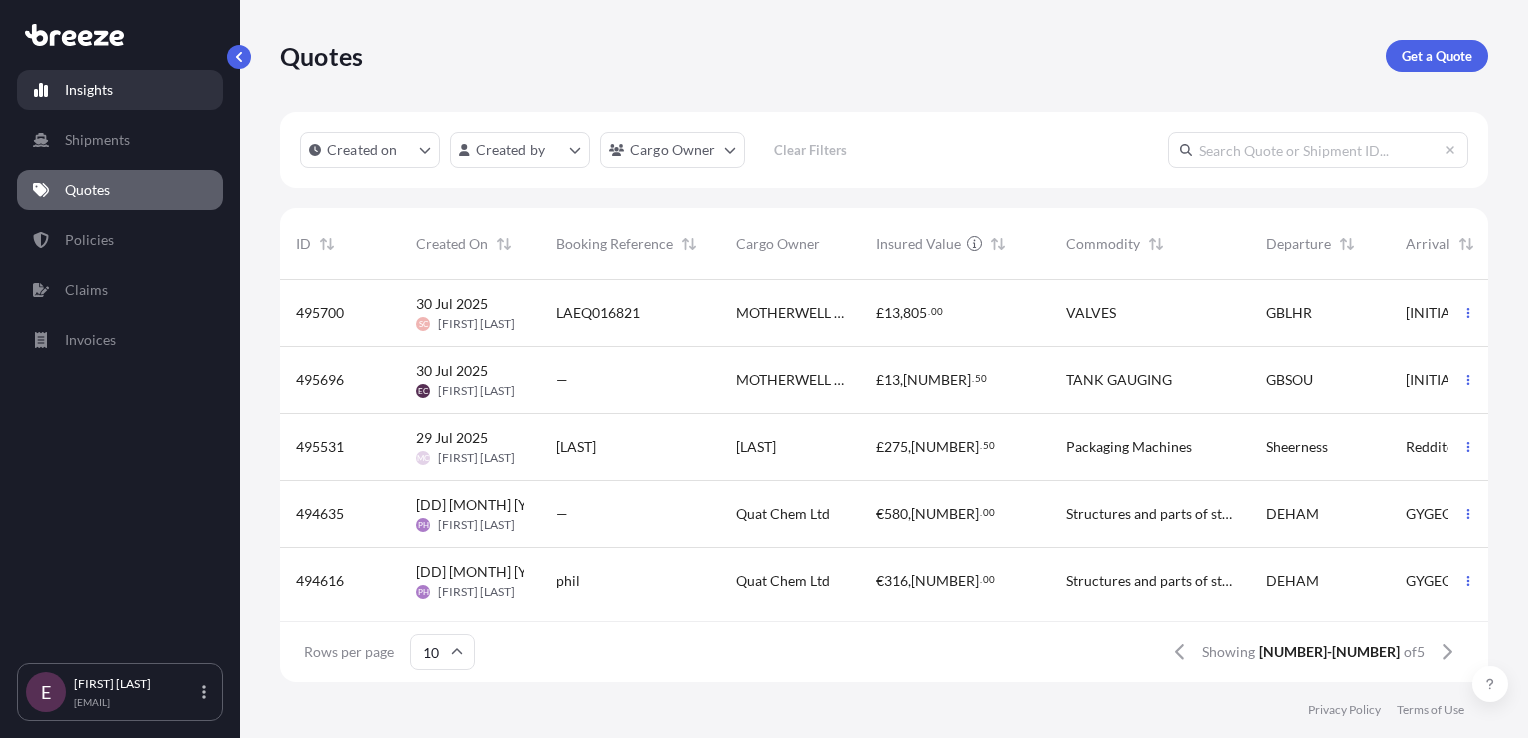 click on "Insights" at bounding box center [120, 90] 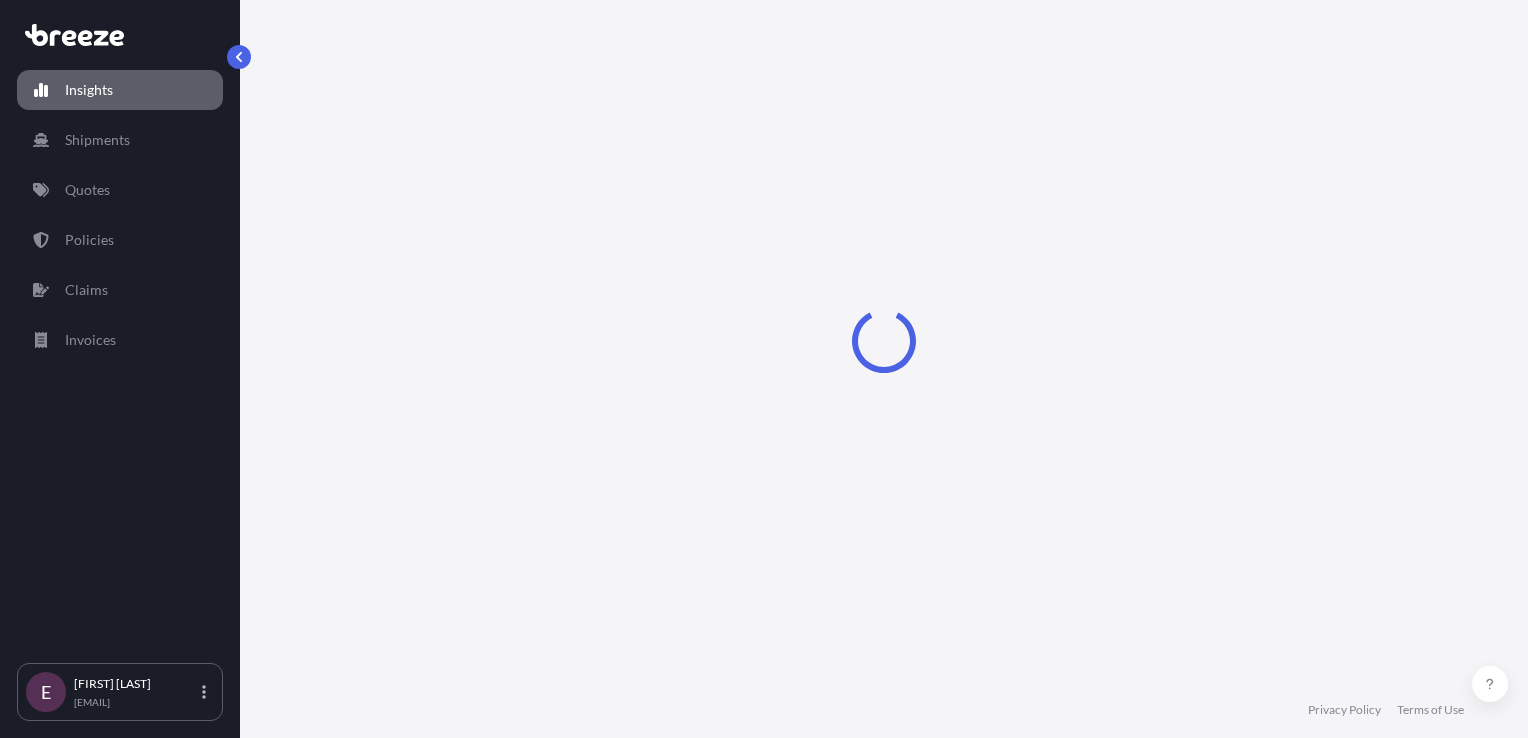click on "Insights Shipments Quotes Policies Claims Invoices" at bounding box center [120, 357] 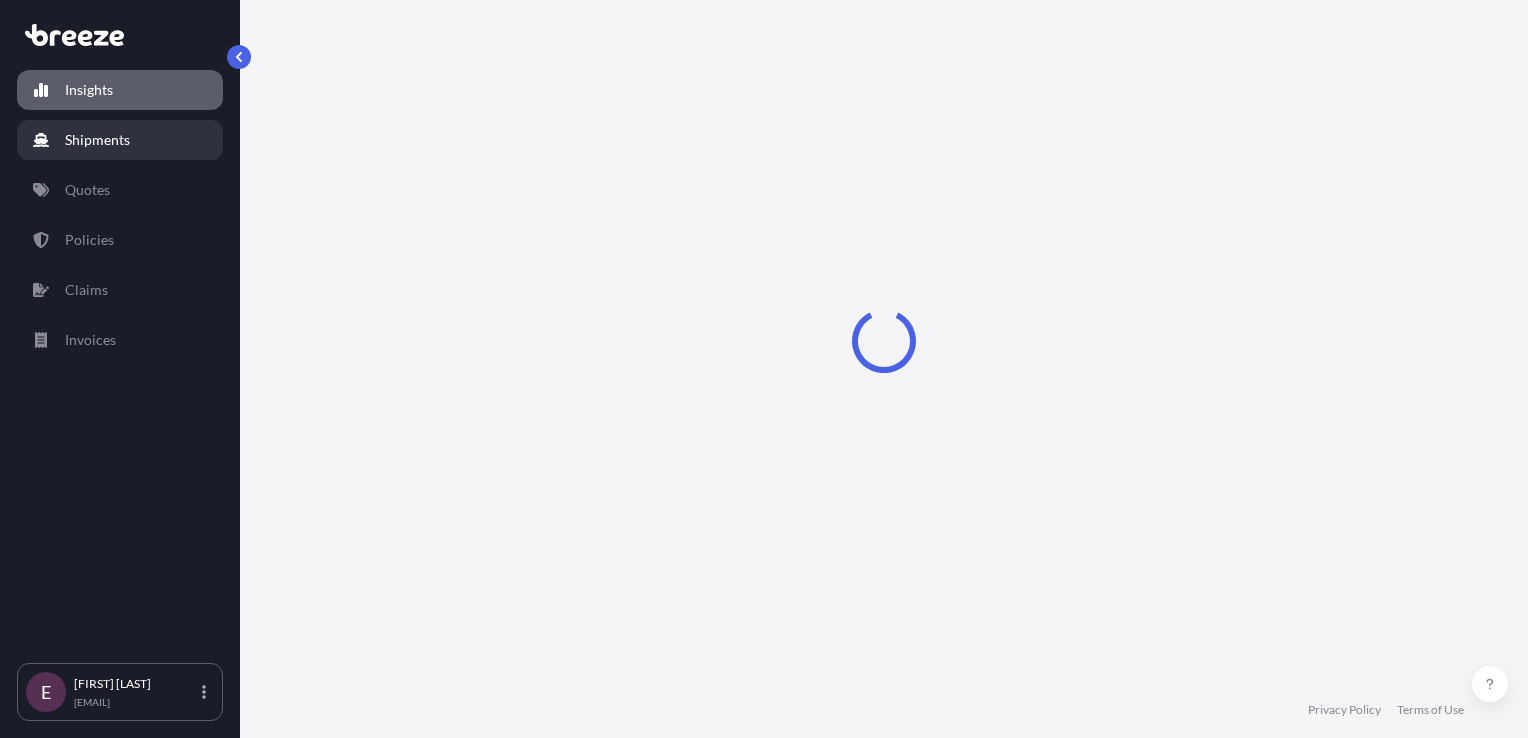 click on "Shipments" at bounding box center (120, 140) 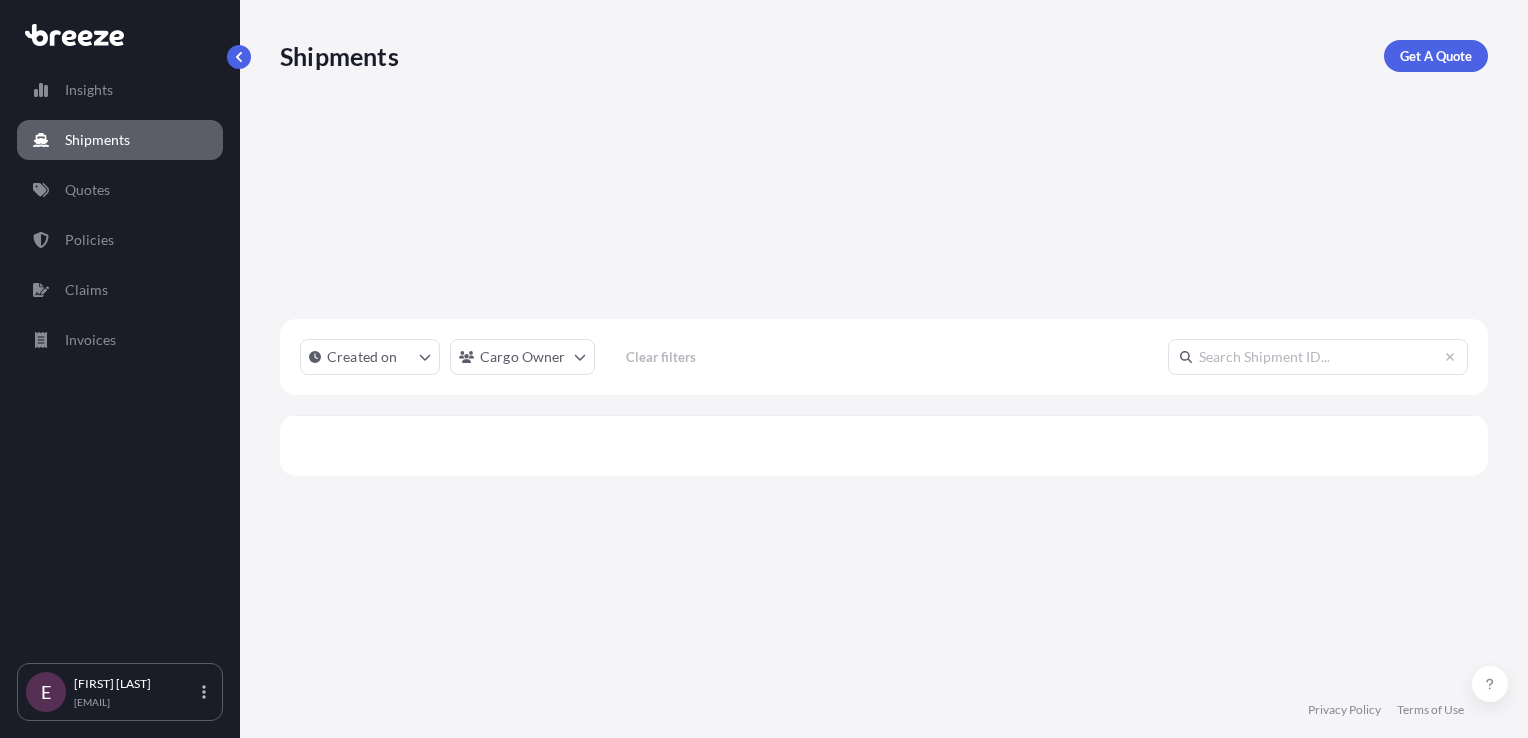 scroll, scrollTop: 16, scrollLeft: 16, axis: both 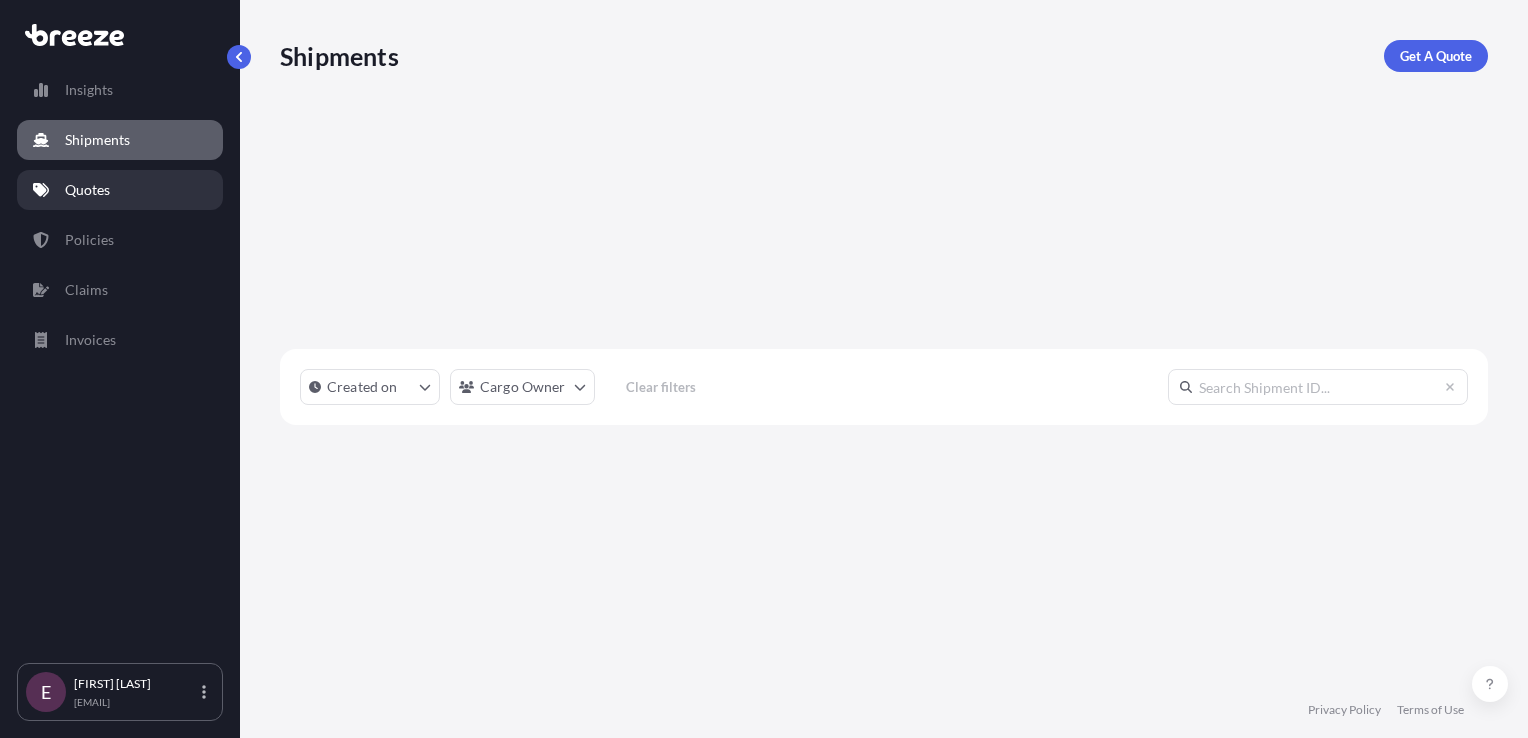 click 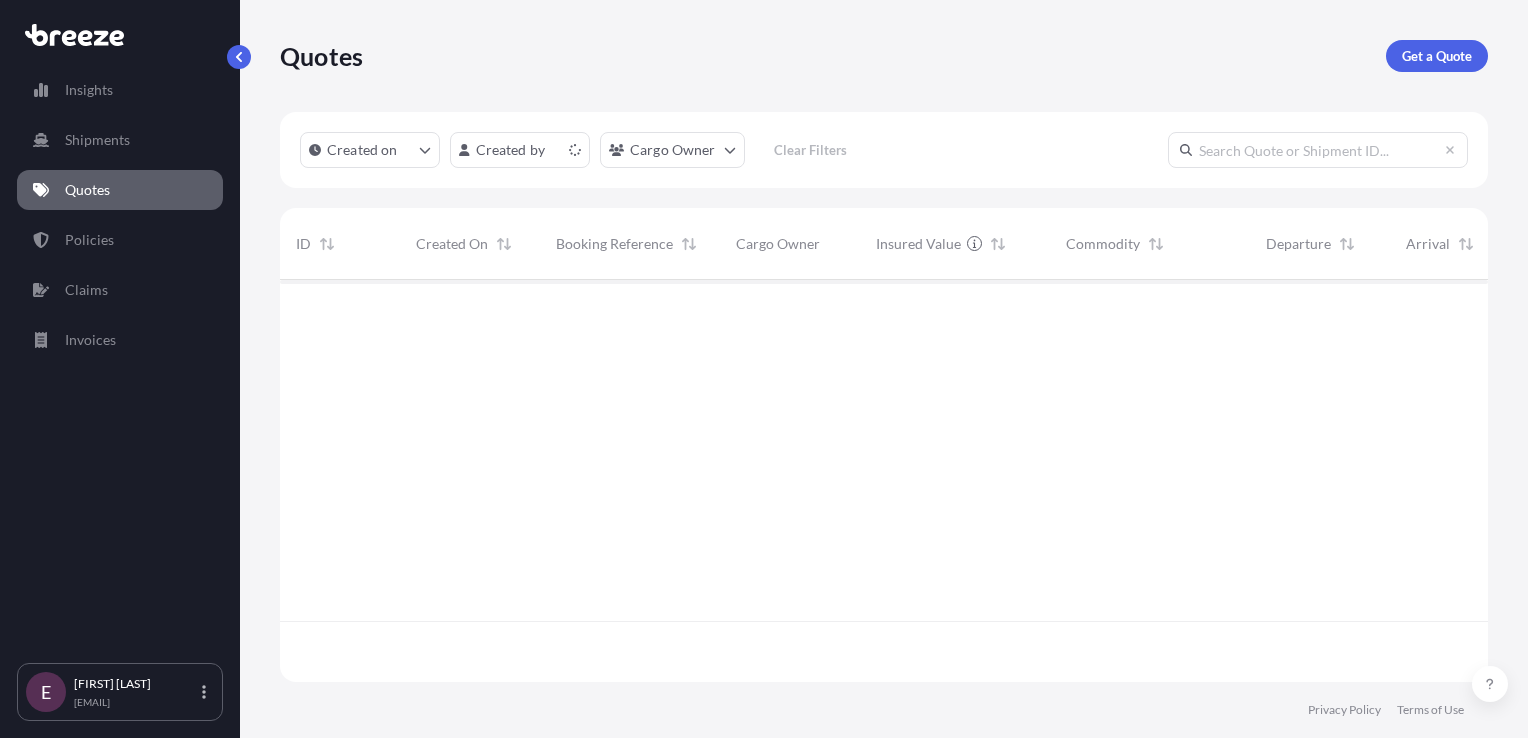 scroll, scrollTop: 16, scrollLeft: 16, axis: both 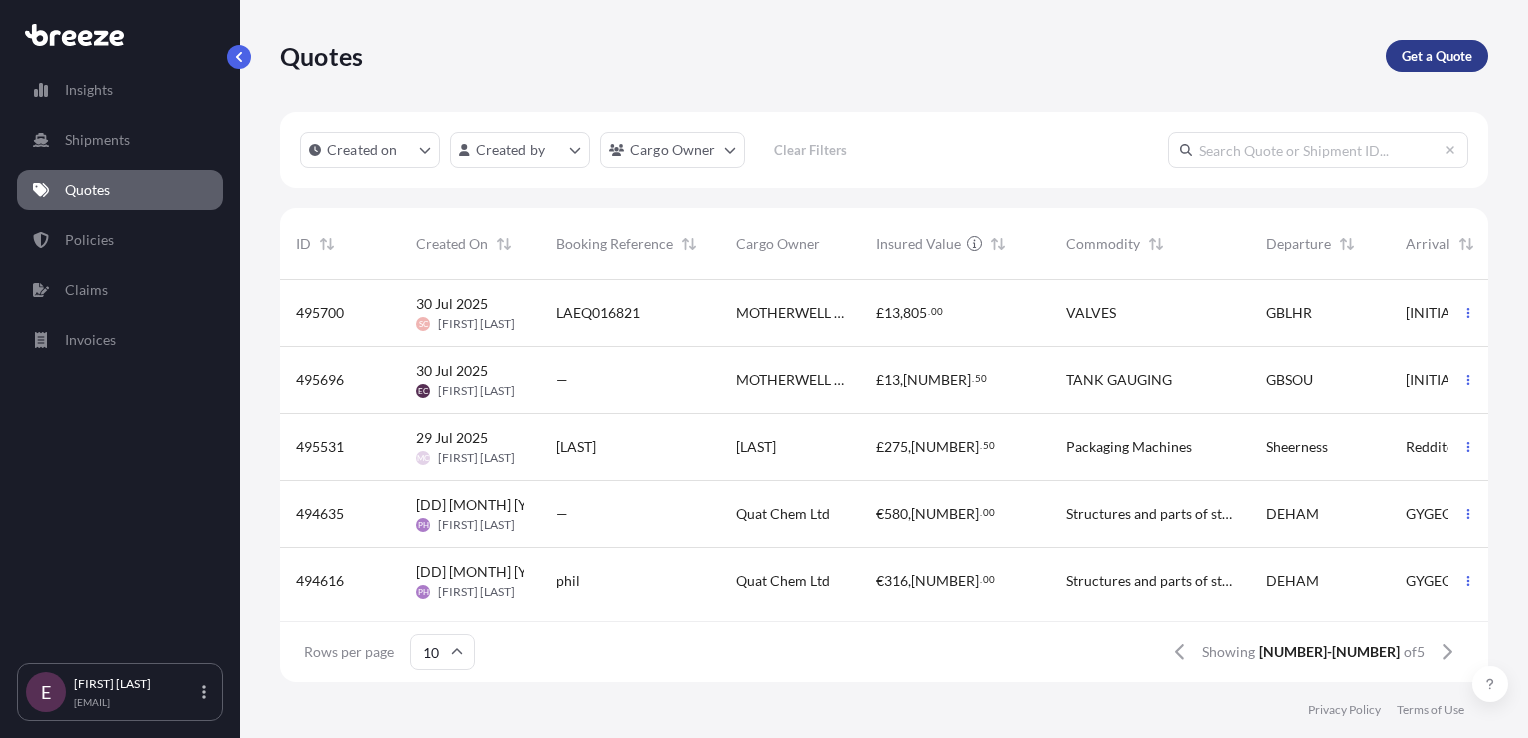 click on "Get a Quote" at bounding box center [1437, 56] 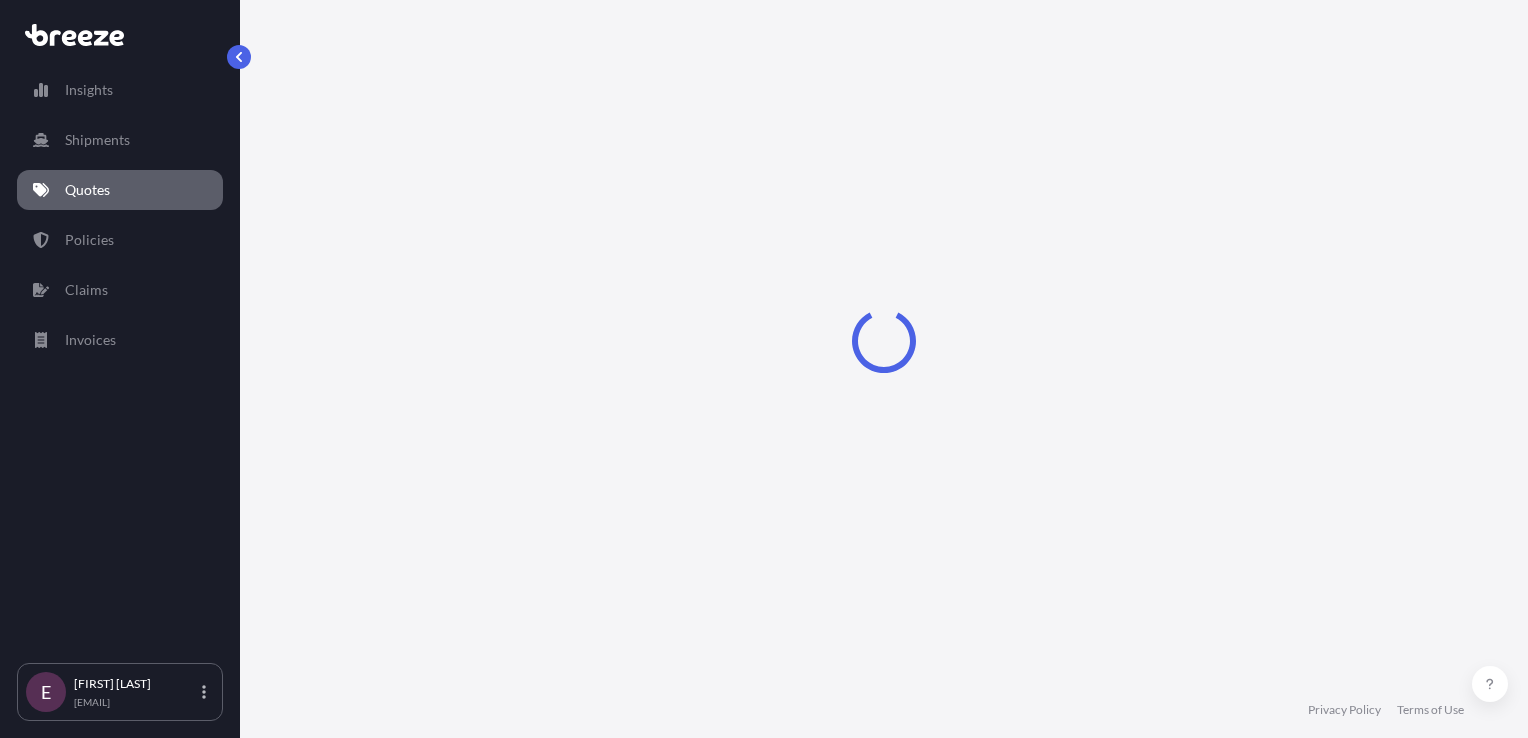 select on "Sea" 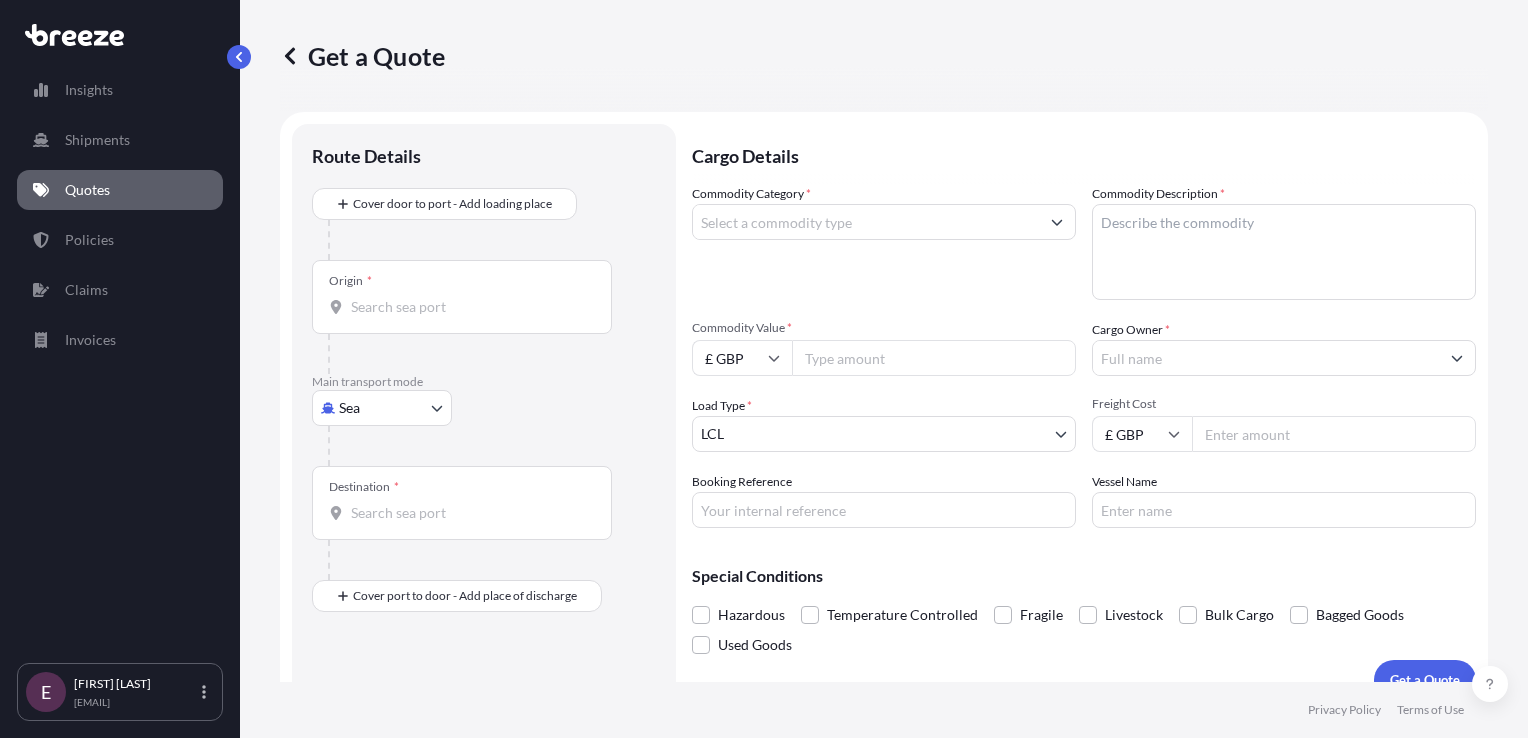 scroll, scrollTop: 29, scrollLeft: 0, axis: vertical 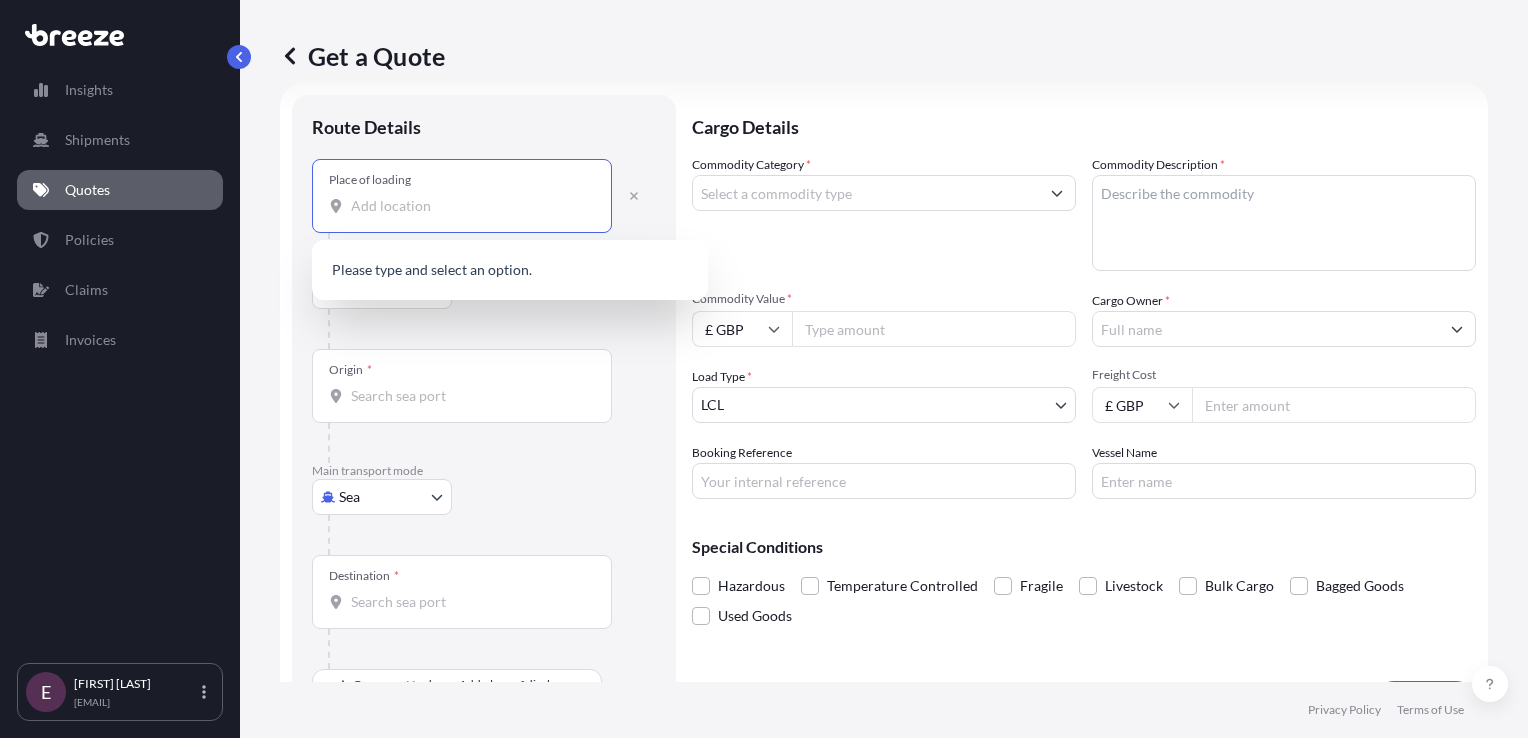 click on "Place of loading" at bounding box center [469, 206] 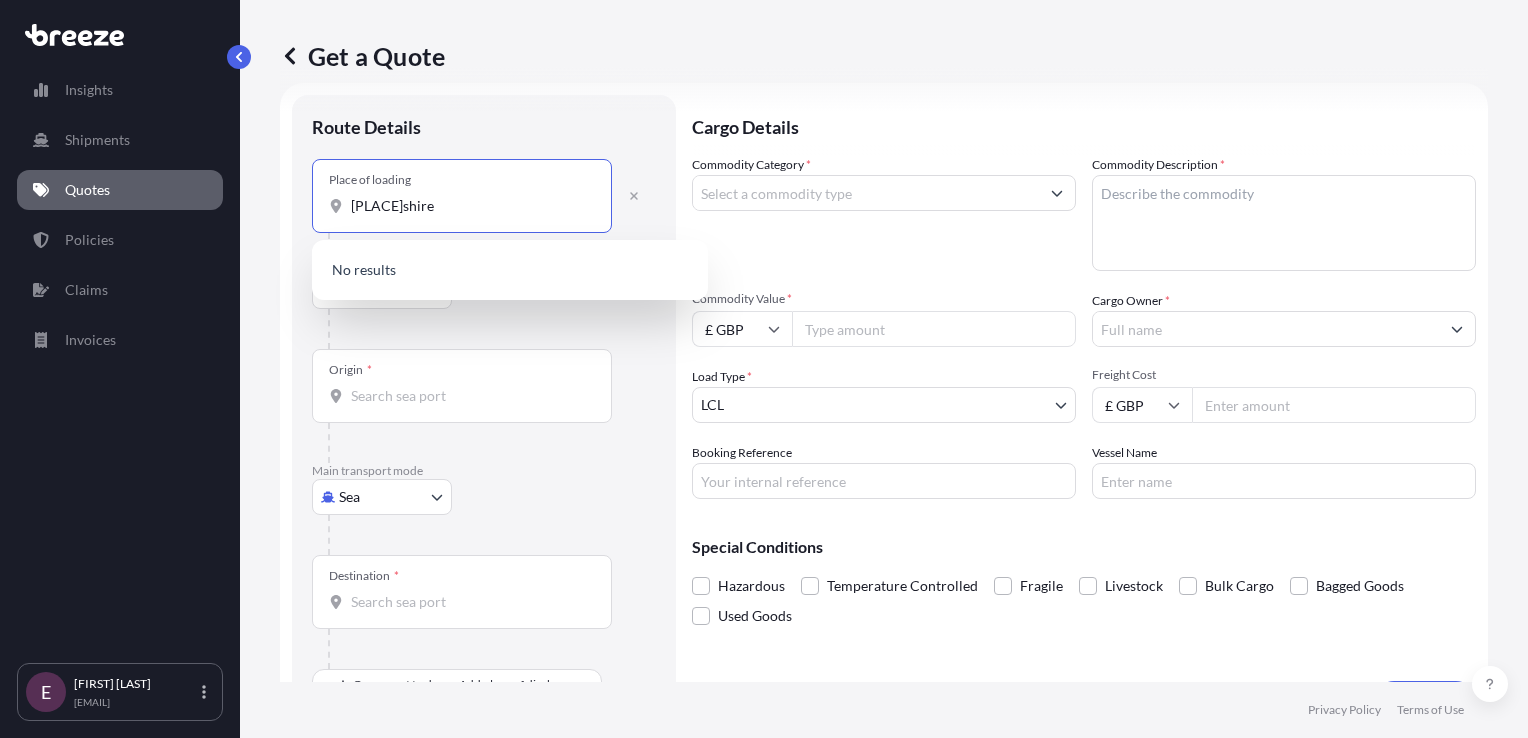 type on "[PLACE]shire" 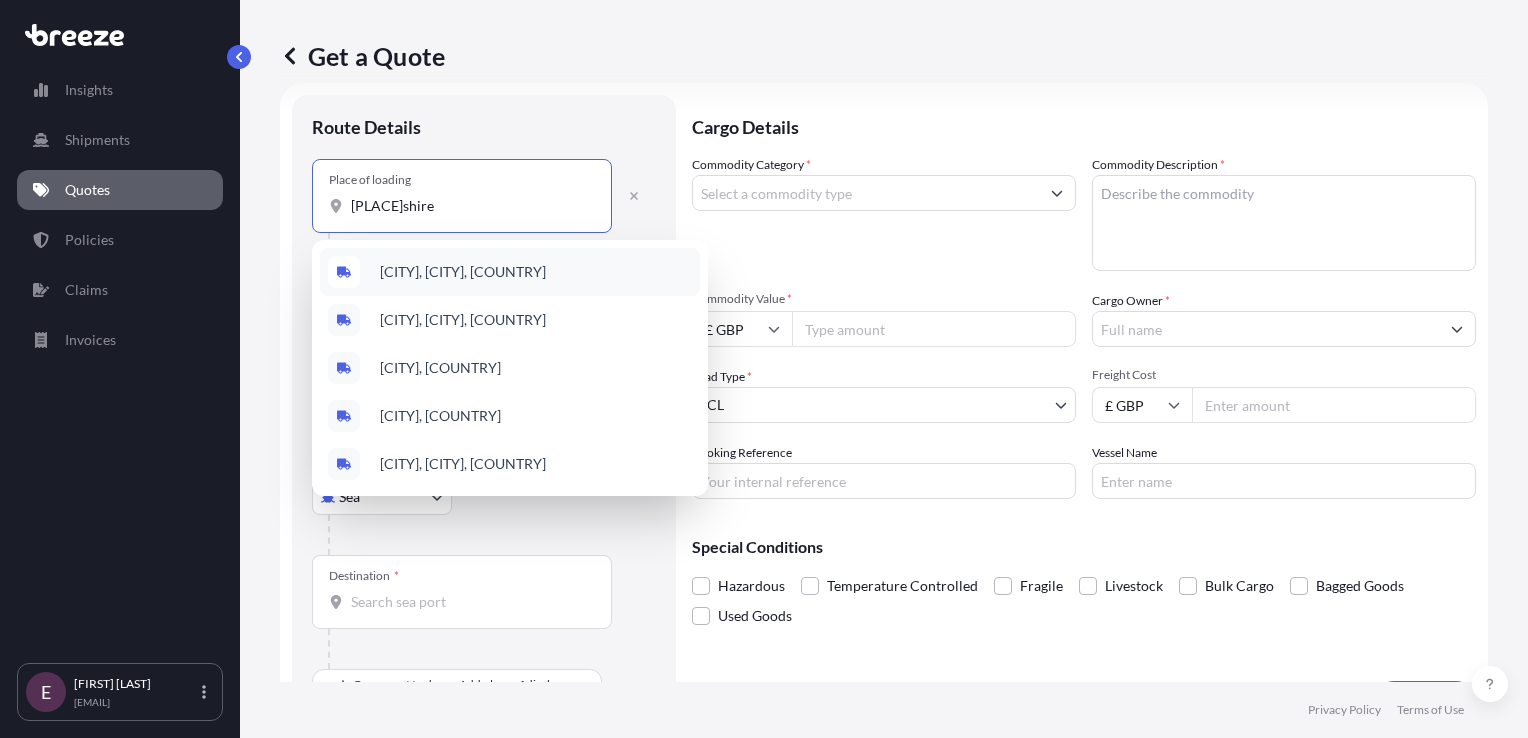 drag, startPoint x: 243, startPoint y: 180, endPoint x: 164, endPoint y: 116, distance: 101.671036 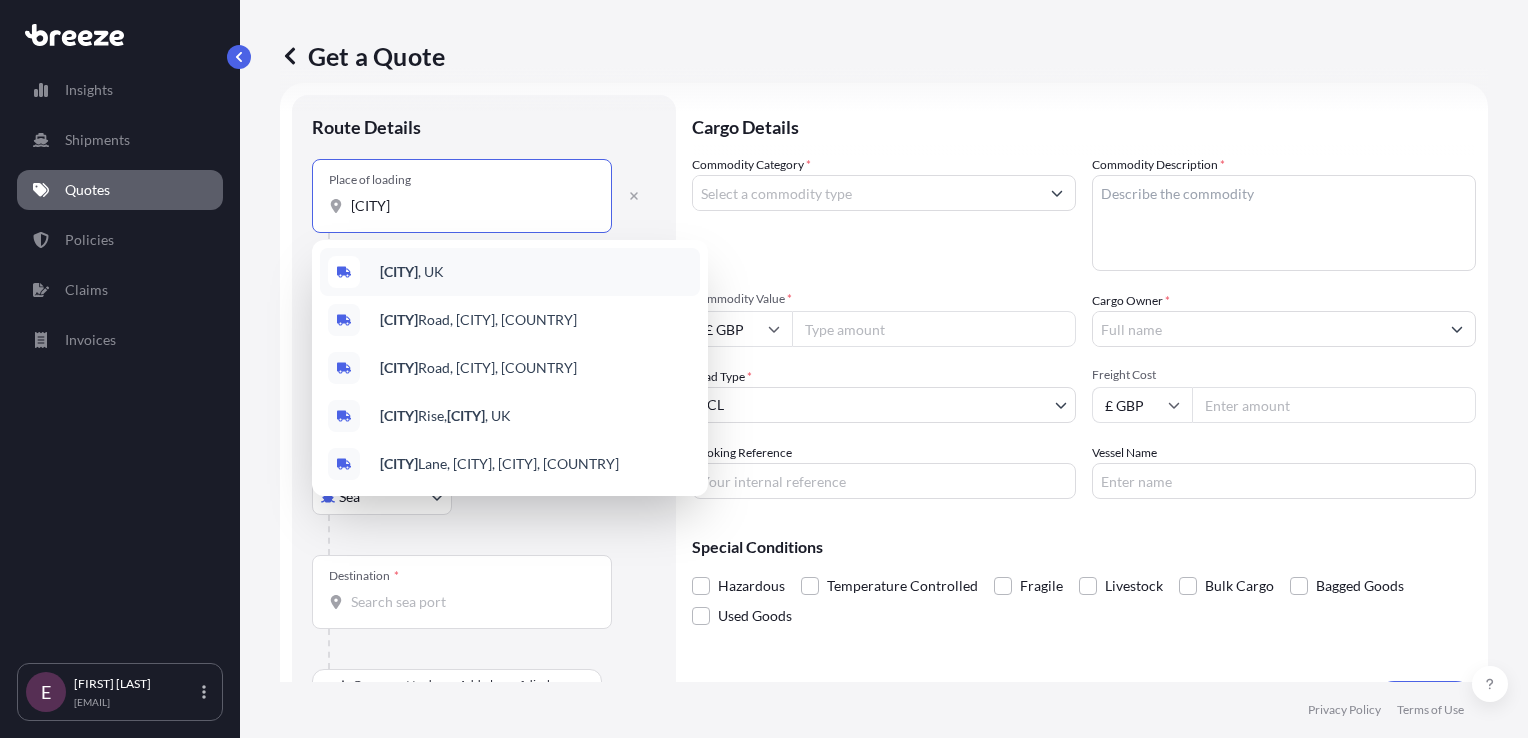 click on "[CITY], [COUNTRY]" at bounding box center [510, 272] 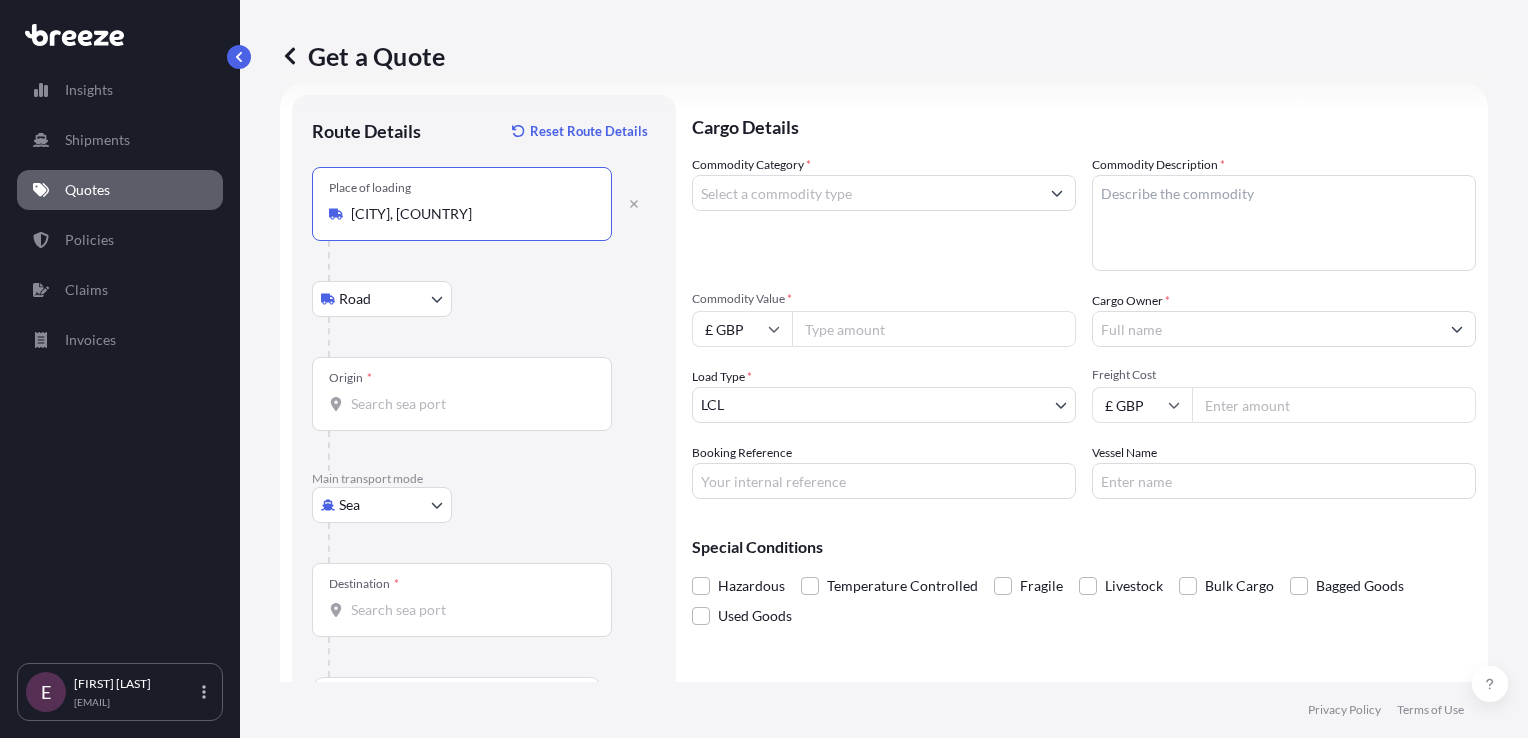 type on "[CITY], [COUNTRY]" 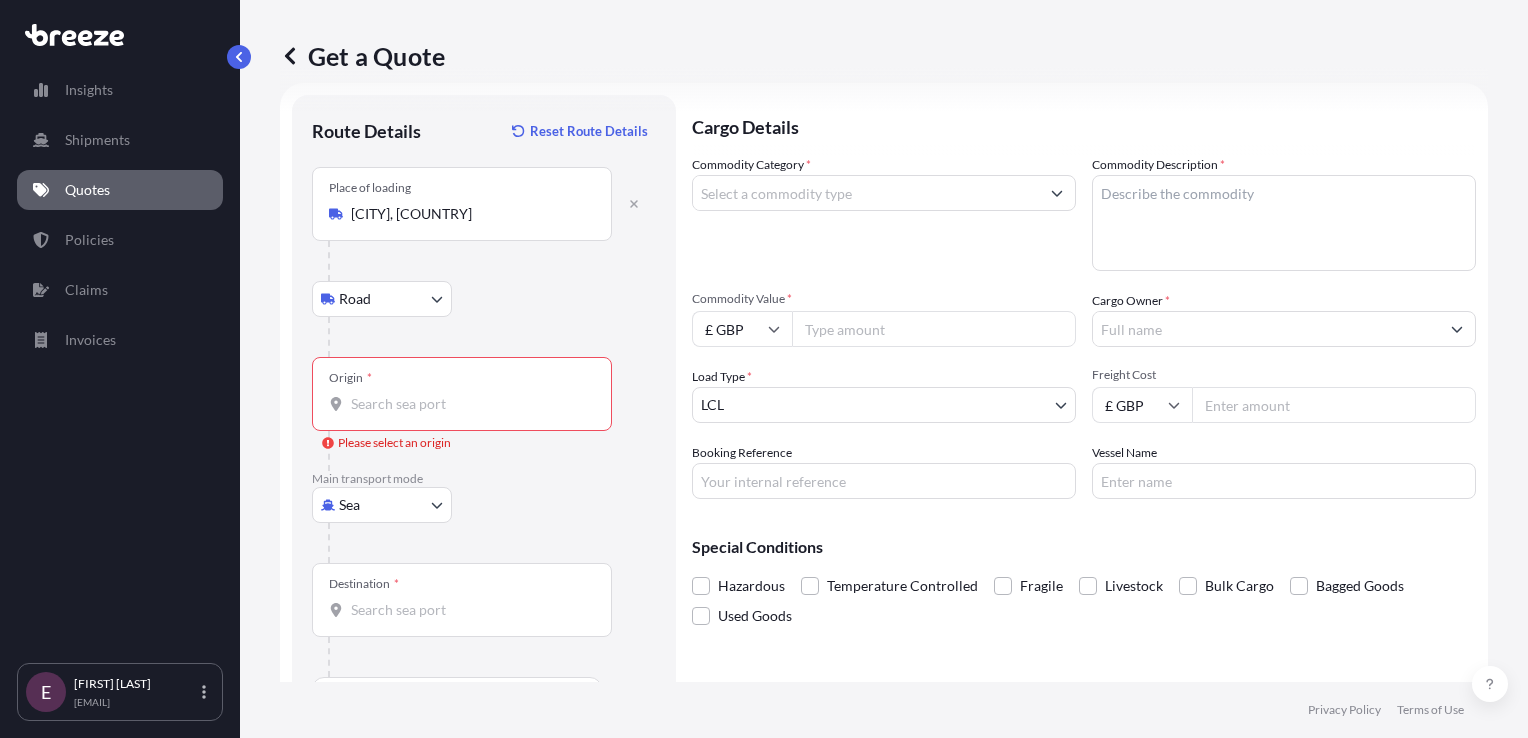 drag, startPoint x: 392, startPoint y: 423, endPoint x: 392, endPoint y: 410, distance: 13 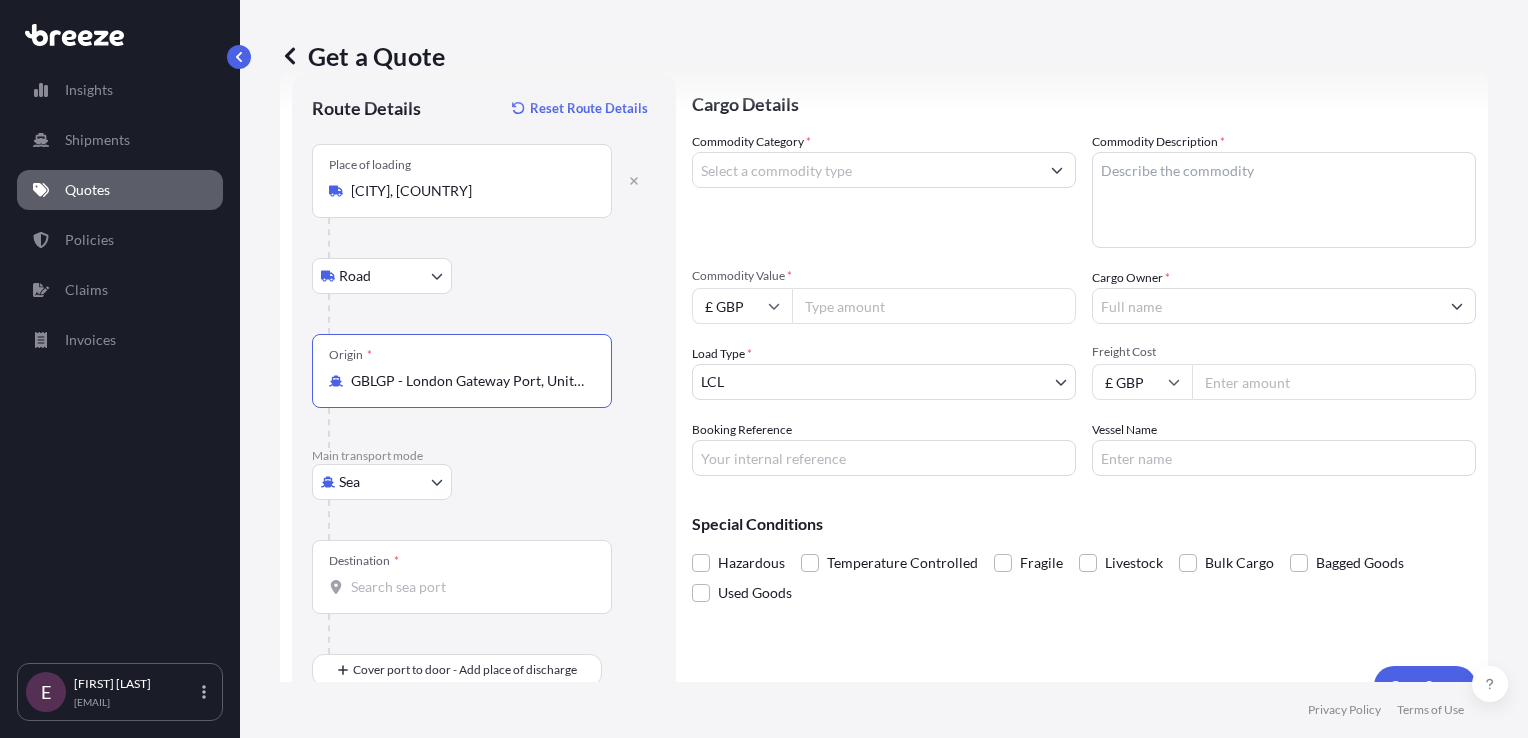 scroll, scrollTop: 86, scrollLeft: 0, axis: vertical 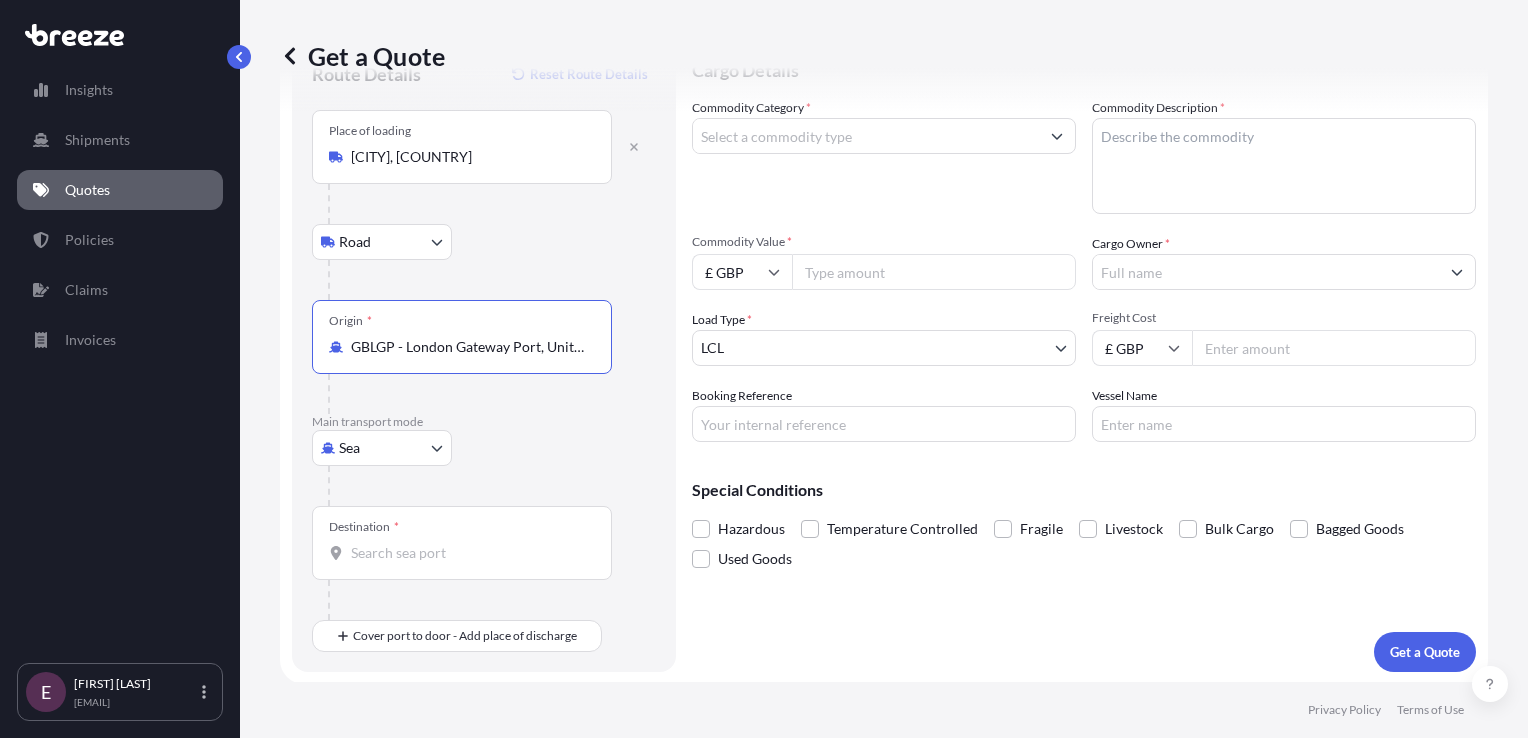 type on "GBLGP - London Gateway Port, United Kingdom" 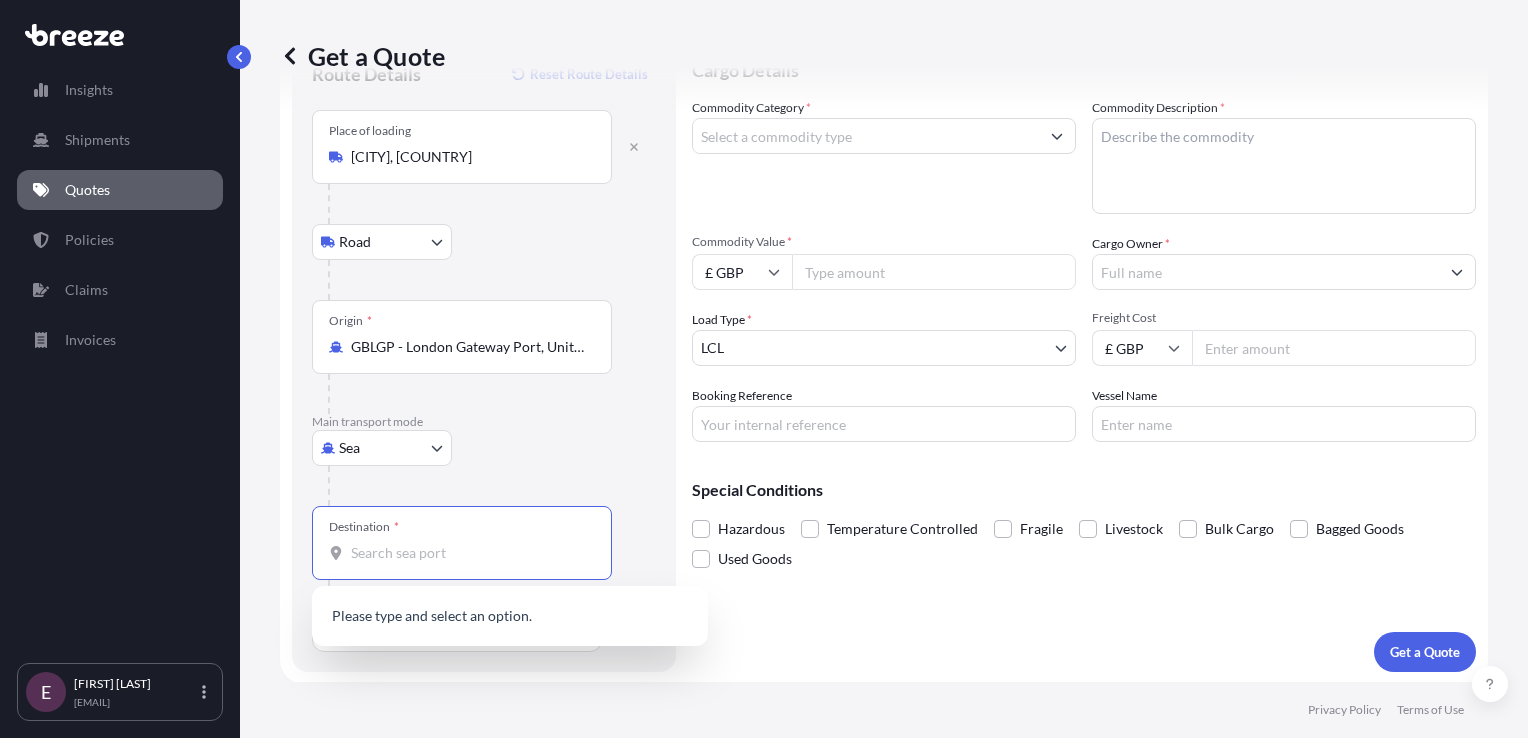 click on "Destination *" at bounding box center (469, 553) 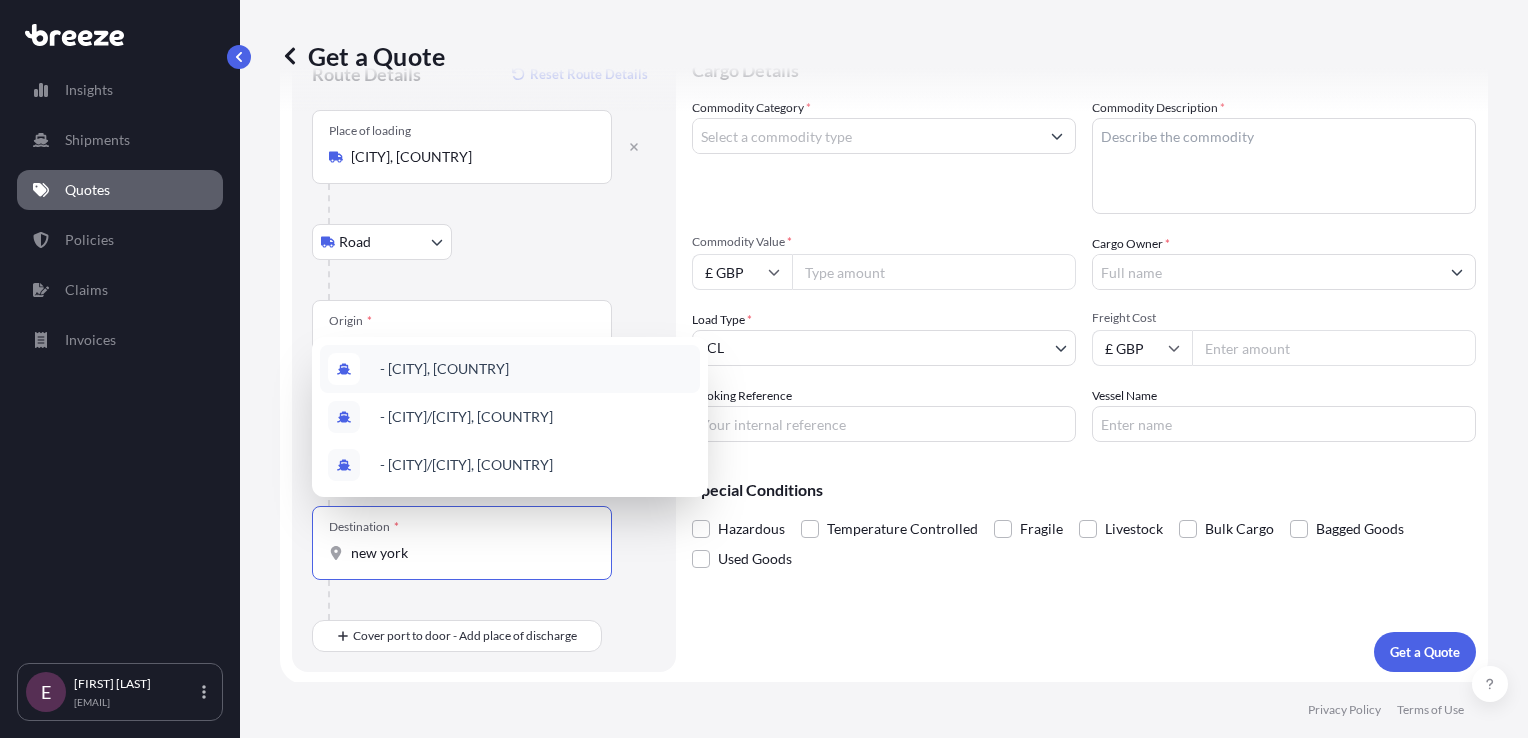 click on "- [CITY], [COUNTRY]" at bounding box center (510, 369) 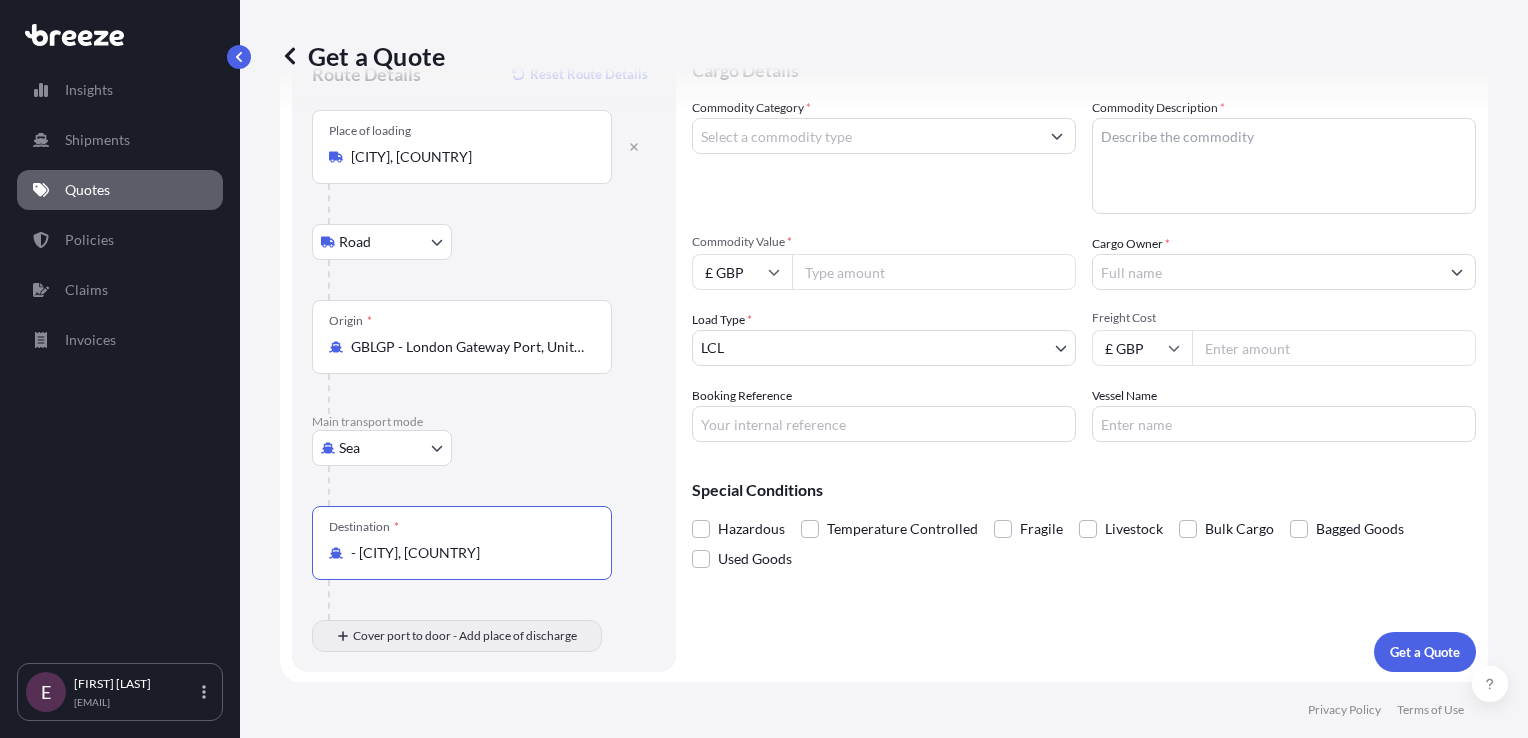 type on "- [CITY], [COUNTRY]" 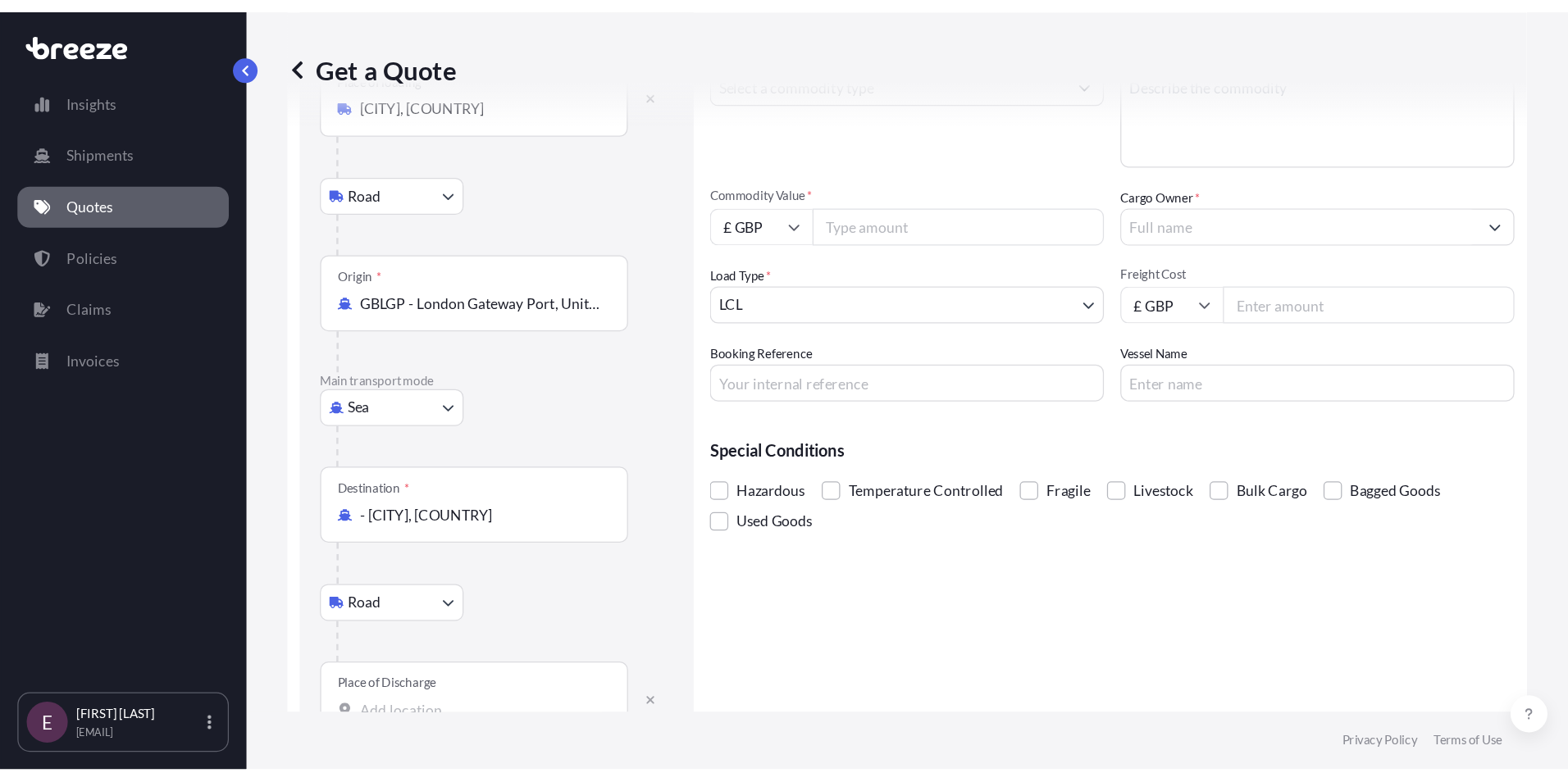 scroll, scrollTop: 167, scrollLeft: 0, axis: vertical 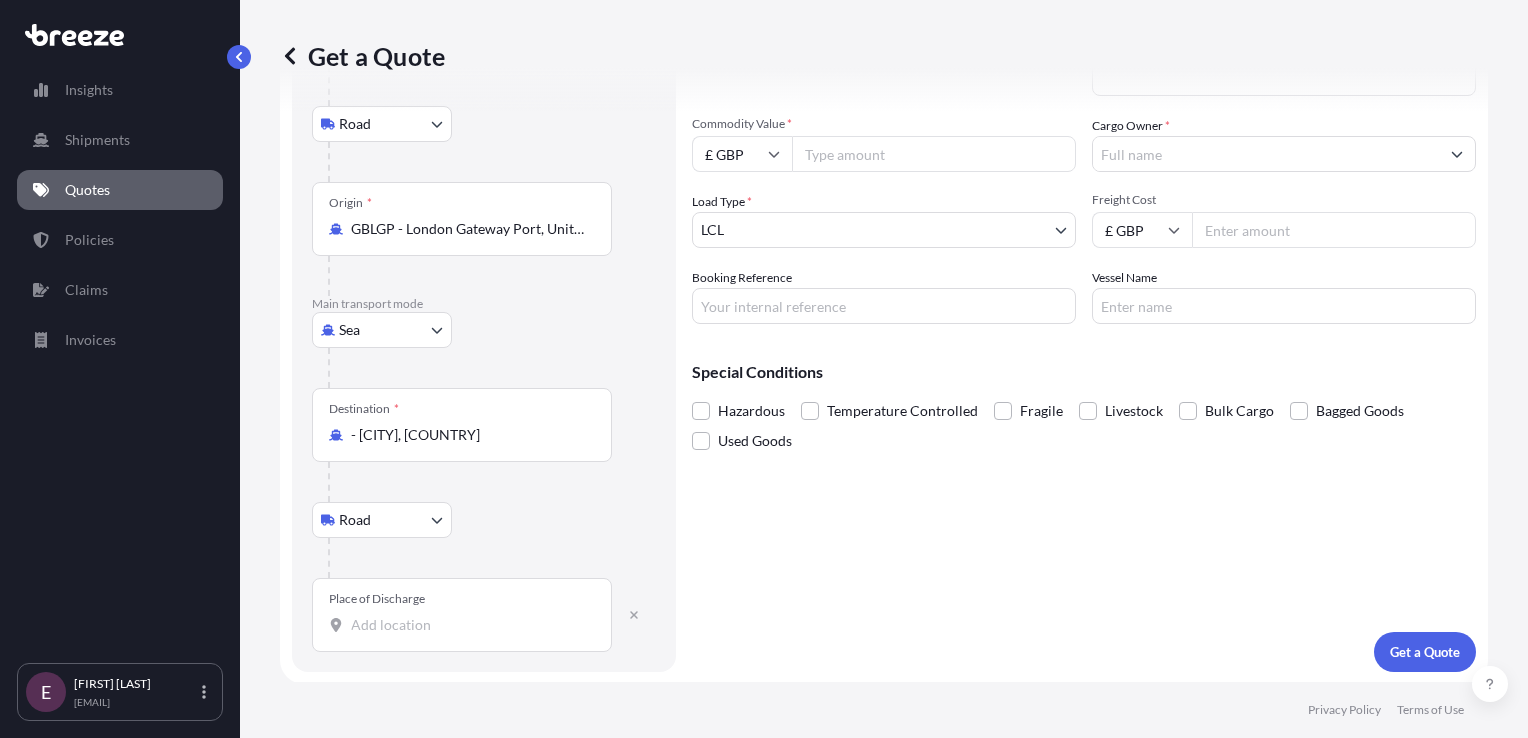 click on "Place of Discharge" at bounding box center (469, 625) 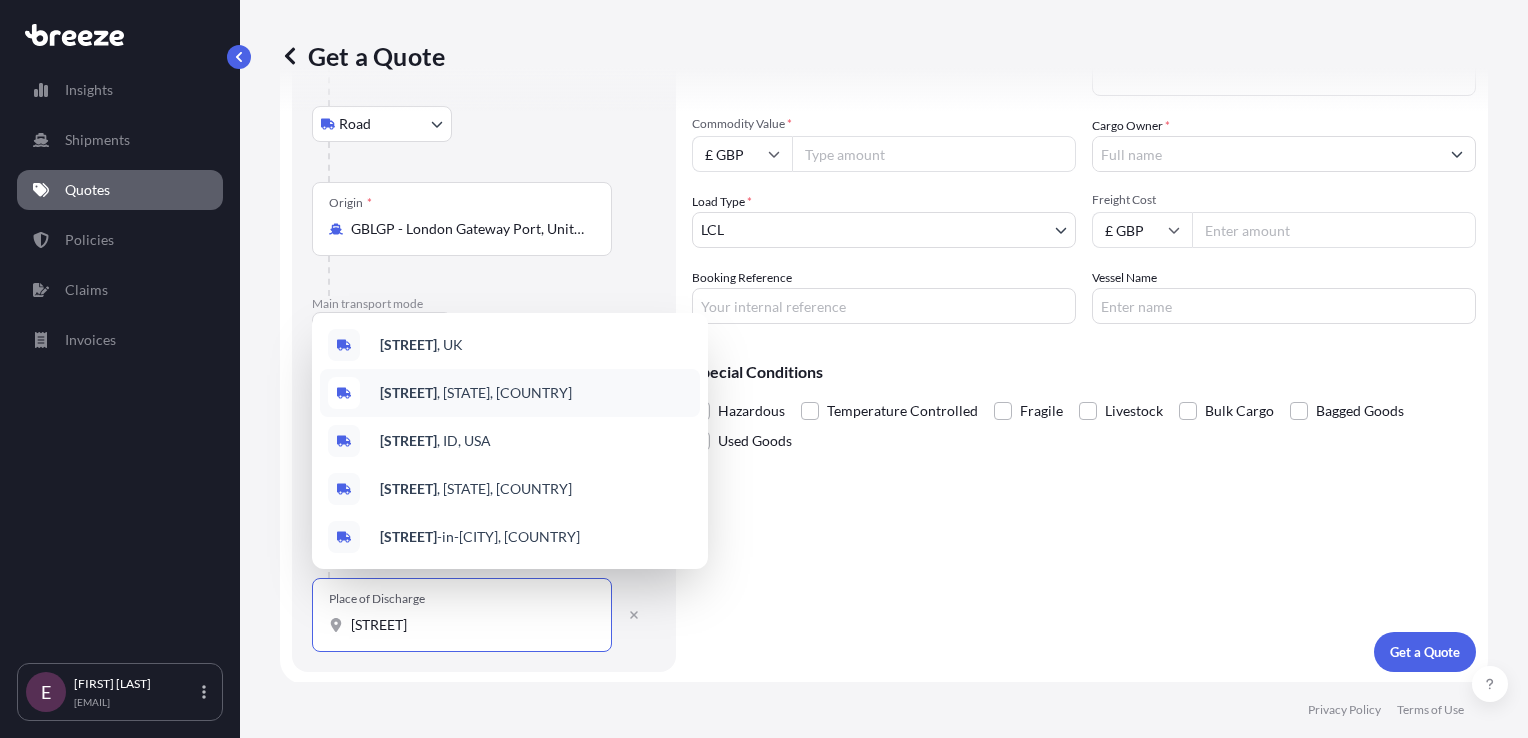click on "[STREET] , [STATE], [COUNTRY]" at bounding box center (510, 393) 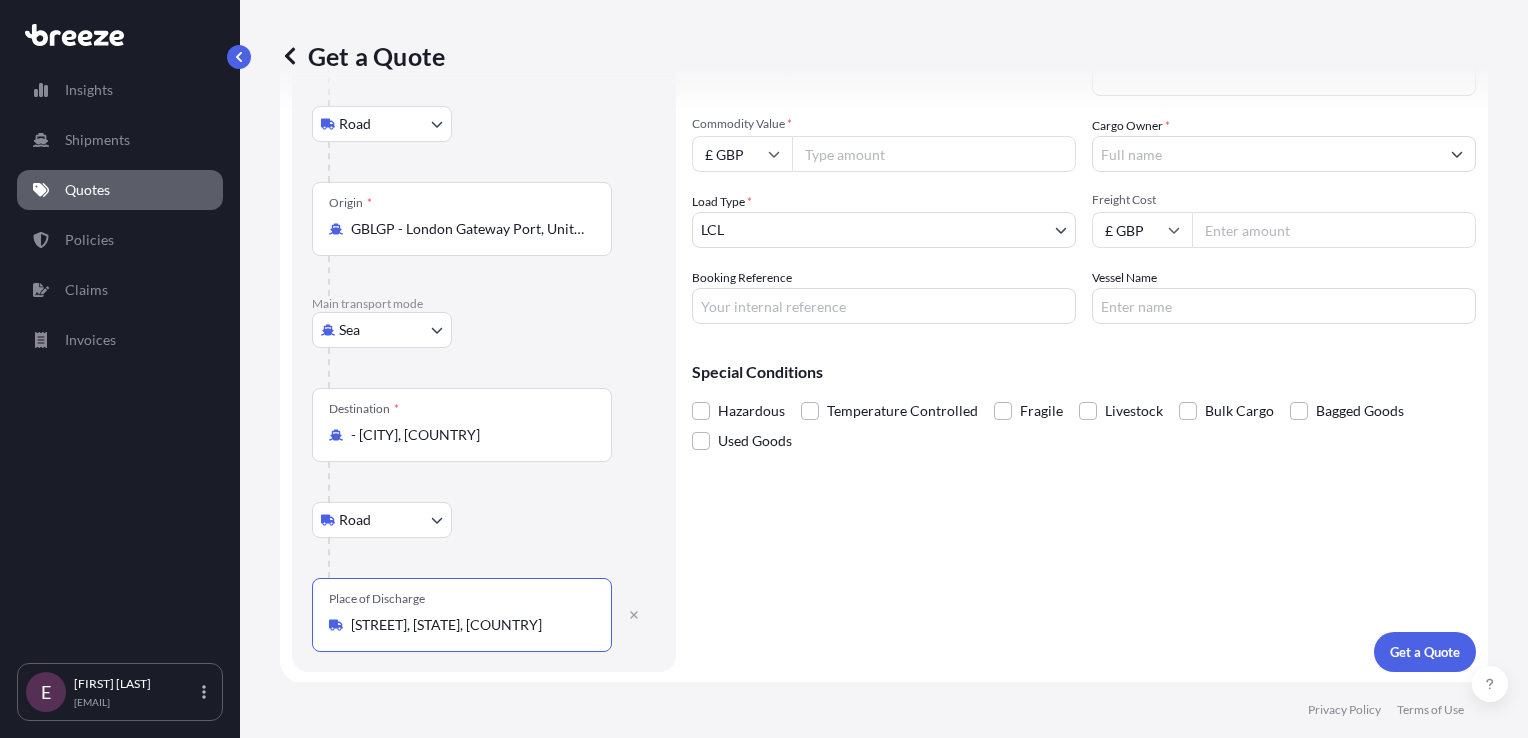 type on "[STREET], [STATE], [COUNTRY]" 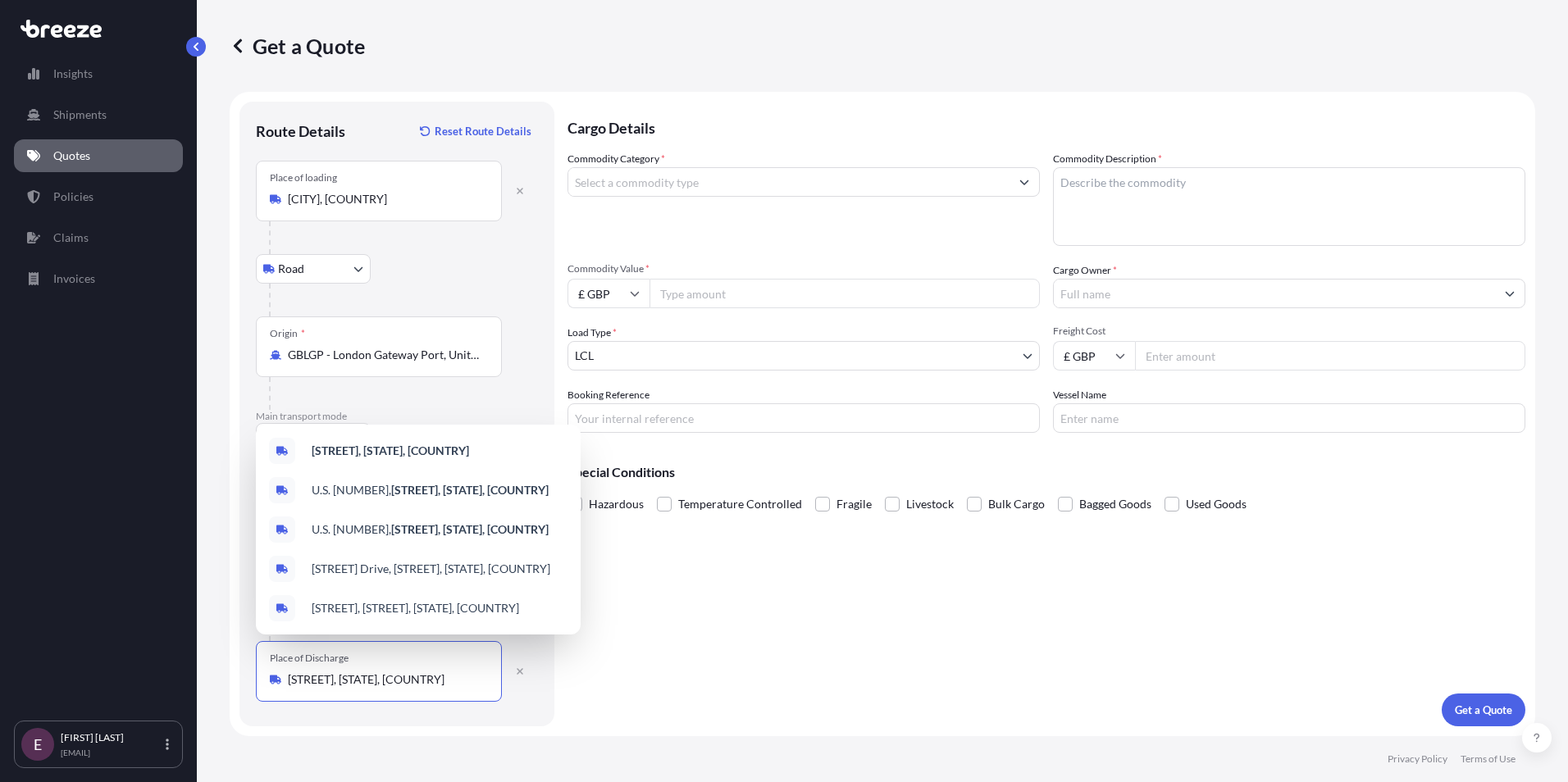 scroll, scrollTop: 0, scrollLeft: 0, axis: both 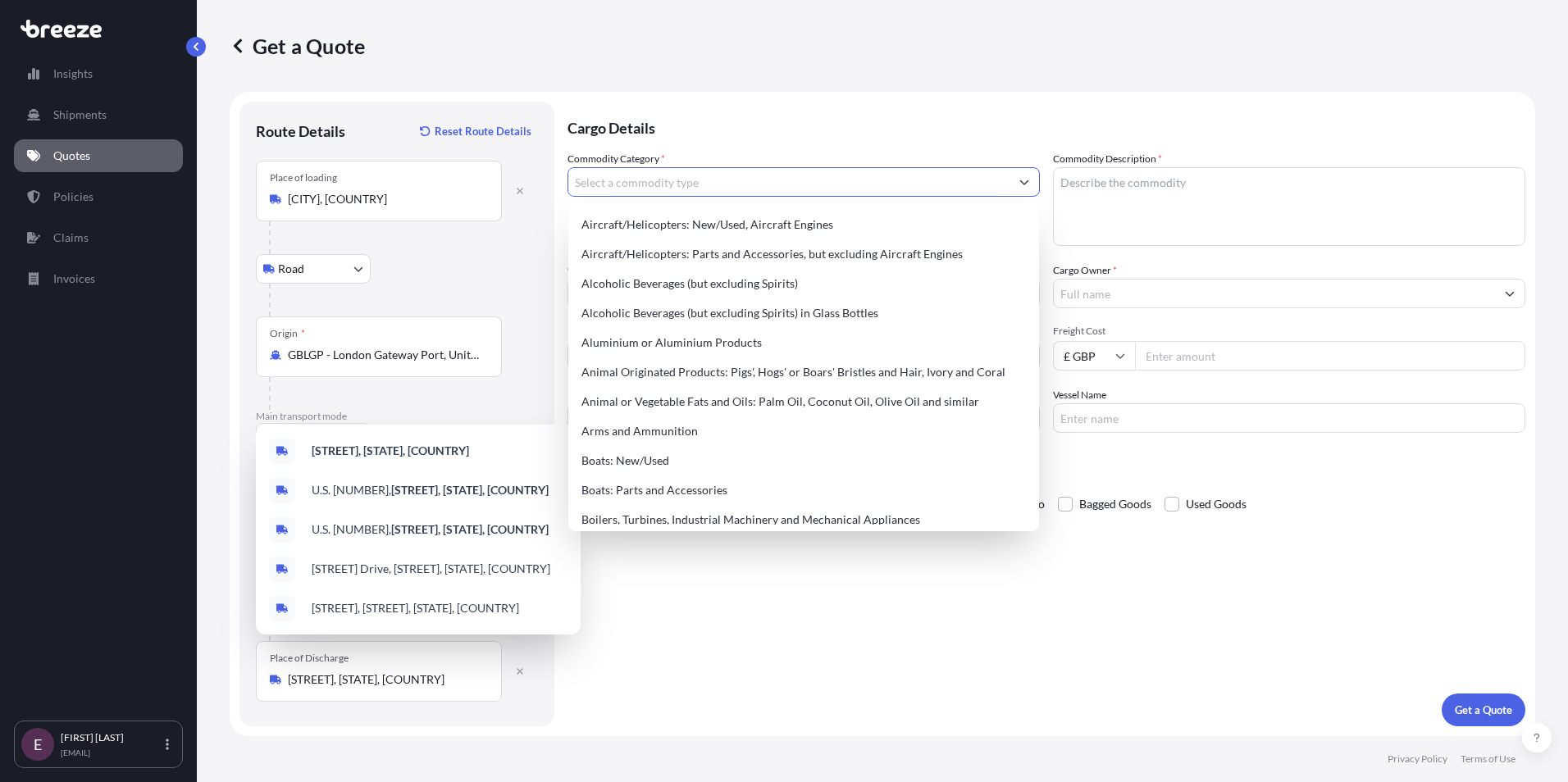 click on "Commodity Category *" at bounding box center [789, 182] 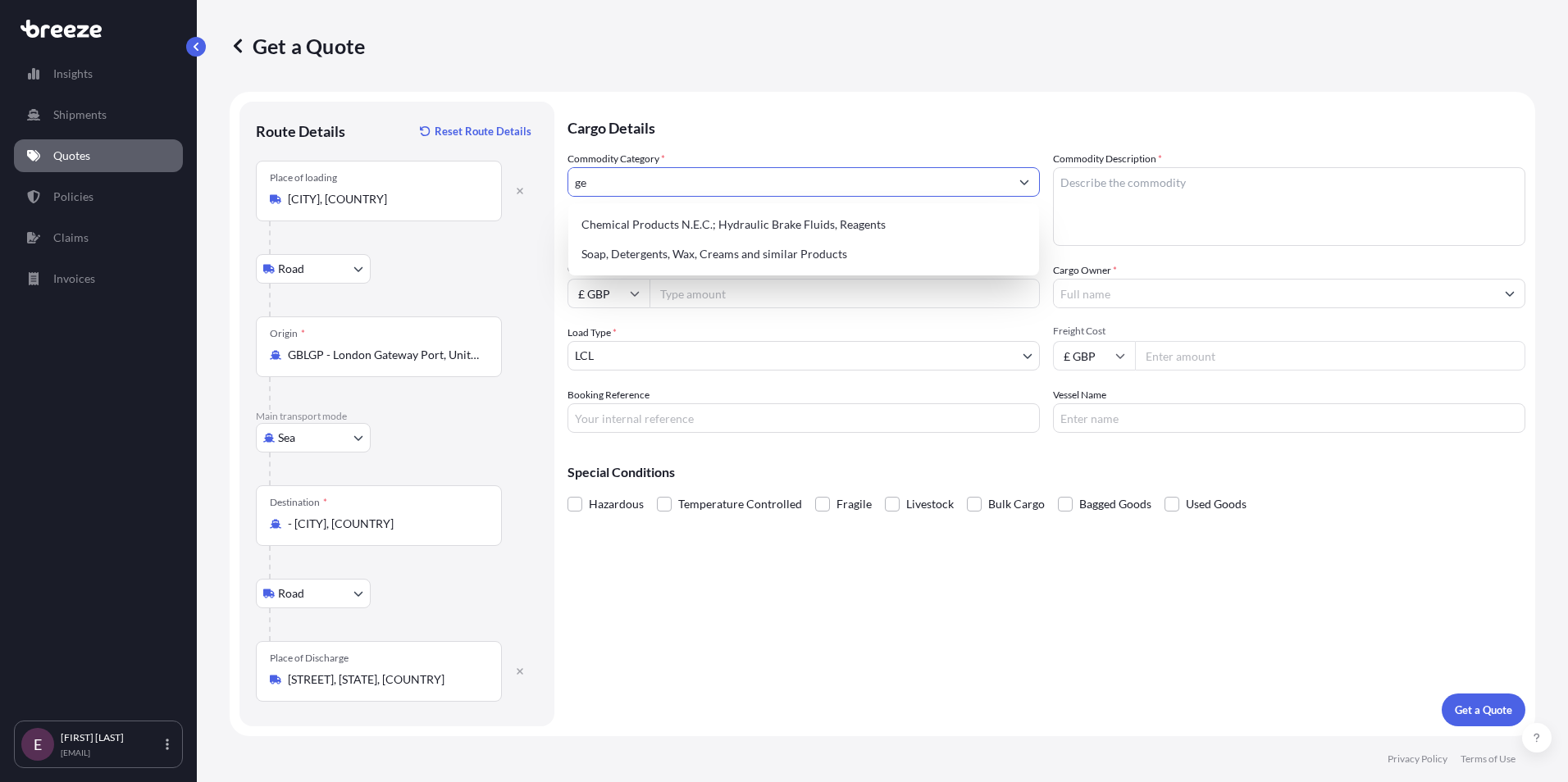 type on "g" 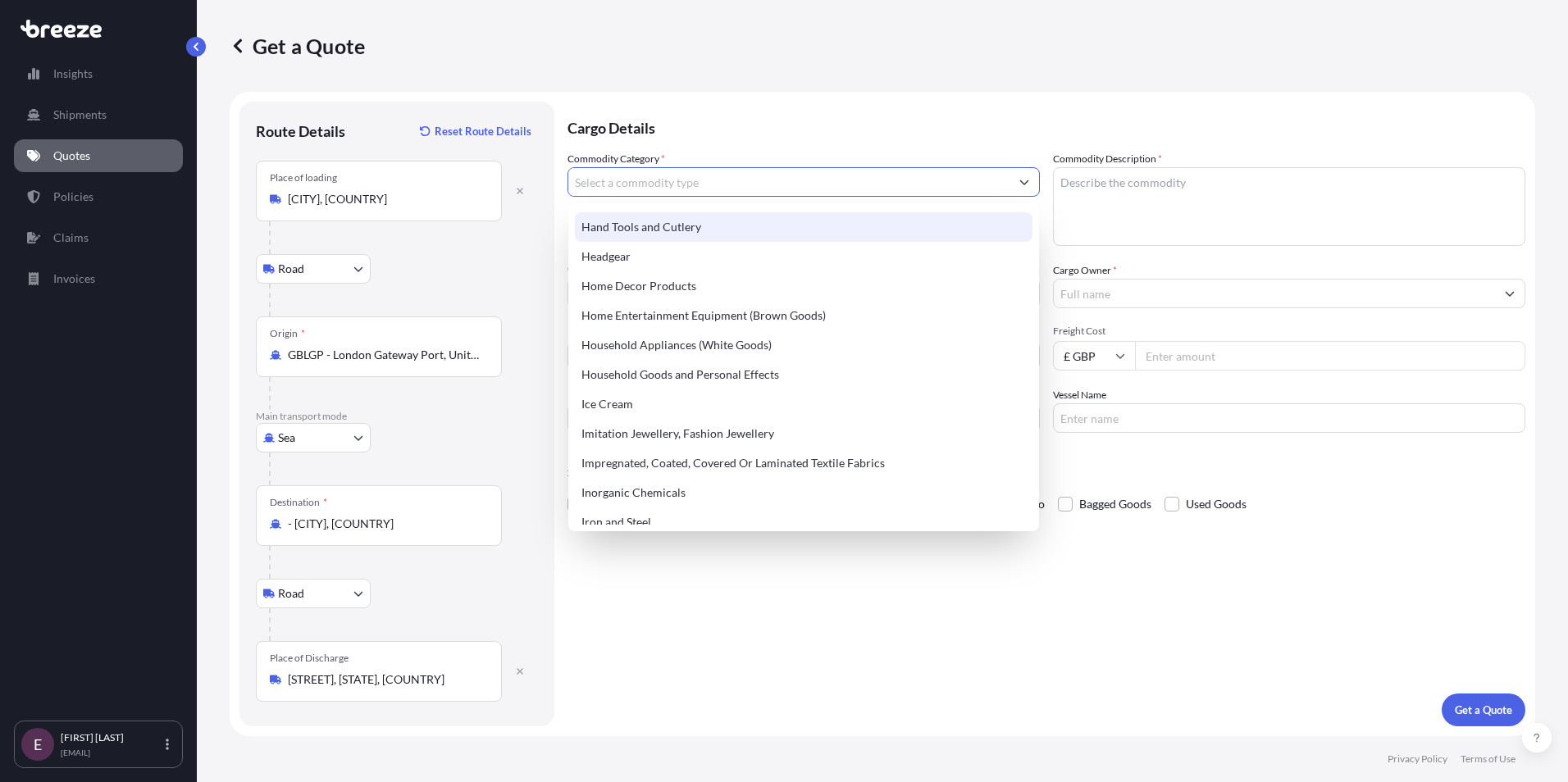 scroll, scrollTop: 1557, scrollLeft: 0, axis: vertical 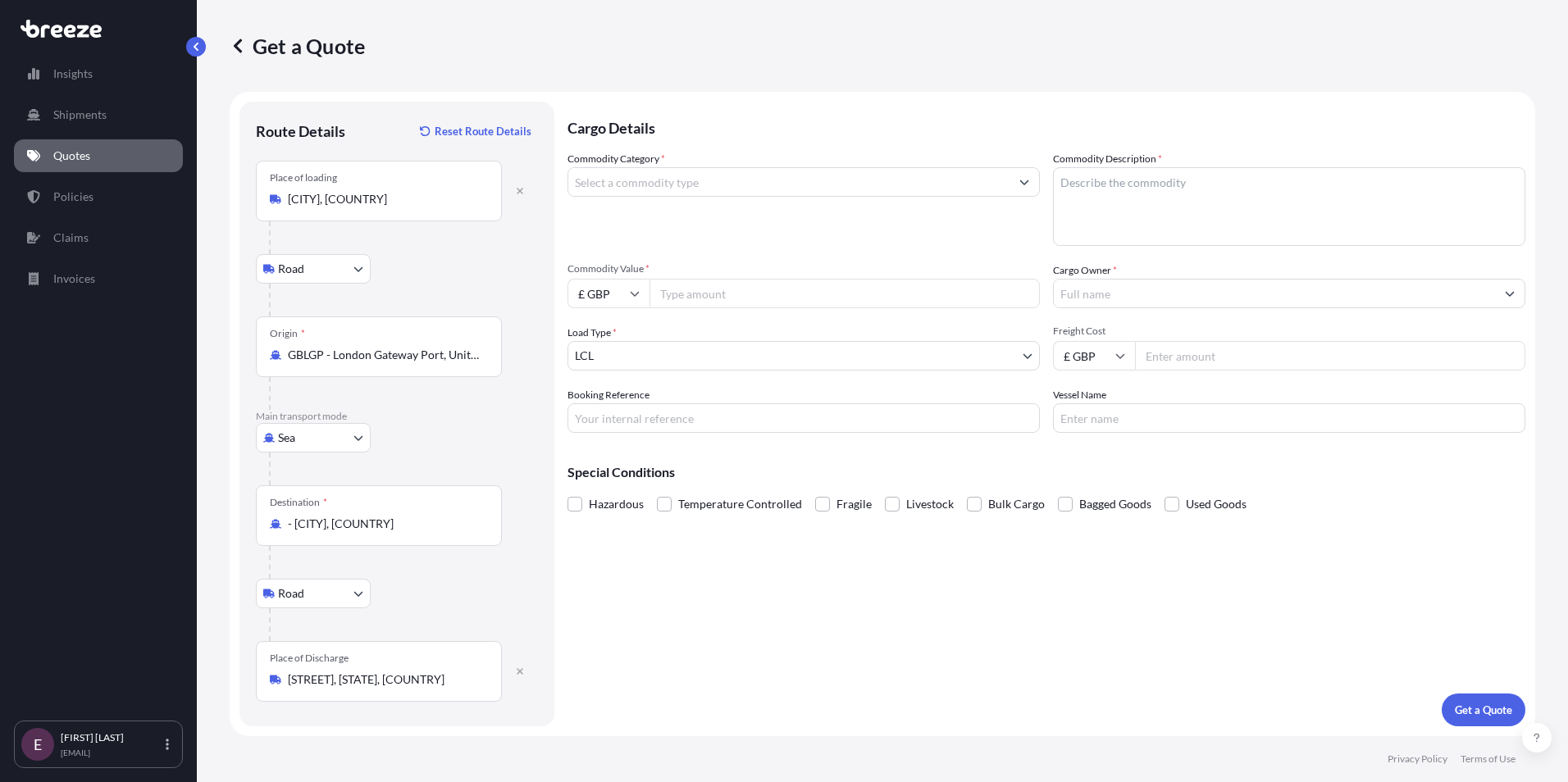 click on "Commodity Category *" at bounding box center [789, 182] 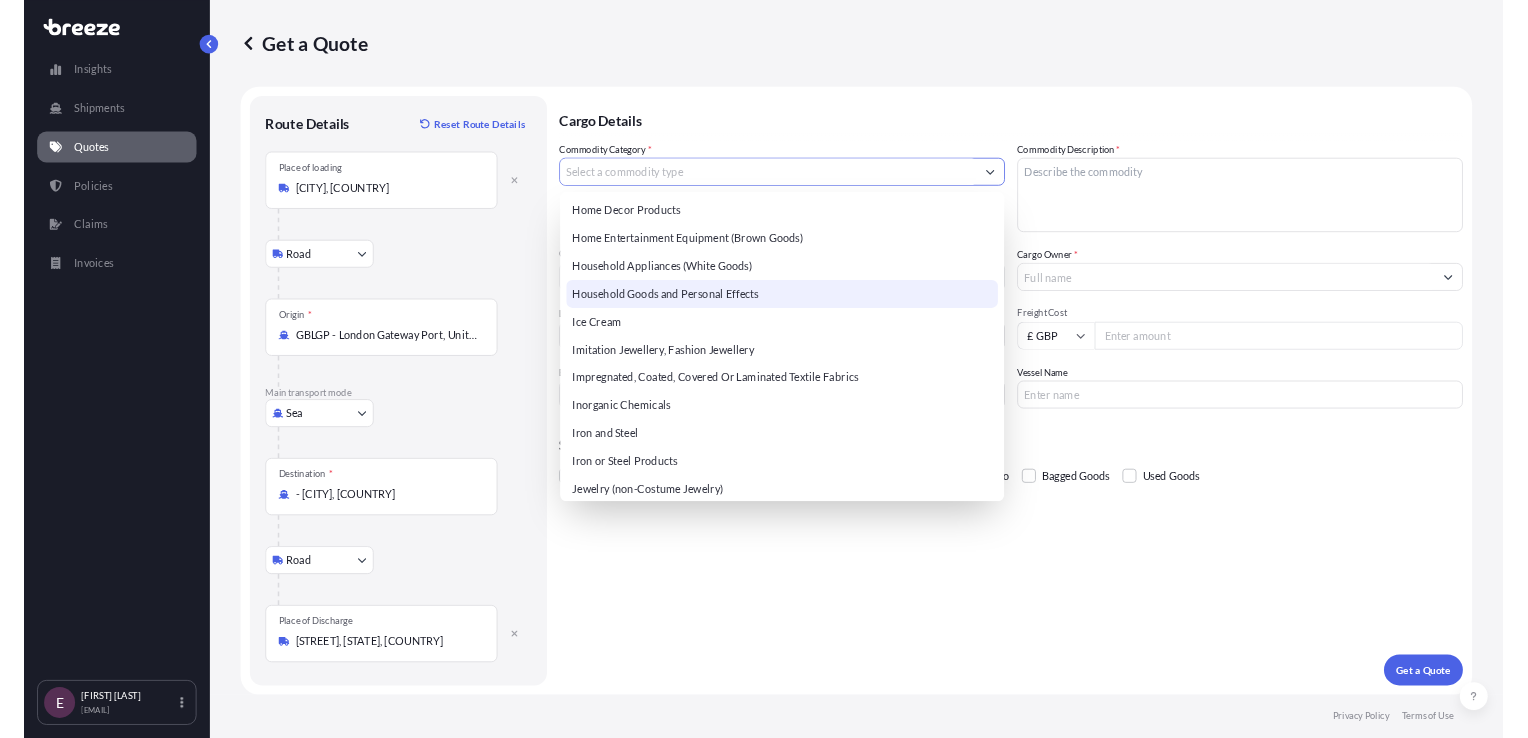 scroll, scrollTop: 2000, scrollLeft: 0, axis: vertical 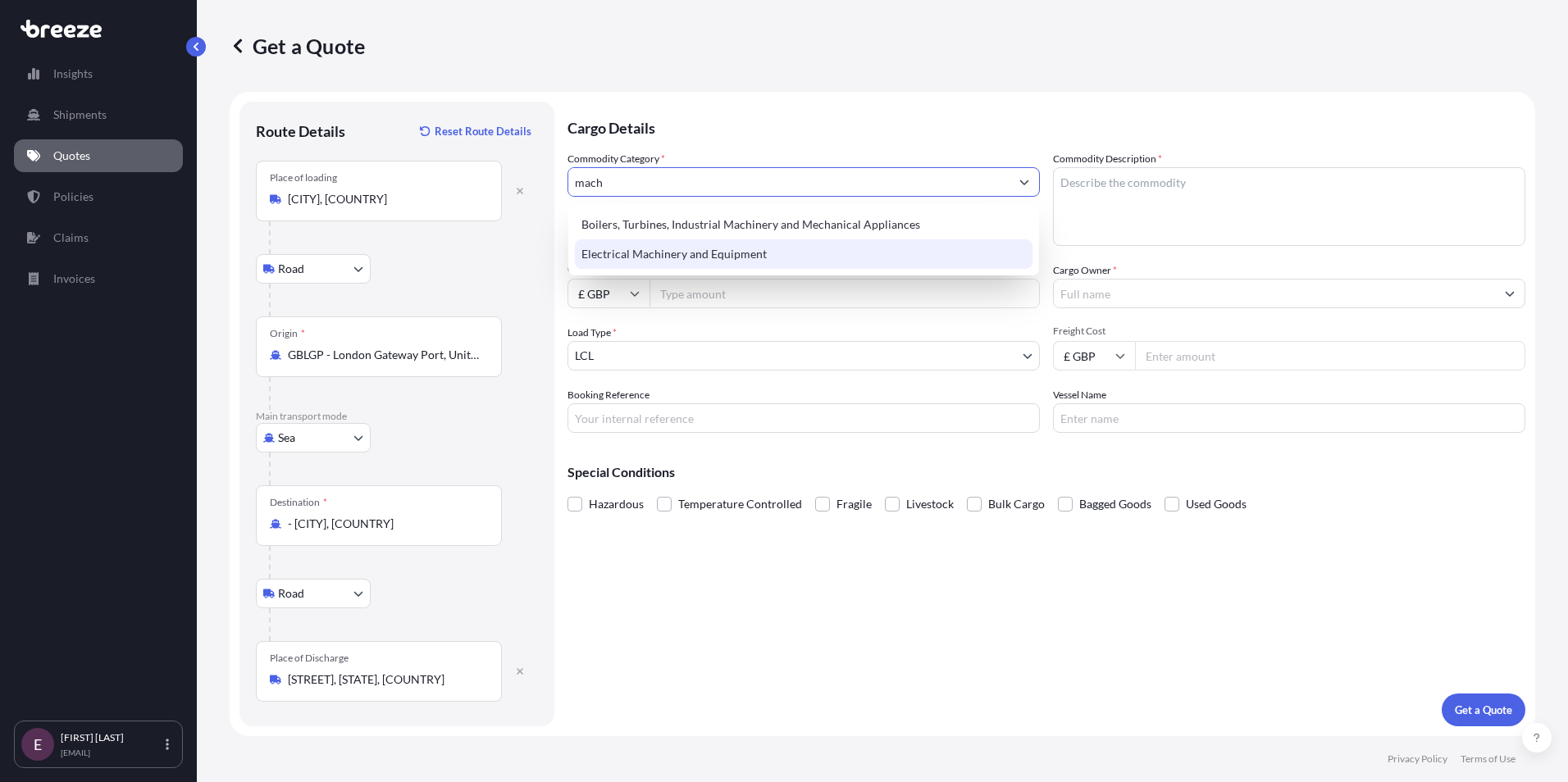 click on "Electrical Machinery and Equipment" at bounding box center (804, 254) 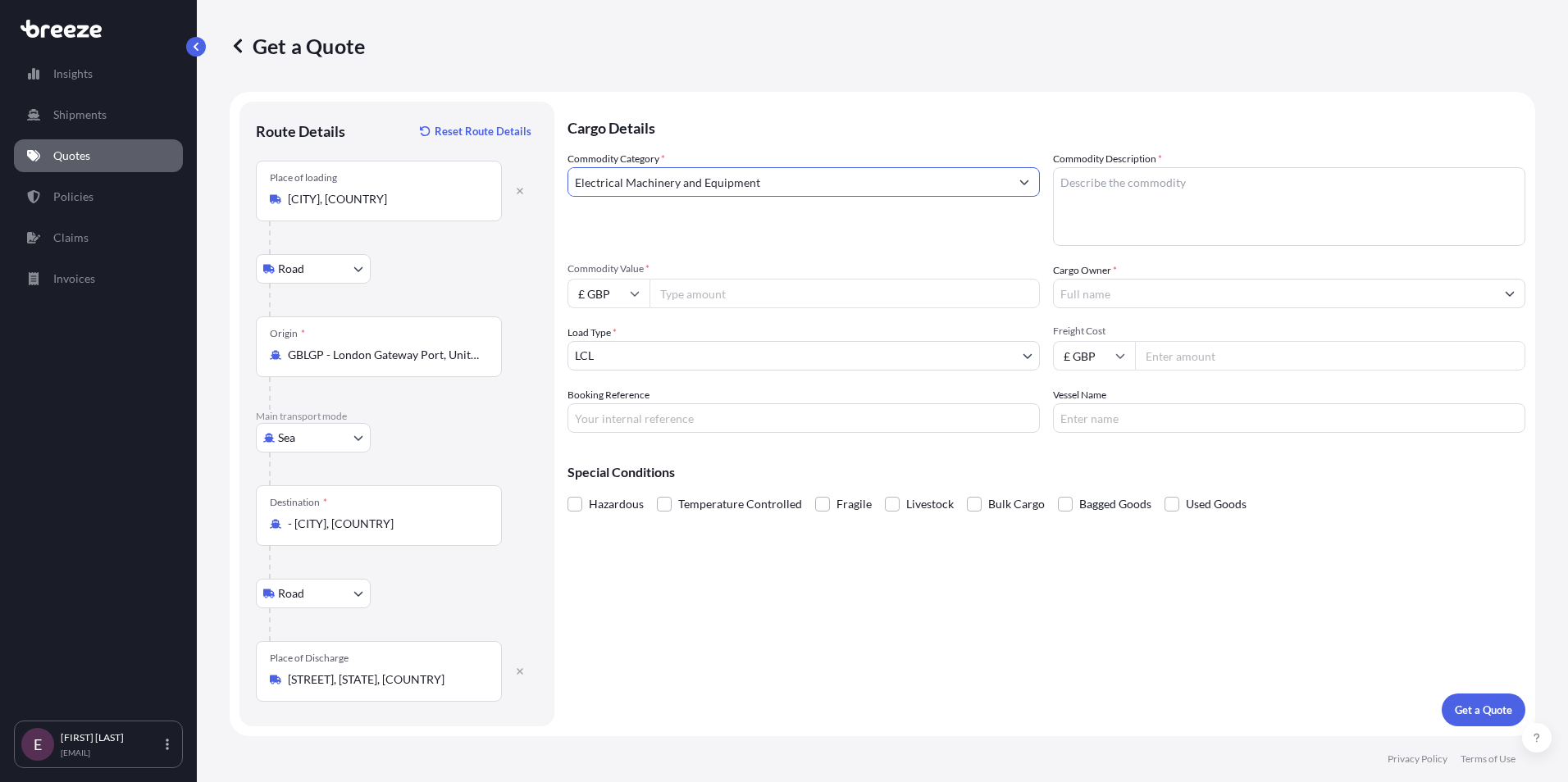 type on "Electrical Machinery and Equipment" 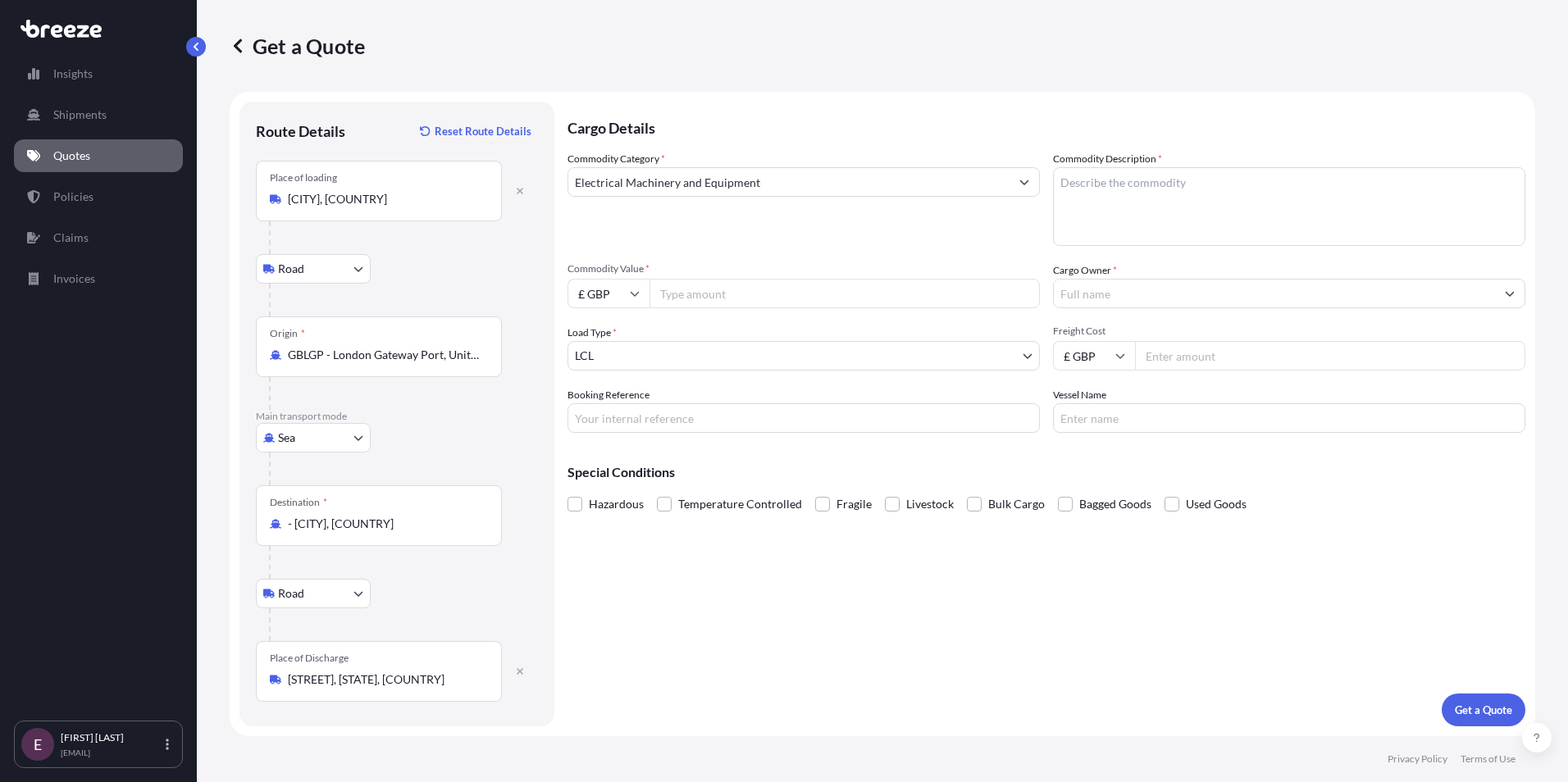 type on "[PRICE]" 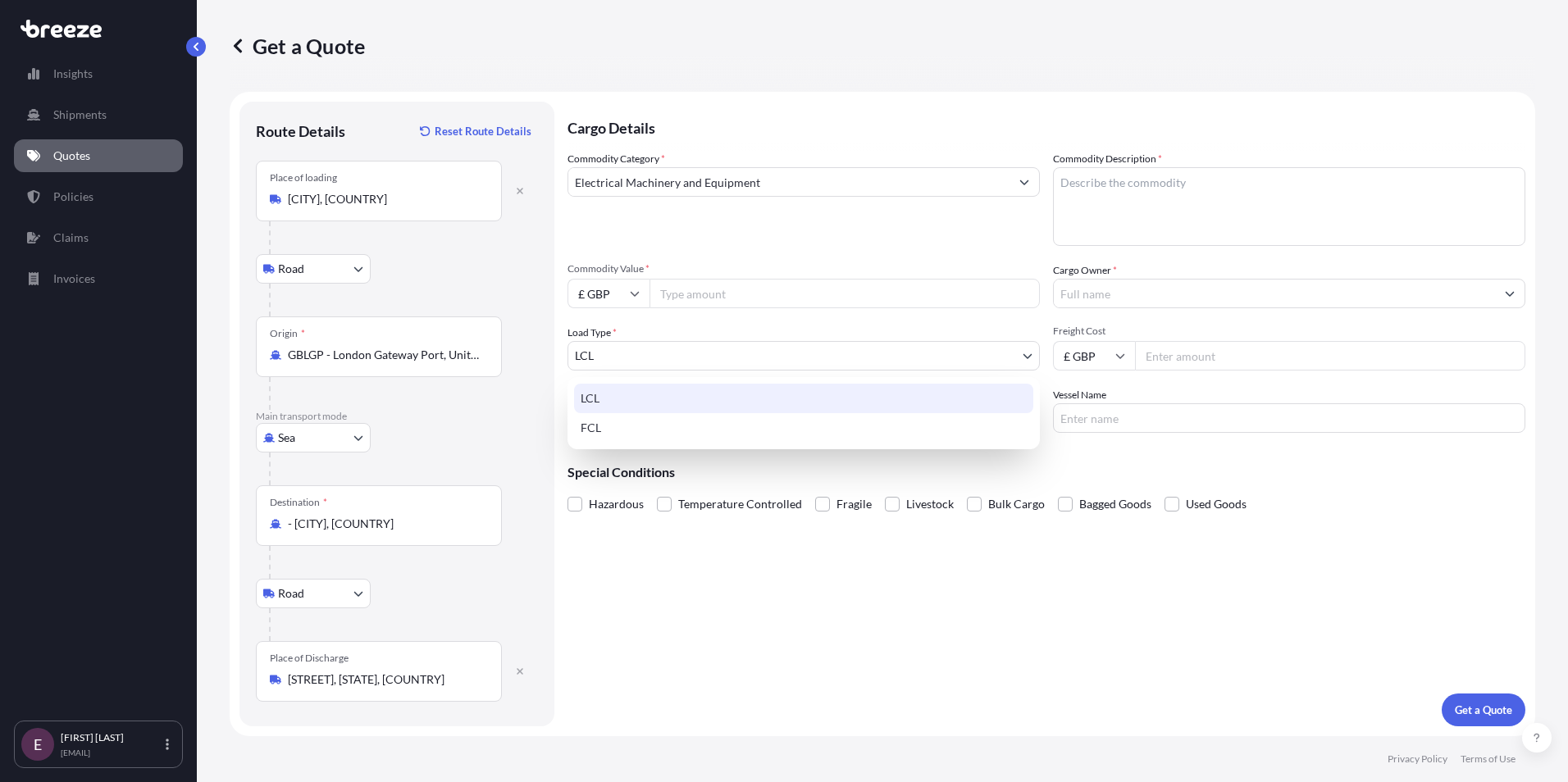 click on "Insights Shipments Quotes Policies Claims Invoices E [FIRST]   [LAST] [EMAIL] Get a Quote Route Details Place of loading [CITY], [COUNTRY] Road Road Rail Origin * GBLGP - [CITY] [COUNTRY], [COUNTRY] Main transport mode Sea Sea Air Road Rail Destination * USNYC - [CITY], [COUNTRY] Road Road Rail Place of Discharge [STREET], [STATE], [COUNTRY] Cargo Details Commodity Category * Electrical Machinery and Equipment Commodity Description * Commodity Value   * £ GBP [PRICE] Cargo Owner * Load Type * LCL LCL FCL Freight Cost   £ GBP Booking Reference Vessel Name Special Conditions Hazardous Temperature Controlled Fragile Livestock Bulk Cargo Bagged Goods Used Goods Get a Quote Privacy Policy Terms of Use
LCL FCL" at bounding box center [784, 391] 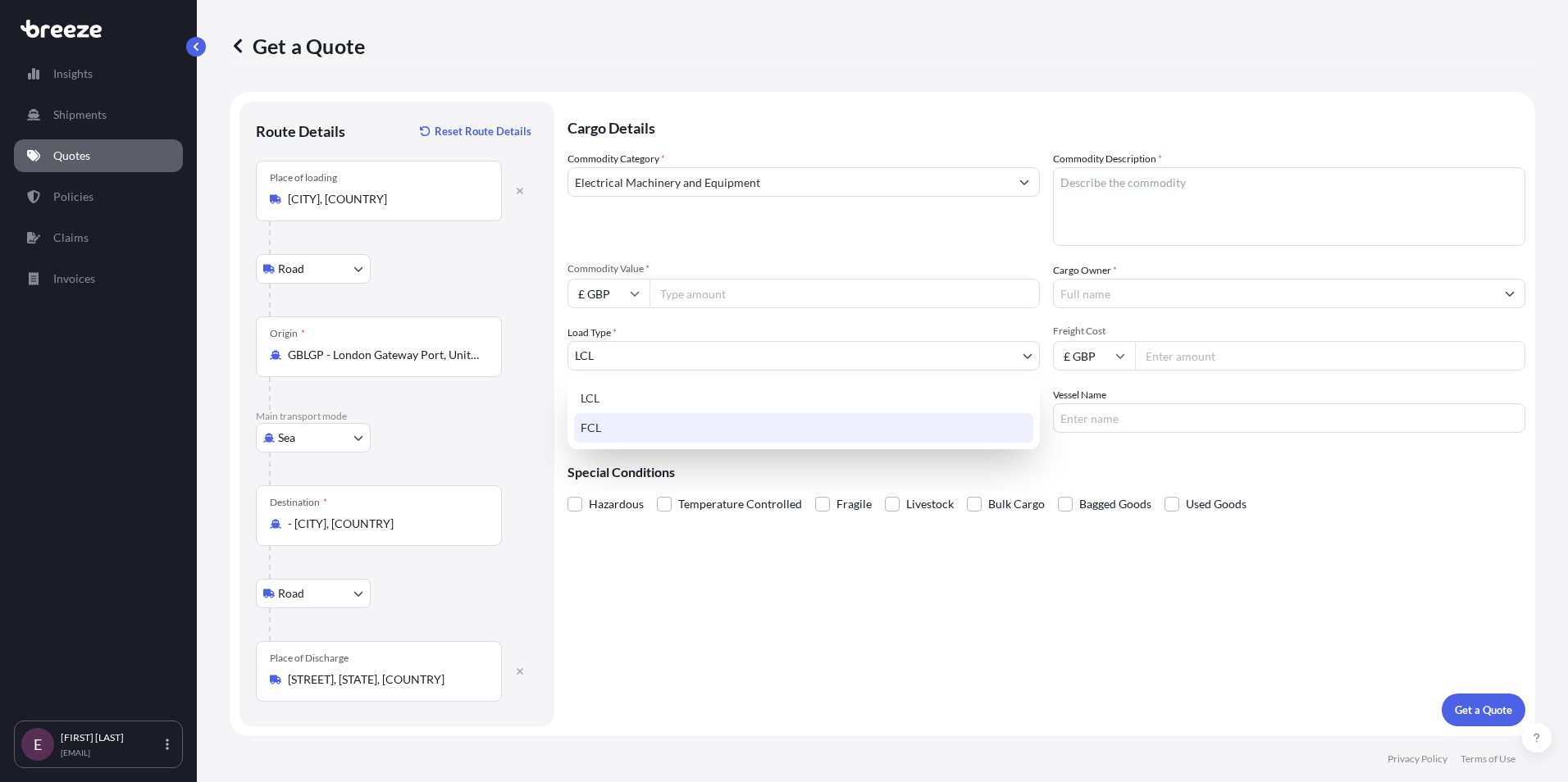 click on "FCL" at bounding box center (804, 428) 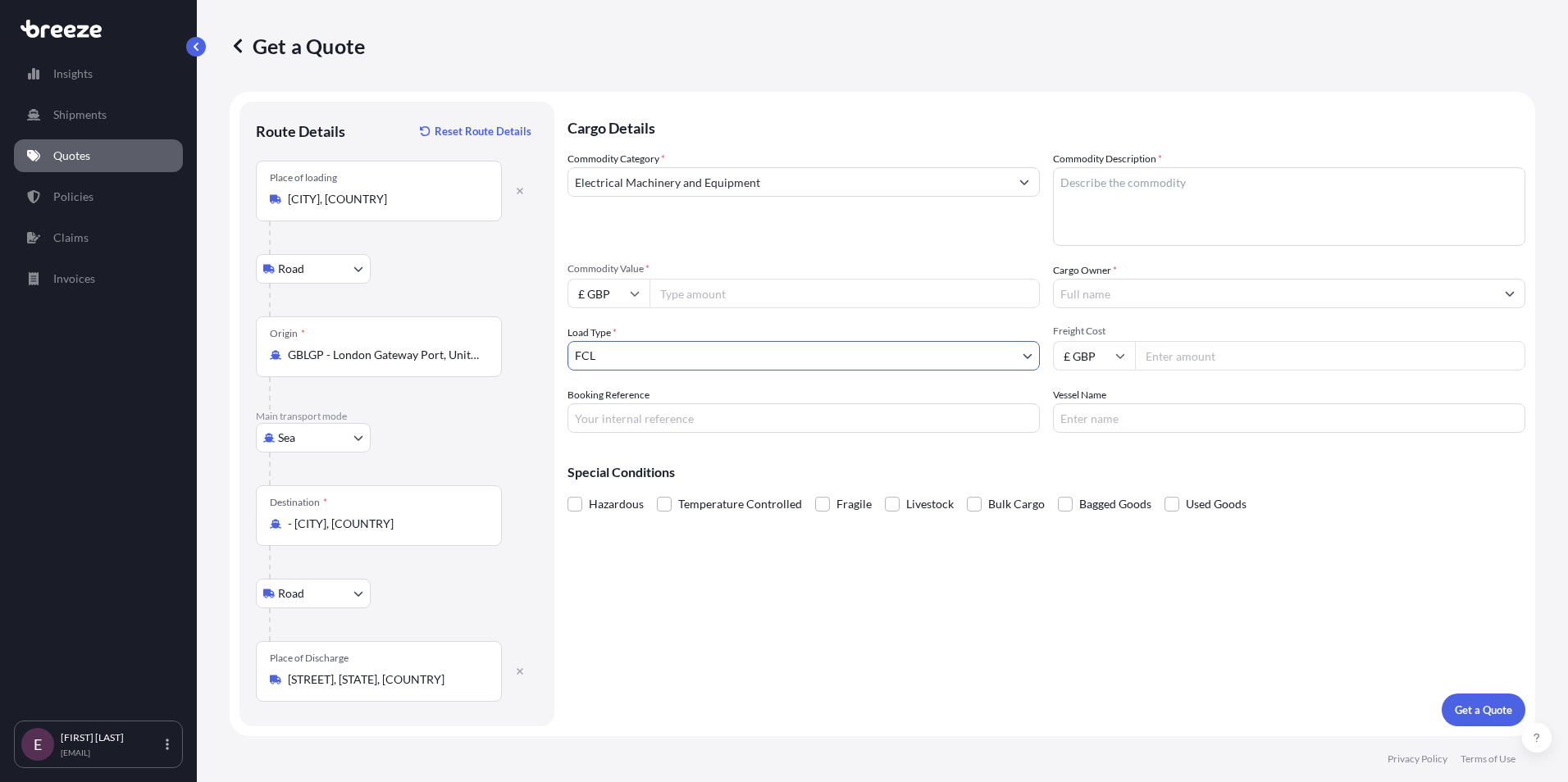 click on "Booking Reference" at bounding box center (804, 418) 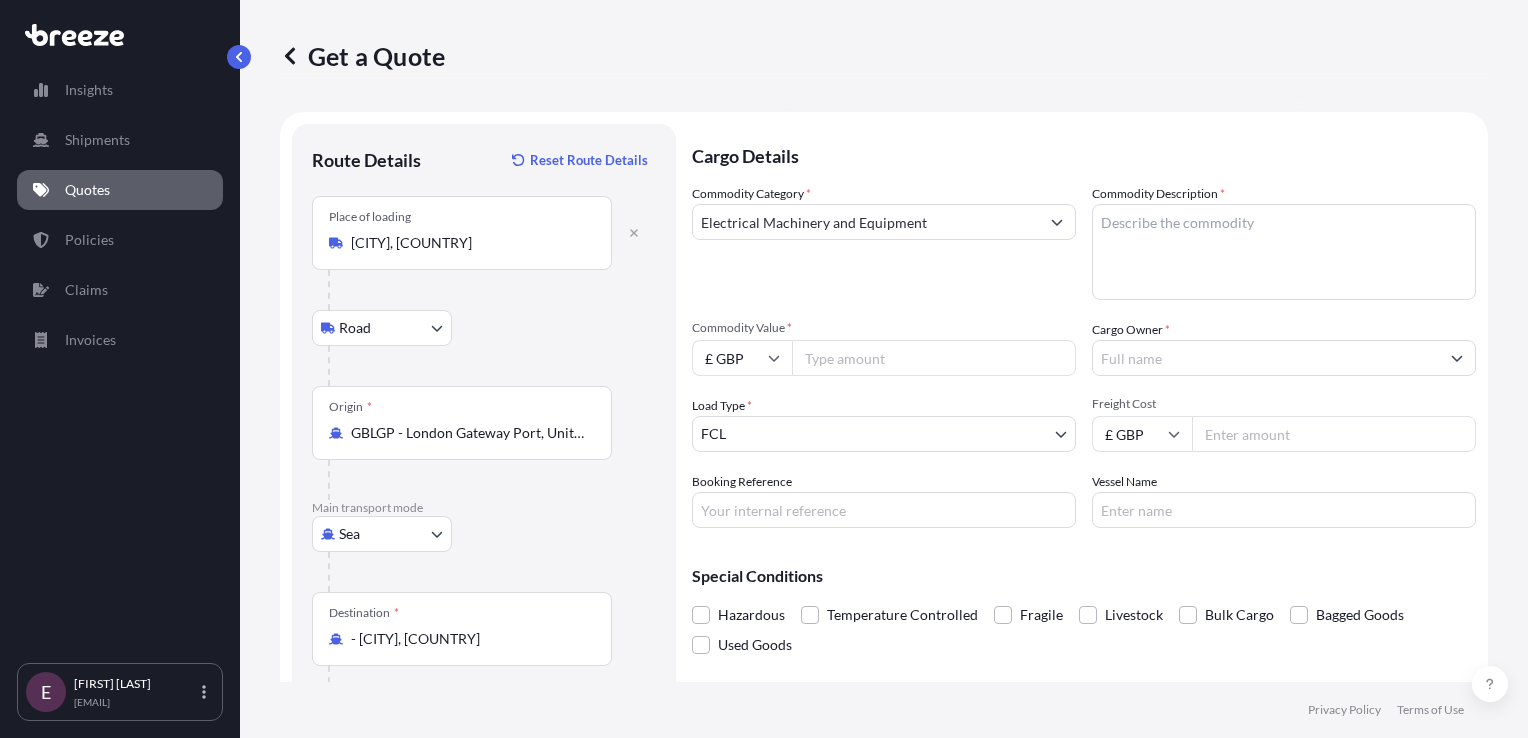 click on "Booking Reference" at bounding box center [884, 510] 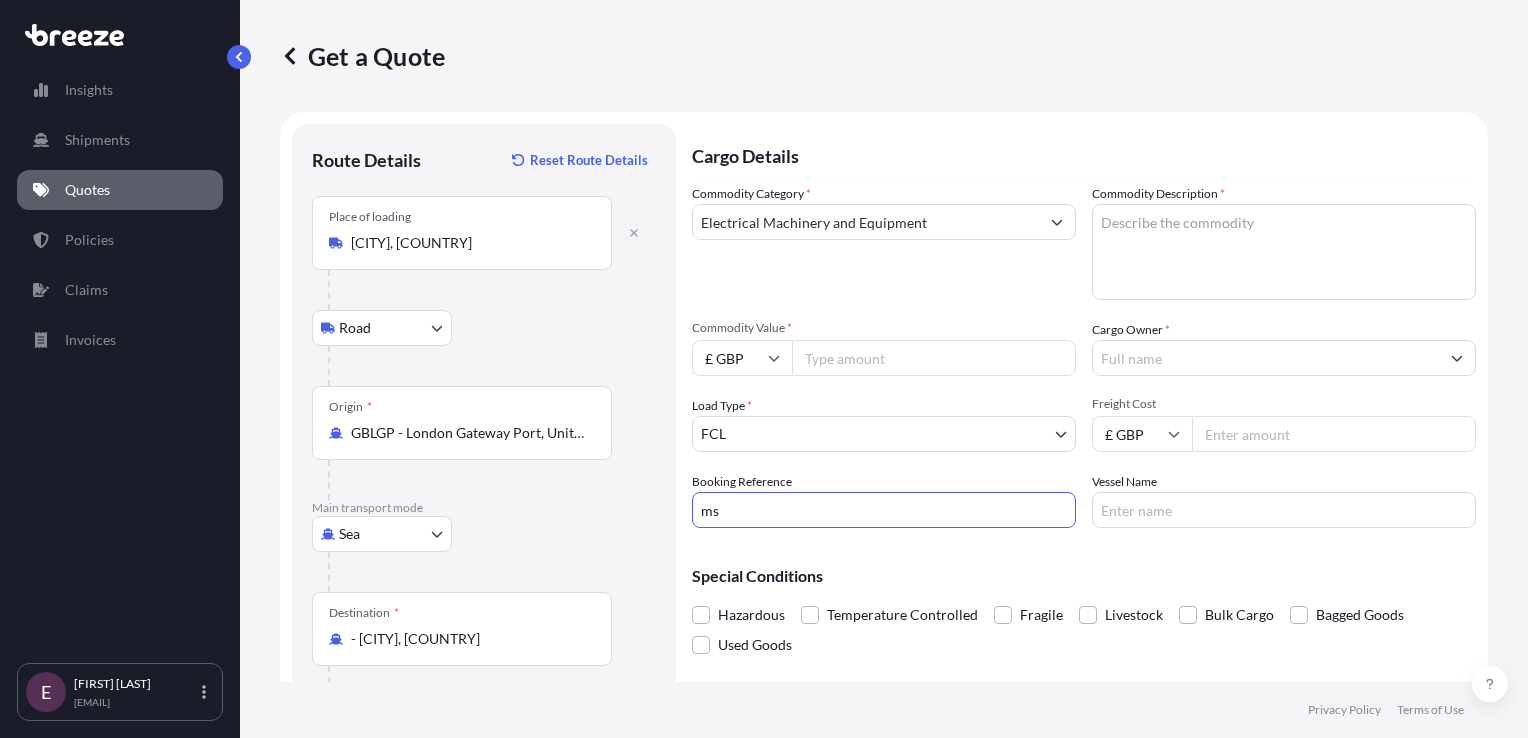 type on "m" 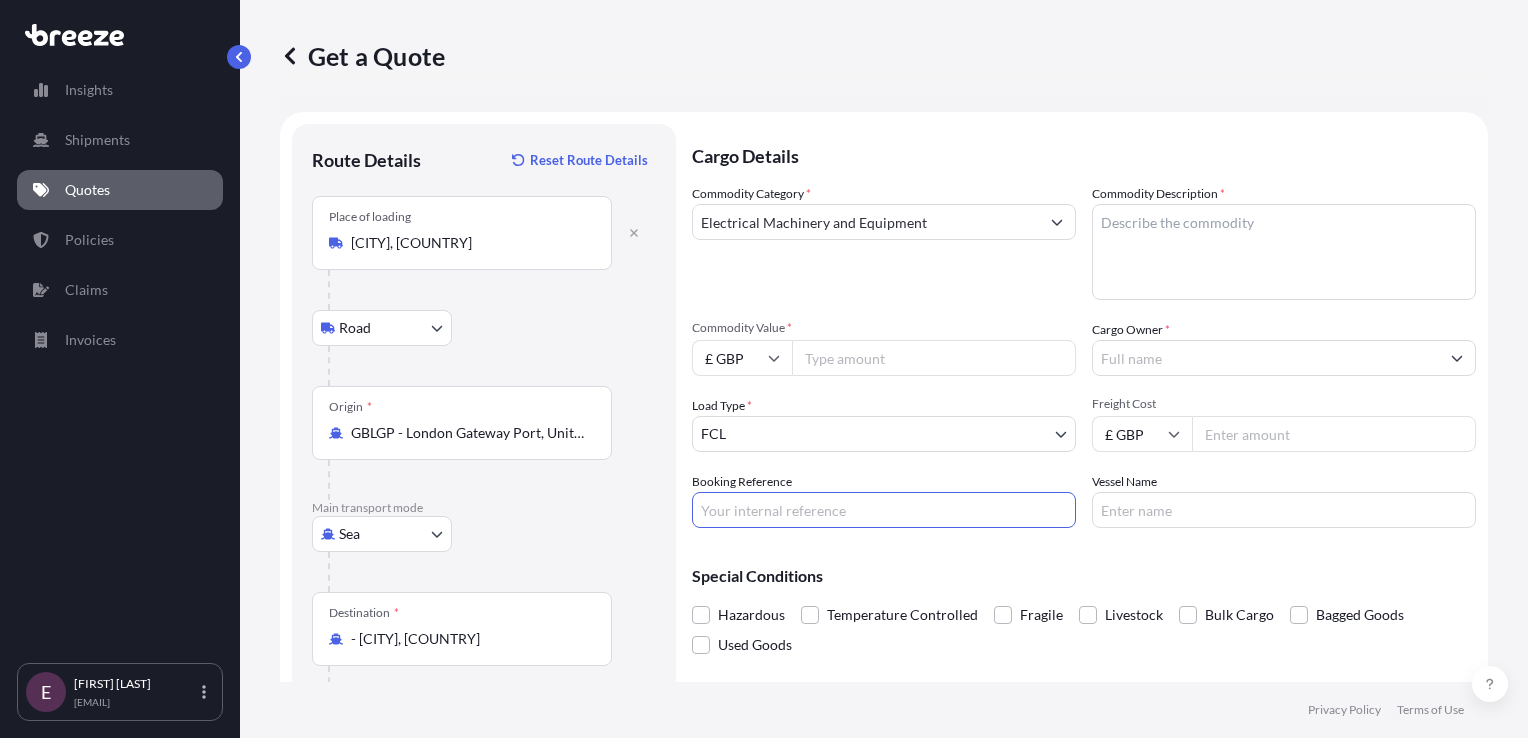 type on "S" 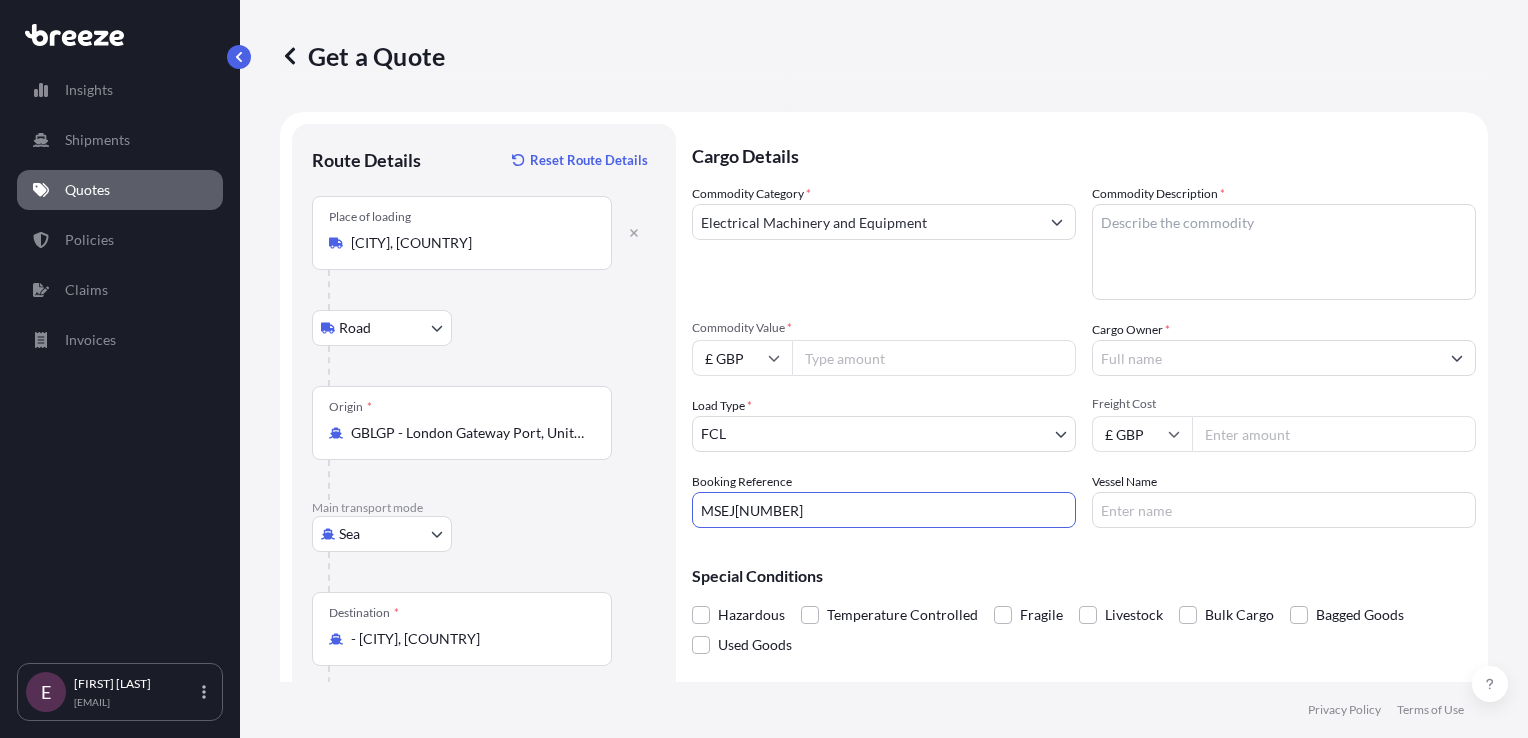 type on "MSEJ[NUMBER]" 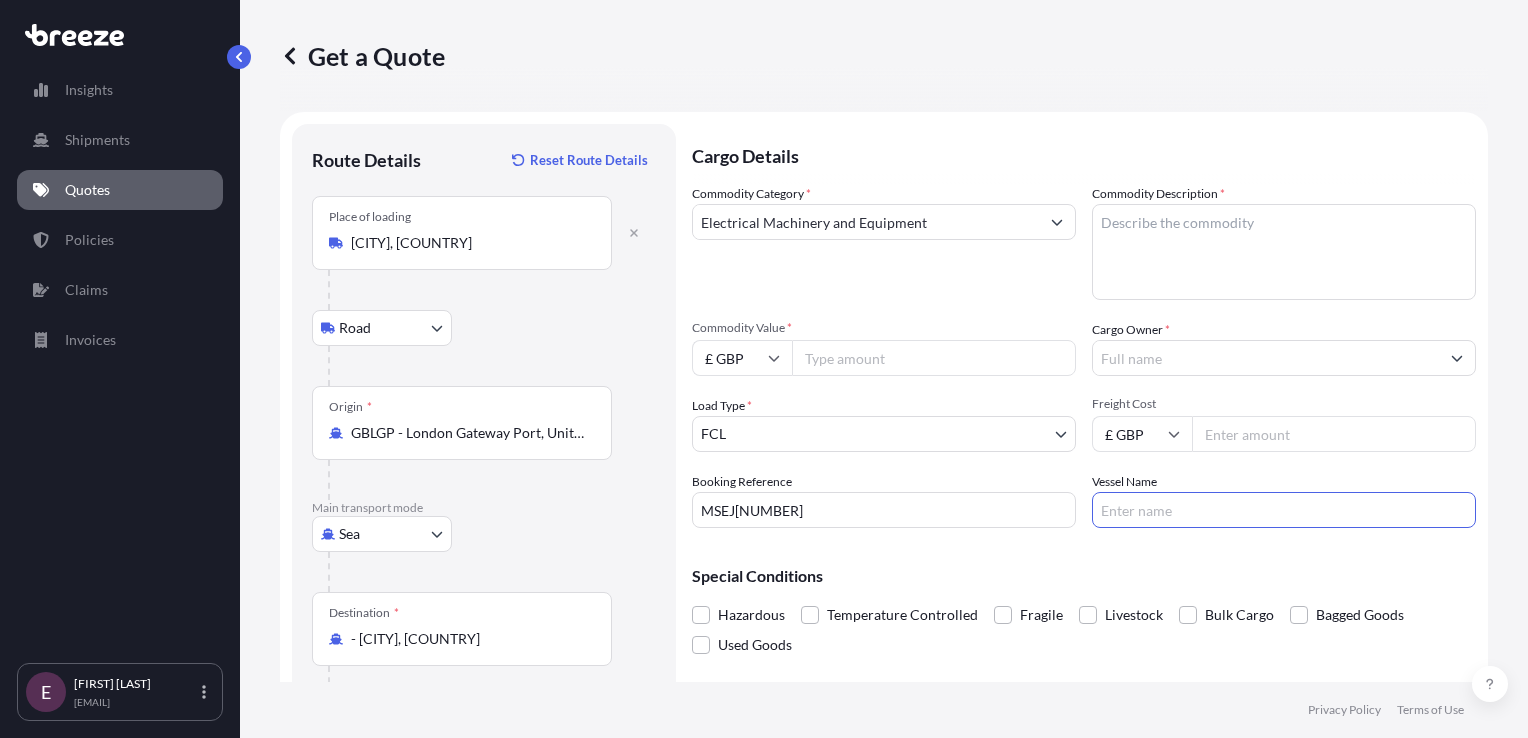 click on "Vessel Name" at bounding box center (1284, 510) 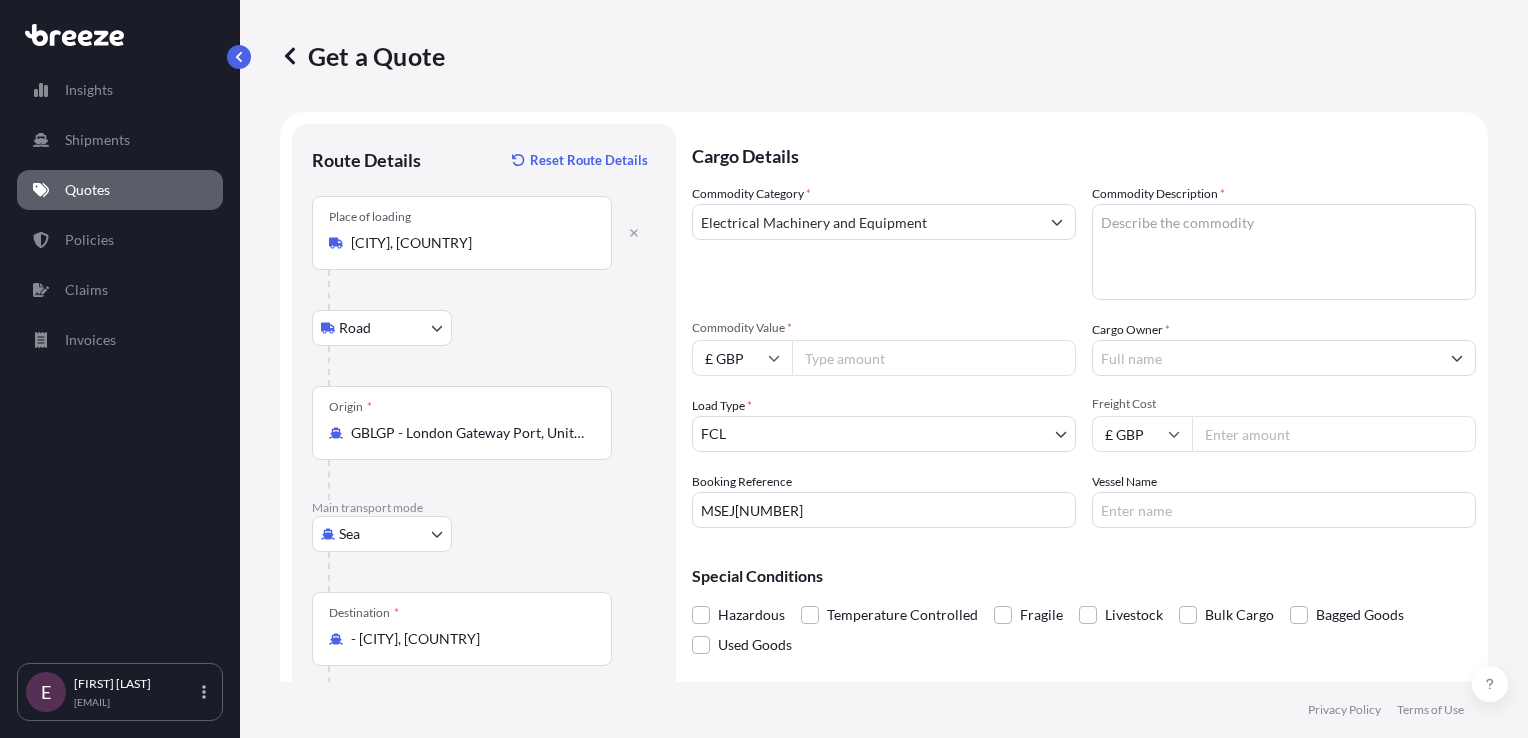 drag, startPoint x: 1133, startPoint y: 481, endPoint x: 1136, endPoint y: 491, distance: 10.440307 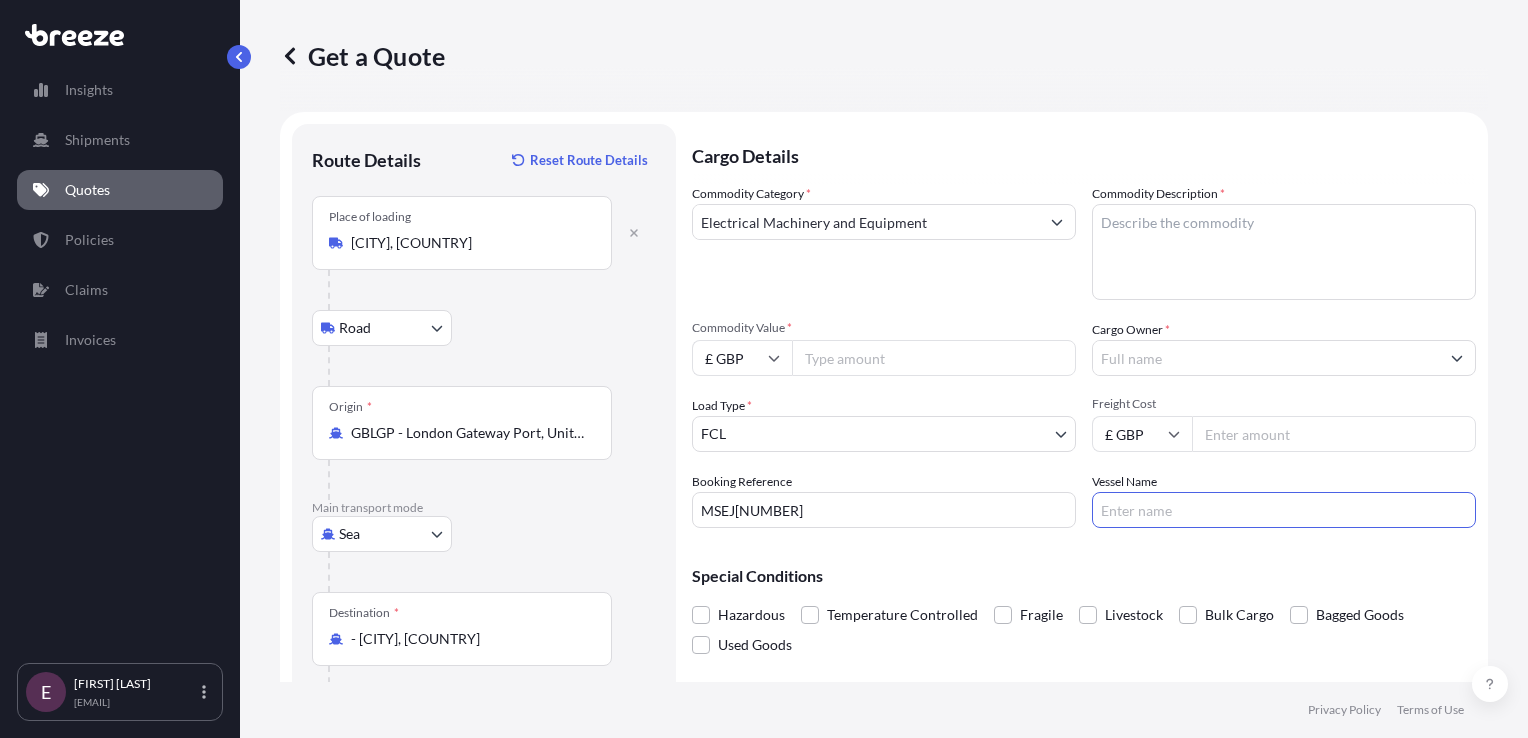 click on "Vessel Name" at bounding box center (1284, 510) 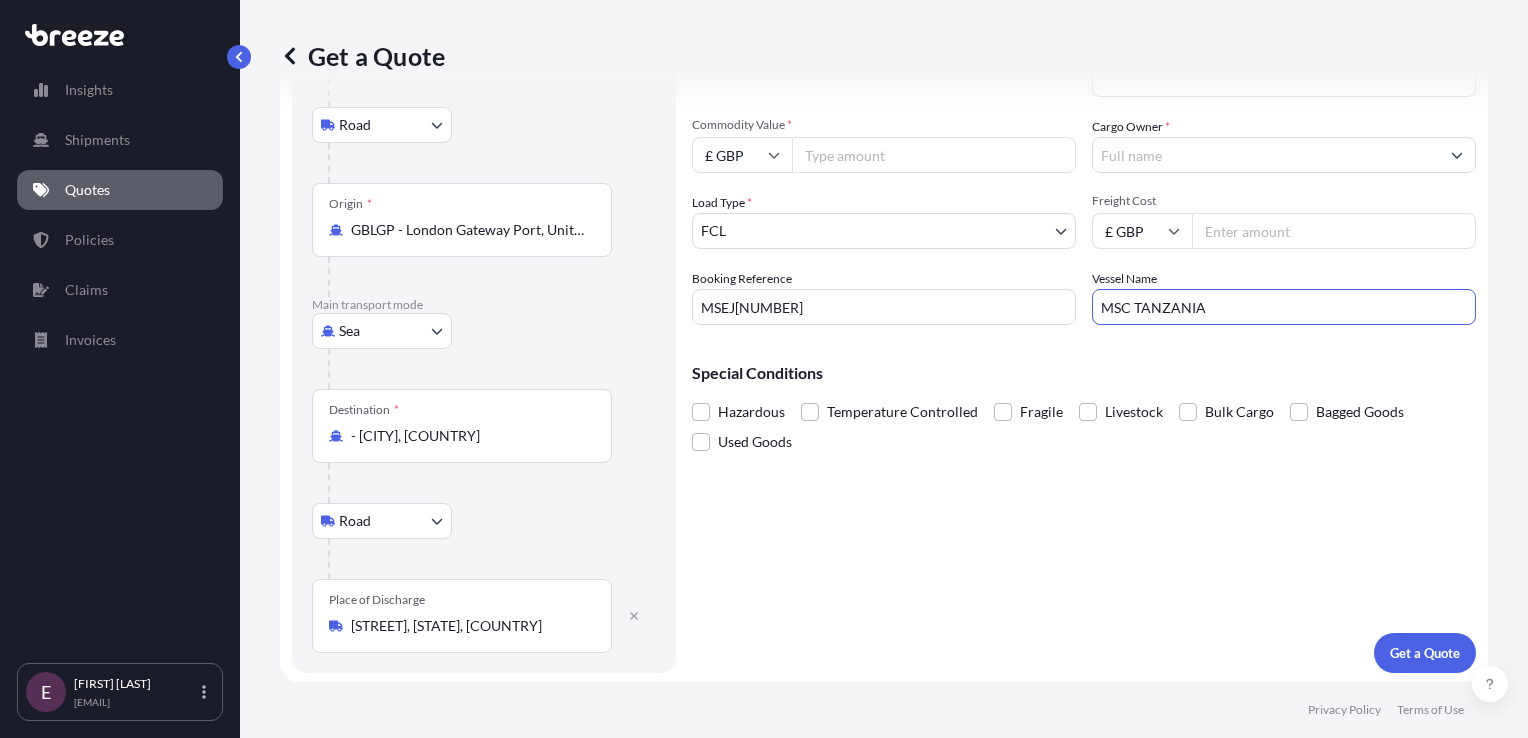 scroll, scrollTop: 204, scrollLeft: 0, axis: vertical 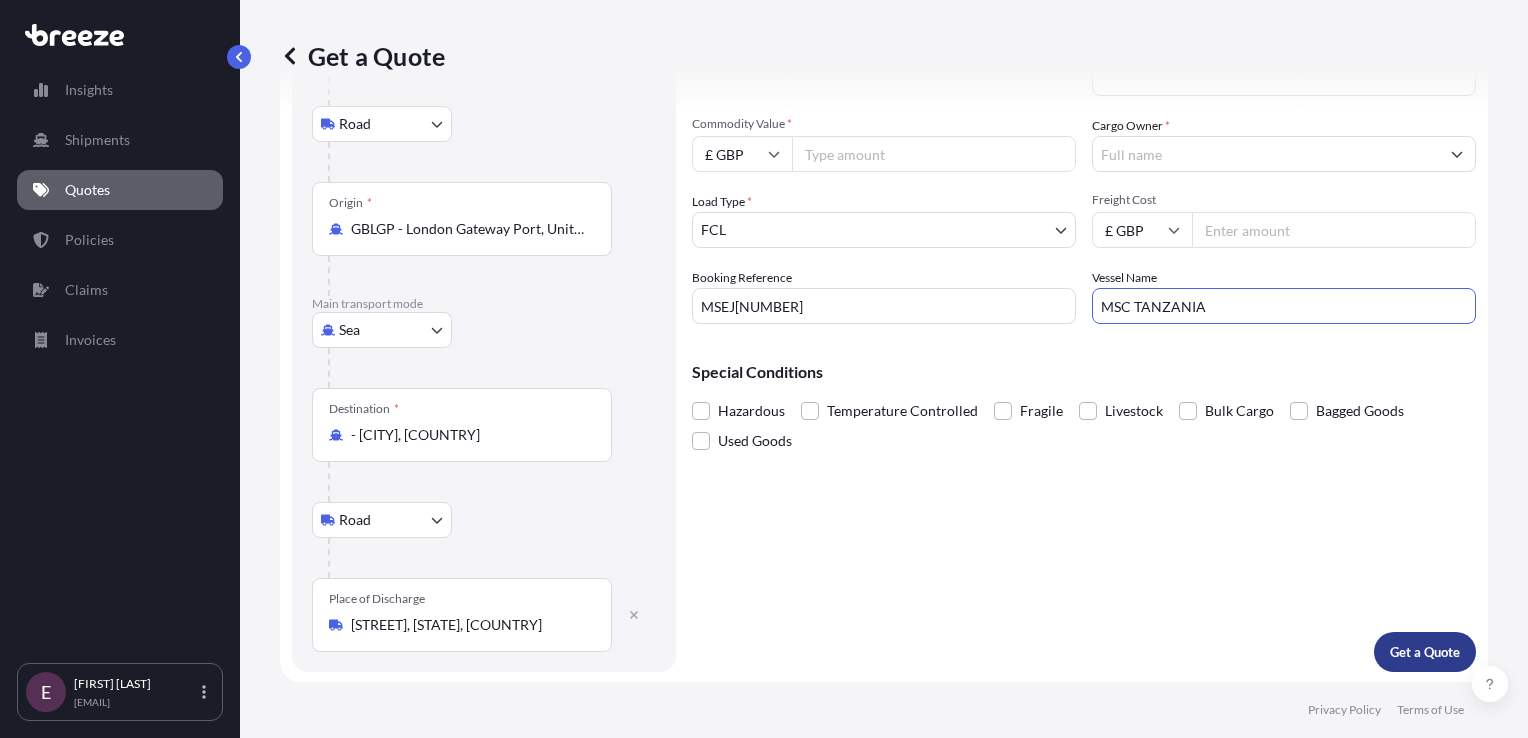 type on "MSC TANZANIA" 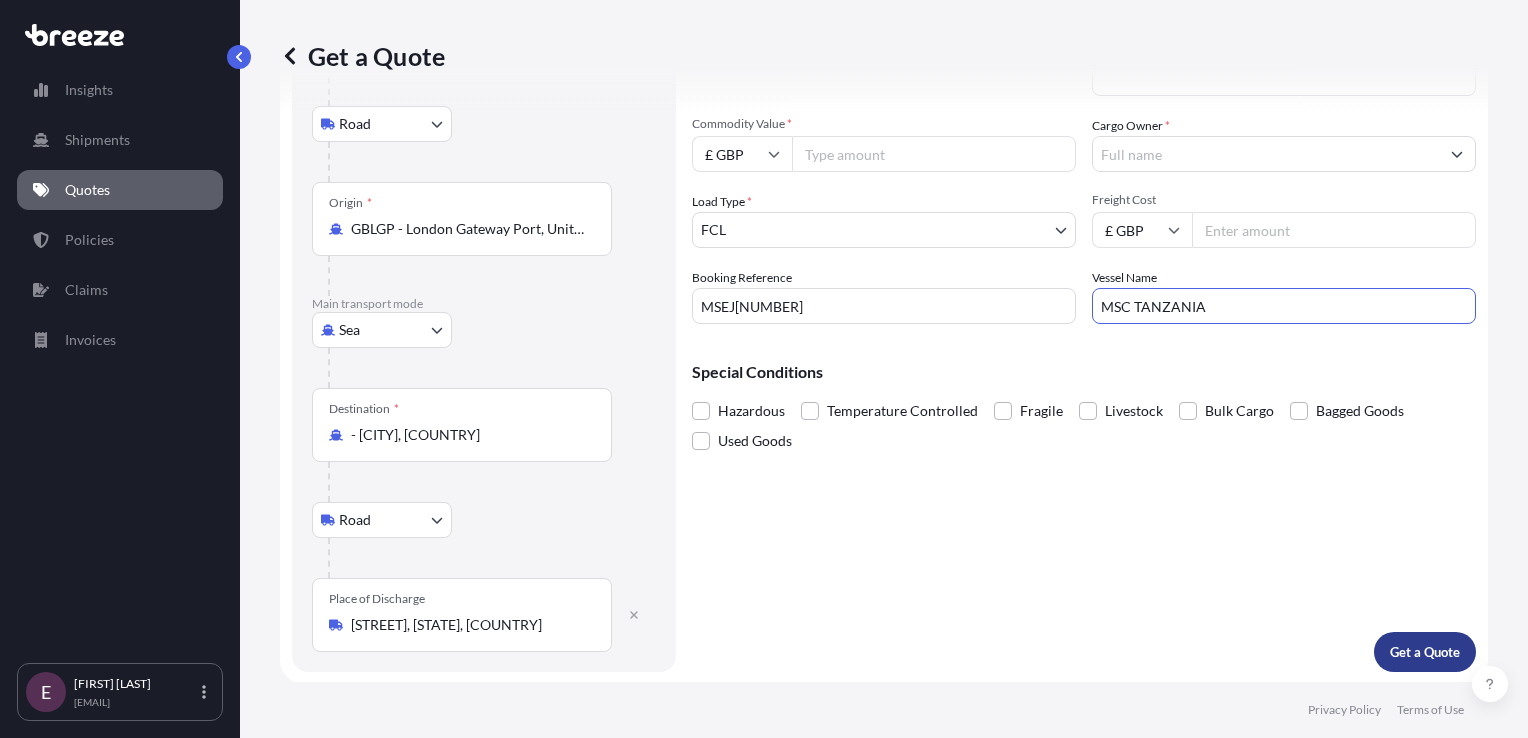 click on "Get a Quote" at bounding box center [1425, 652] 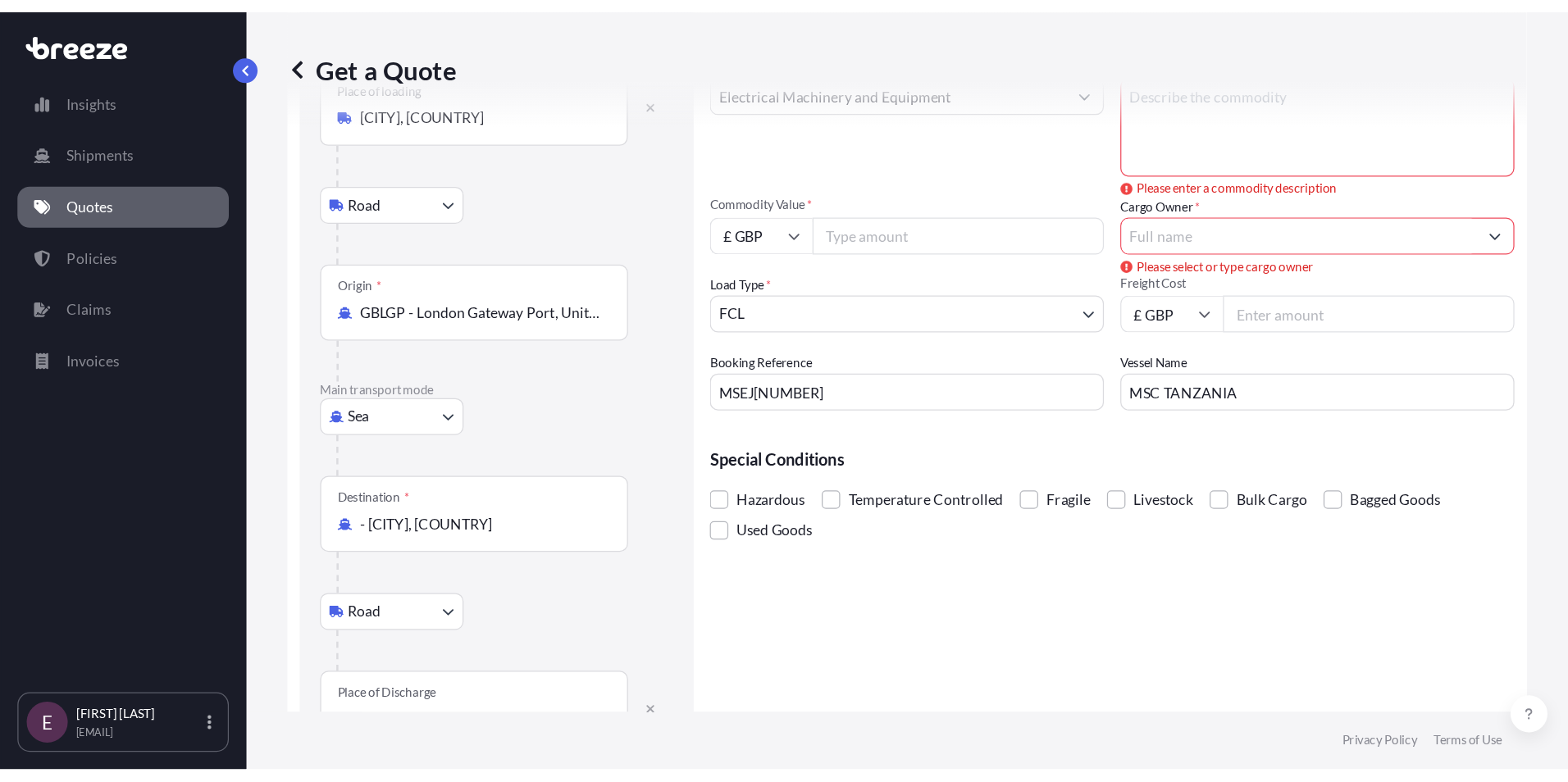 scroll, scrollTop: 0, scrollLeft: 0, axis: both 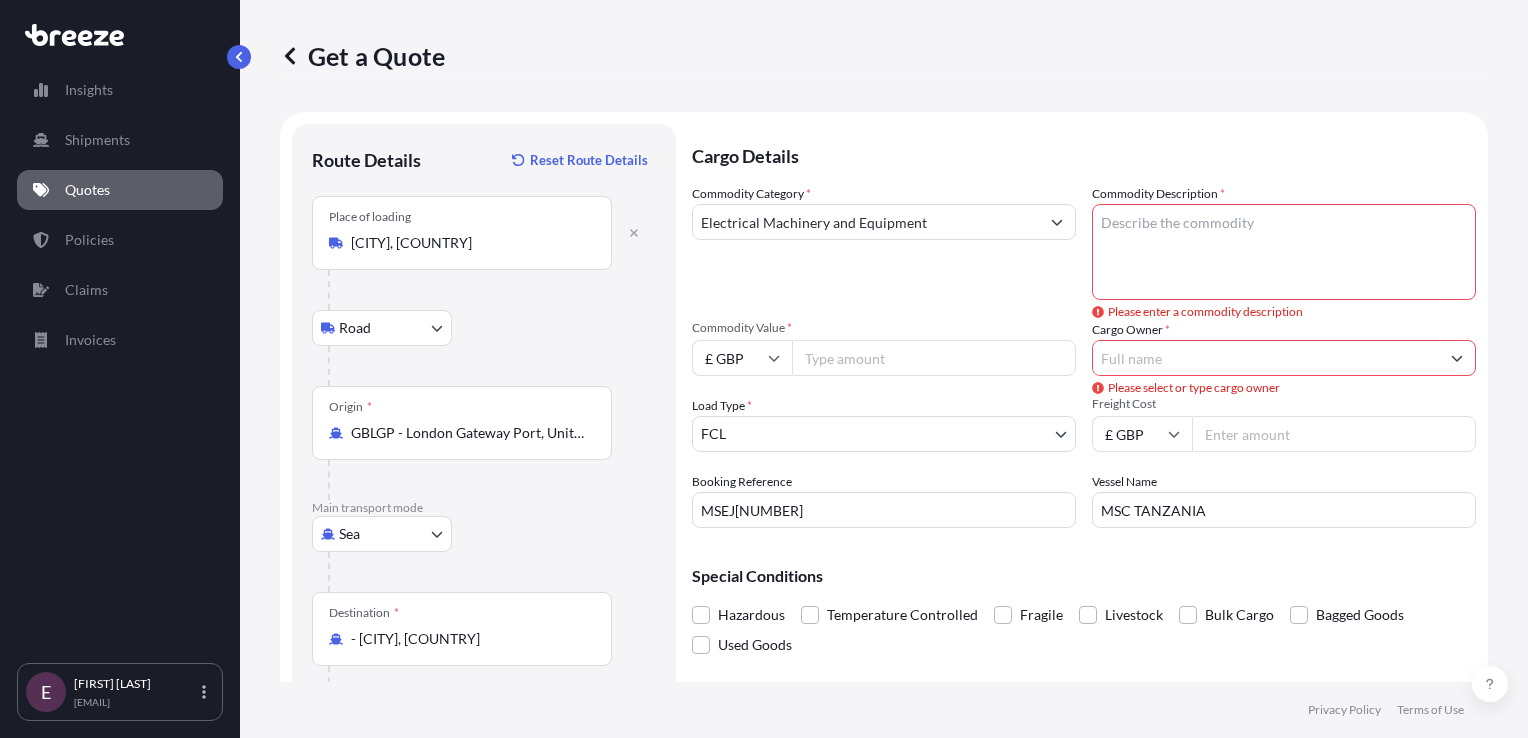 click on "Commodity Description *" at bounding box center [1284, 252] 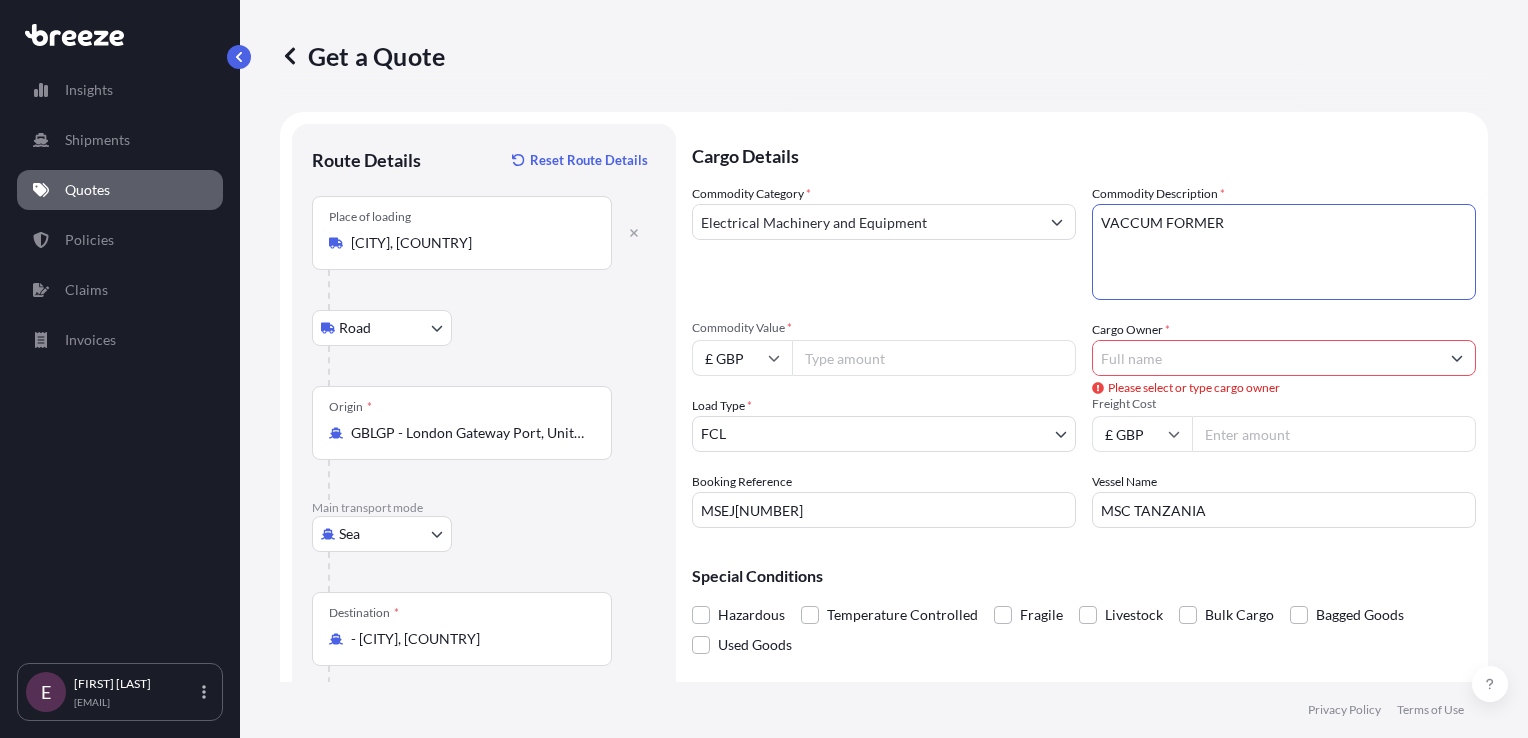 type on "VACCUM FORMER" 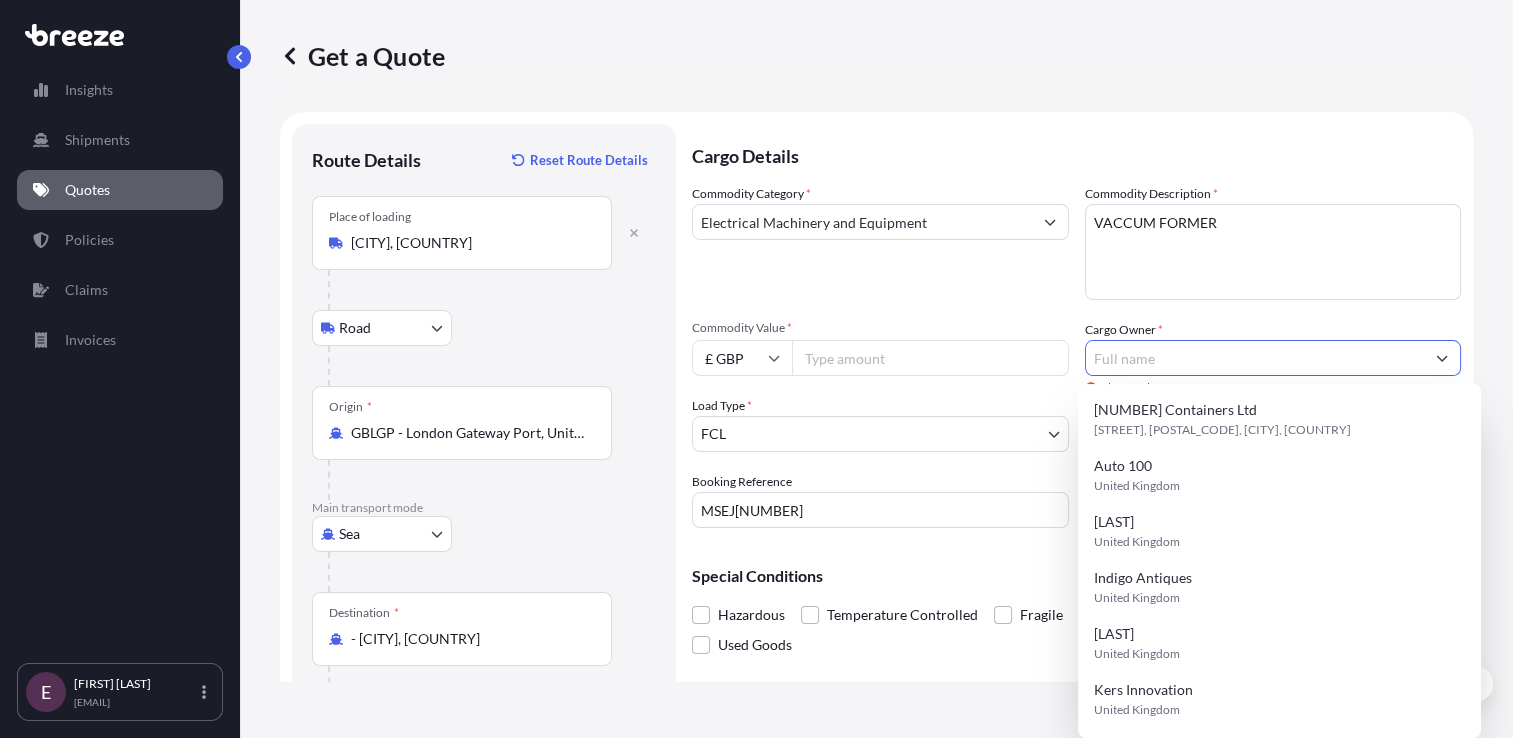 click on "Cargo Owner *" at bounding box center (1255, 358) 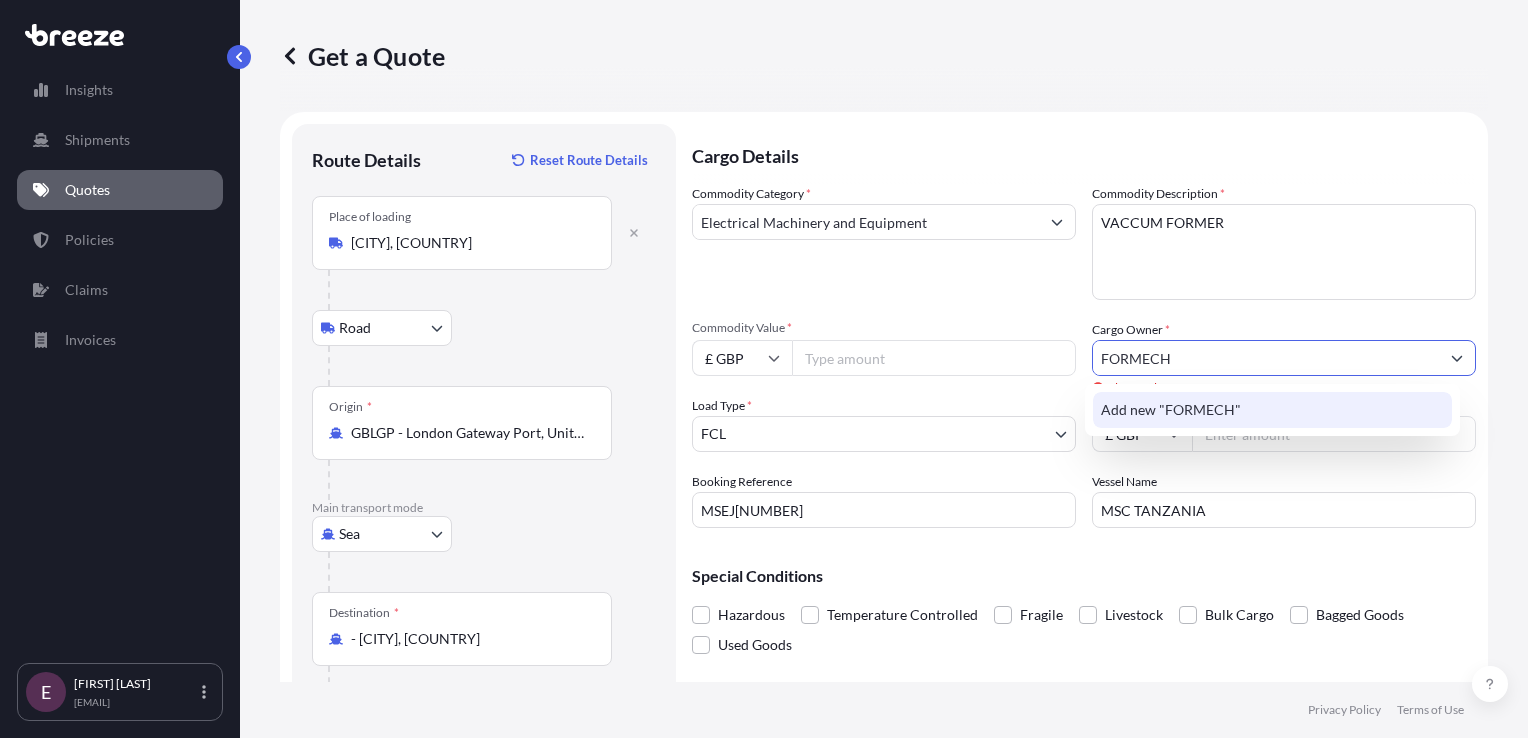 click on "Add new "FORMECH"" at bounding box center (1272, 410) 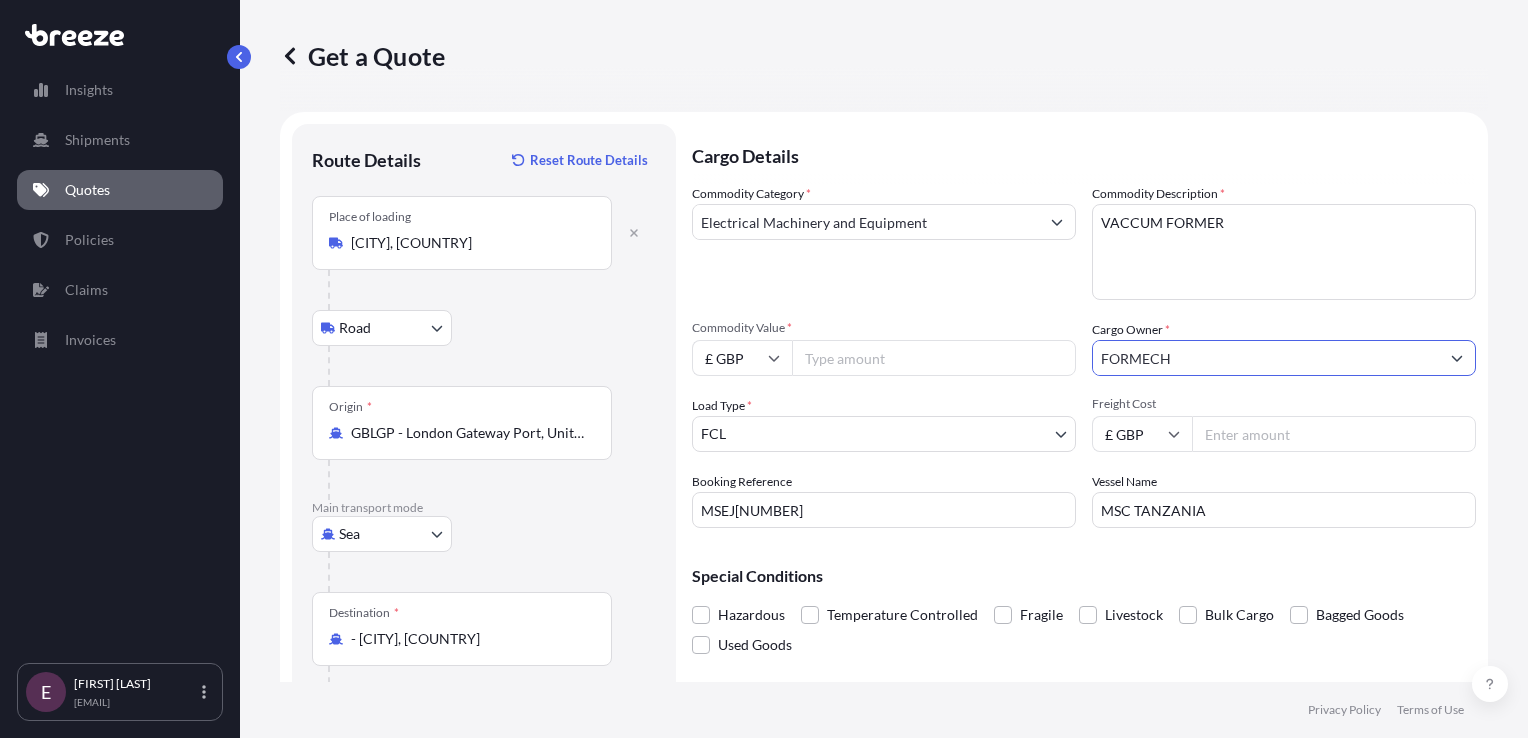 type on "FORMECH" 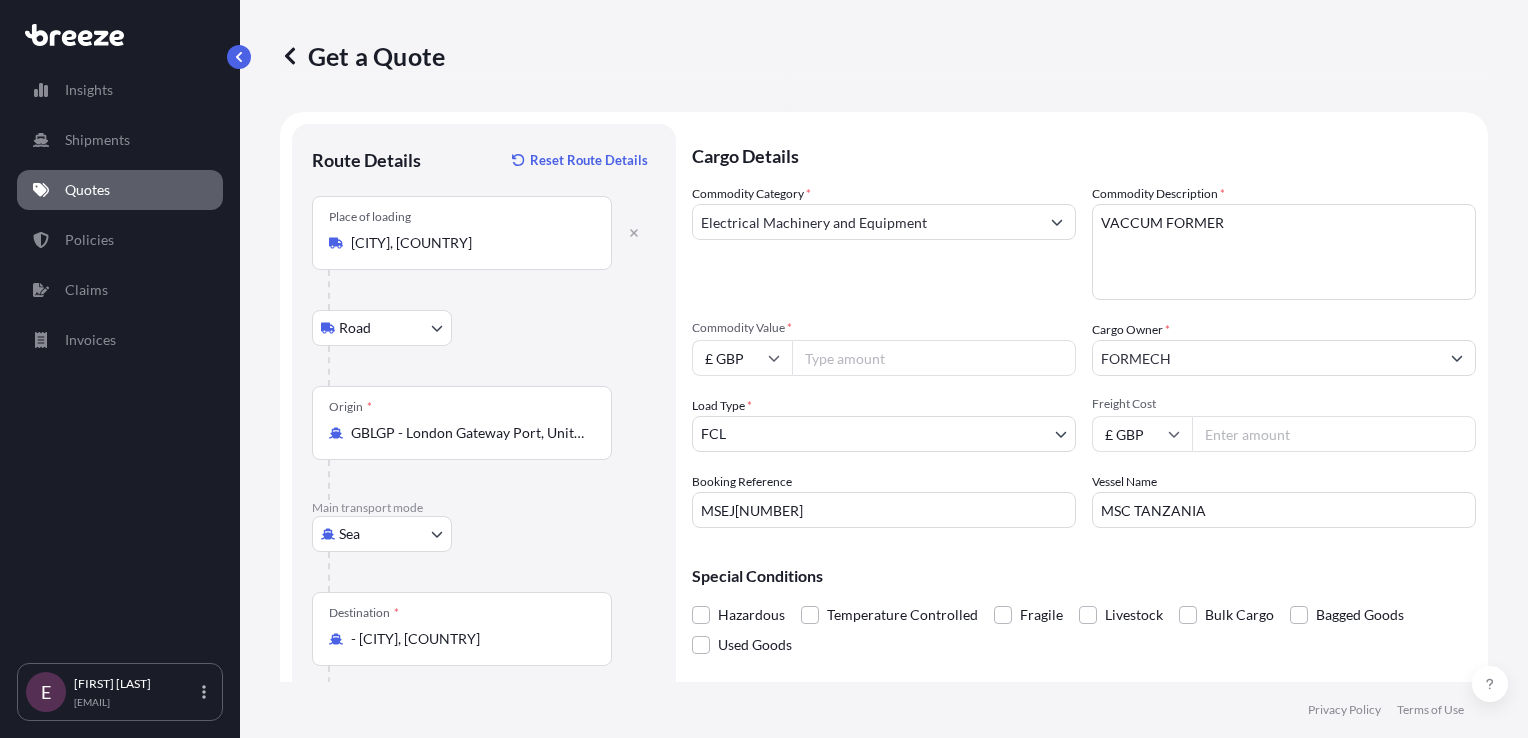 click on "*" at bounding box center [1167, 329] 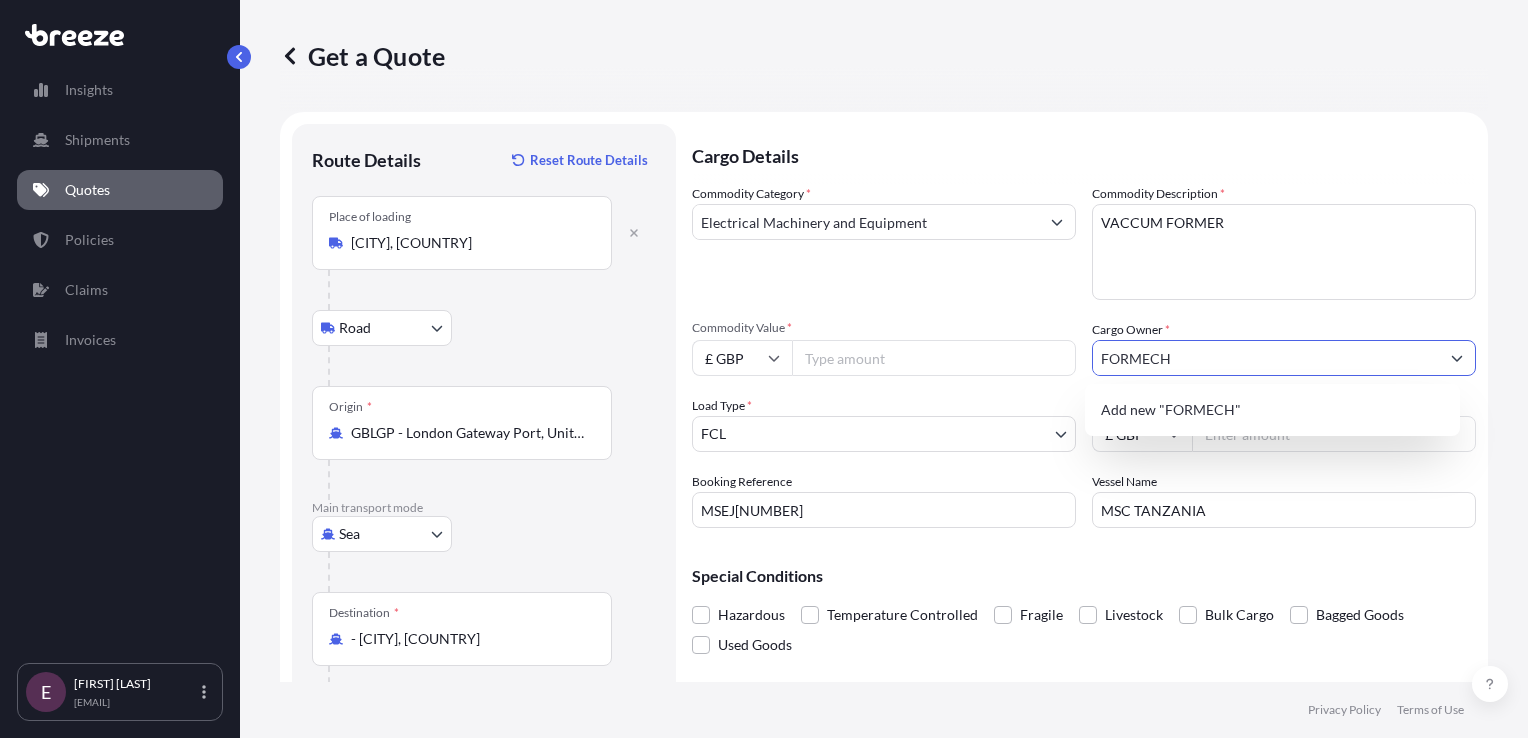 click on "Commodity Category * Electrical Machinery and Equipment Commodity Description * VACCUM FORMER Commodity Value   * £ GBP [PRICE] Cargo Owner * FORMECH Load Type * FCL LCL FCL Freight Cost   £ GBP Booking Reference MSEJ[NUMBER] Vessel Name MSC TANZANIA" at bounding box center [1084, 356] 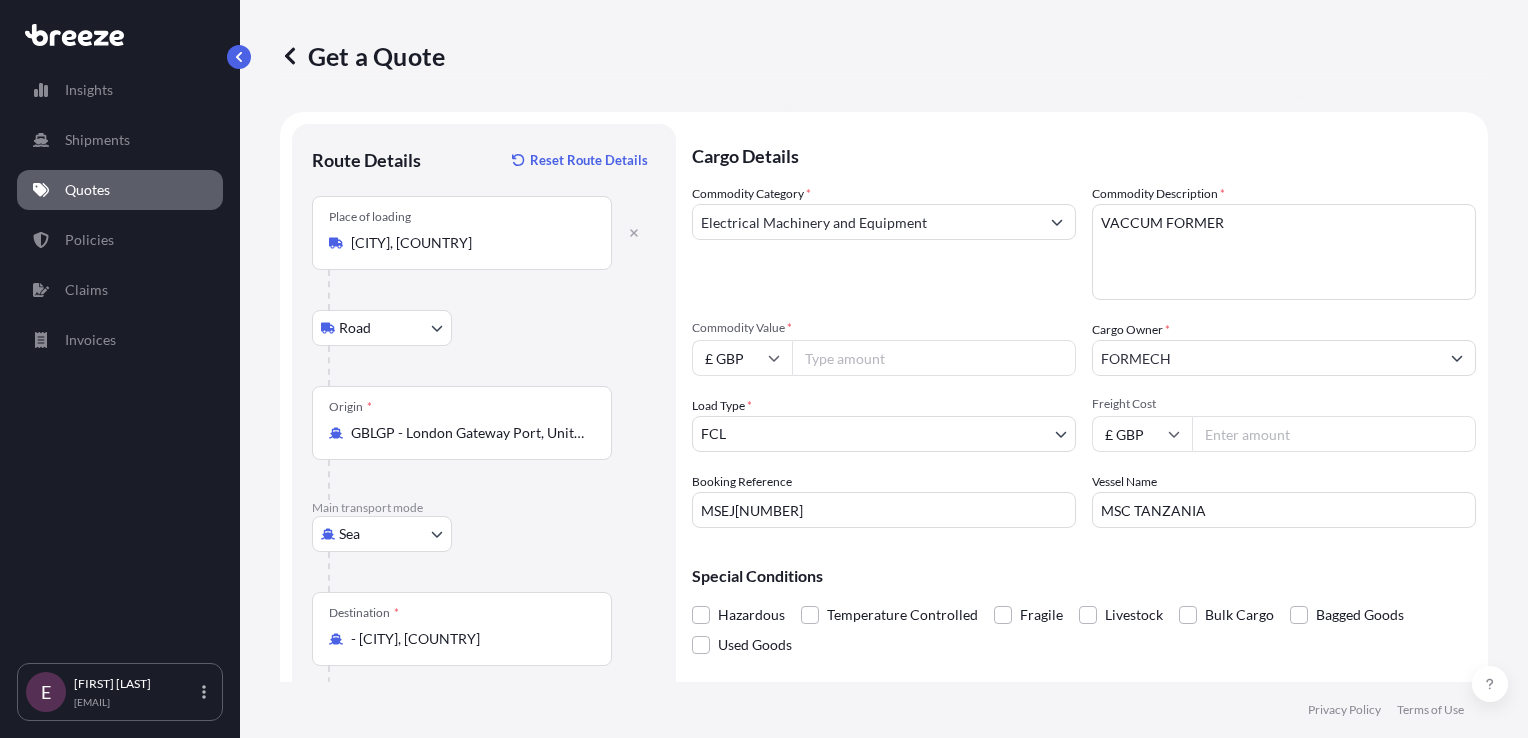 click on "Freight Cost" at bounding box center (1334, 434) 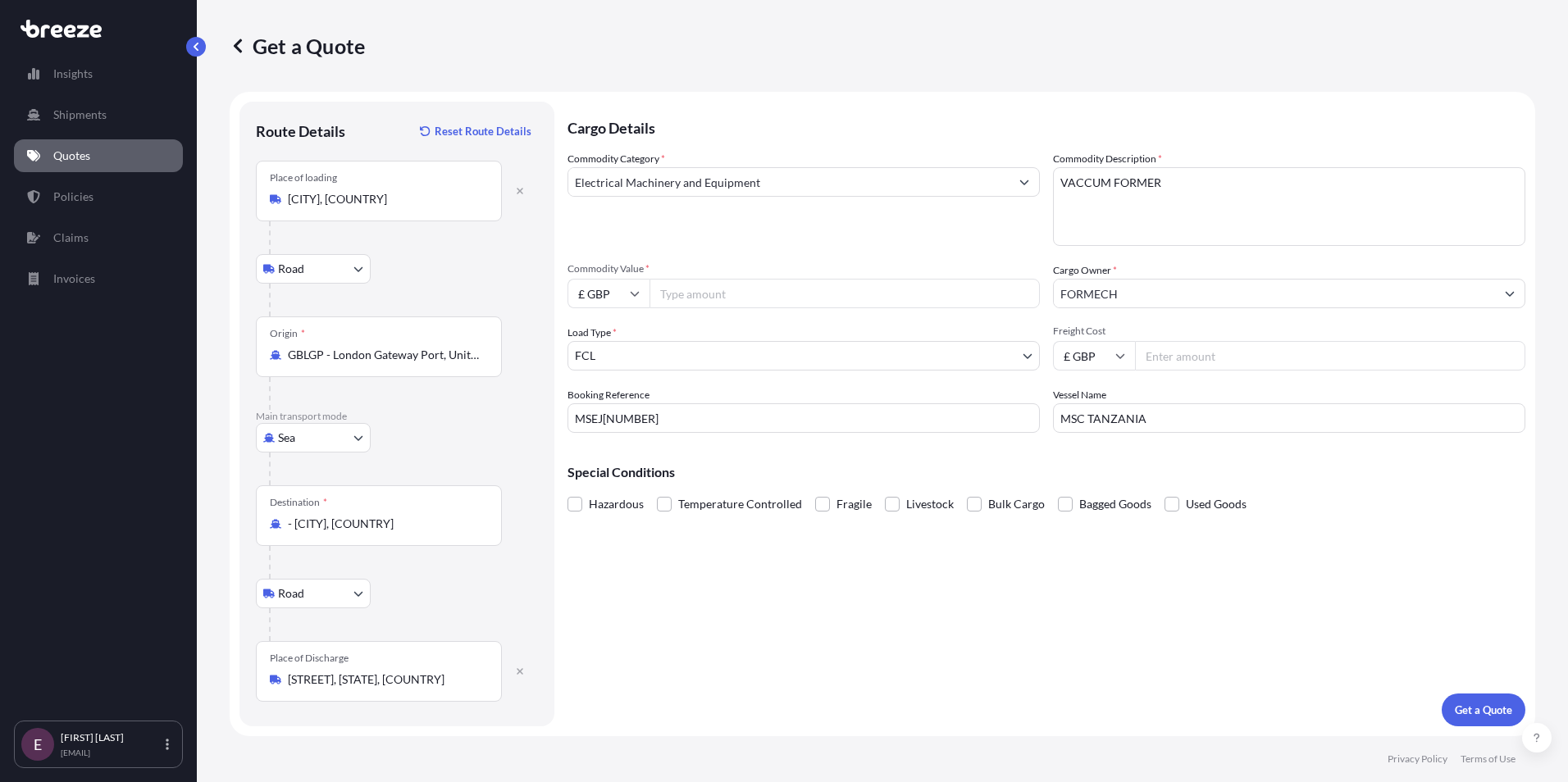 paste on "[PRICE]" 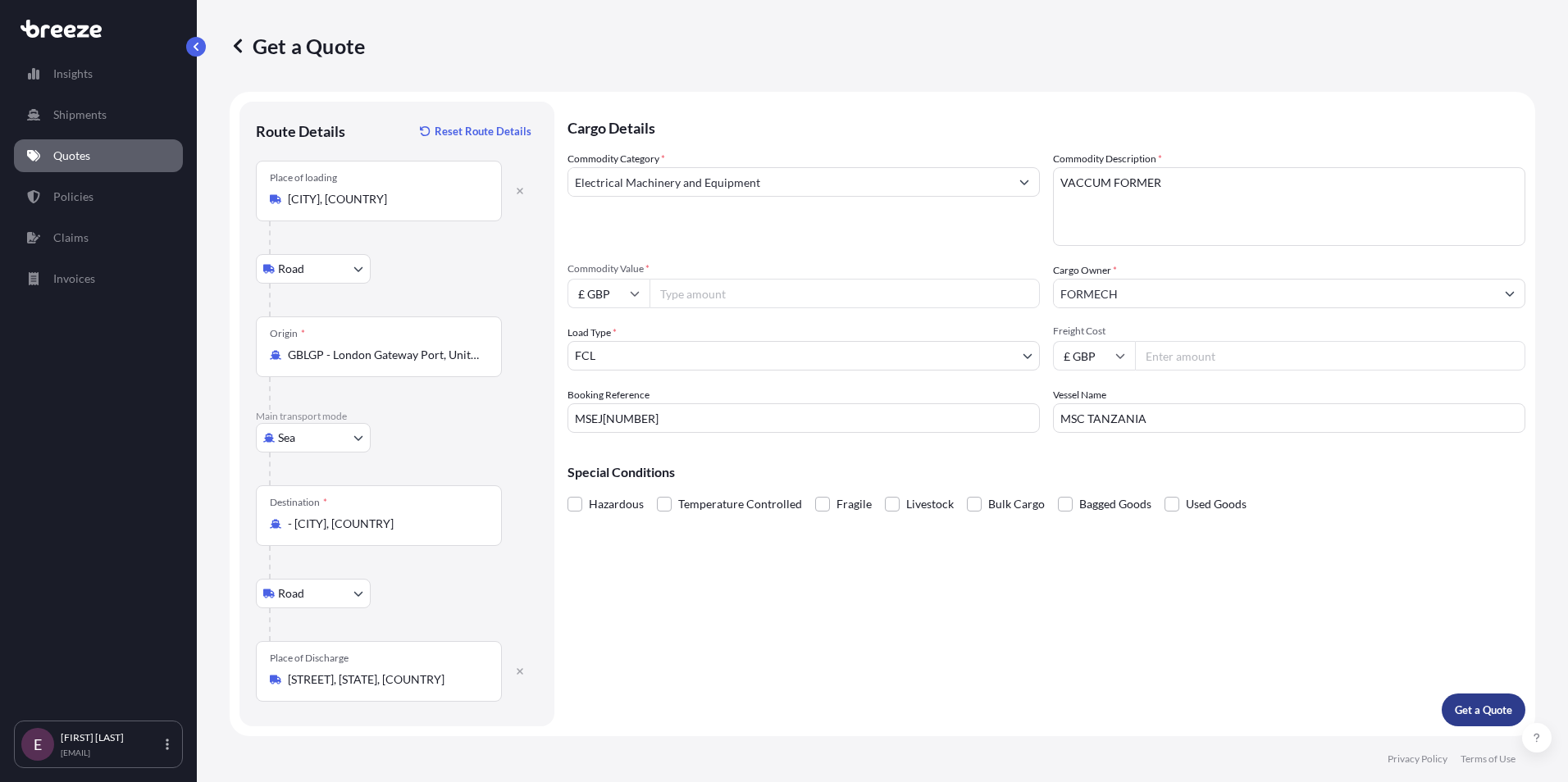 type on "[PRICE]" 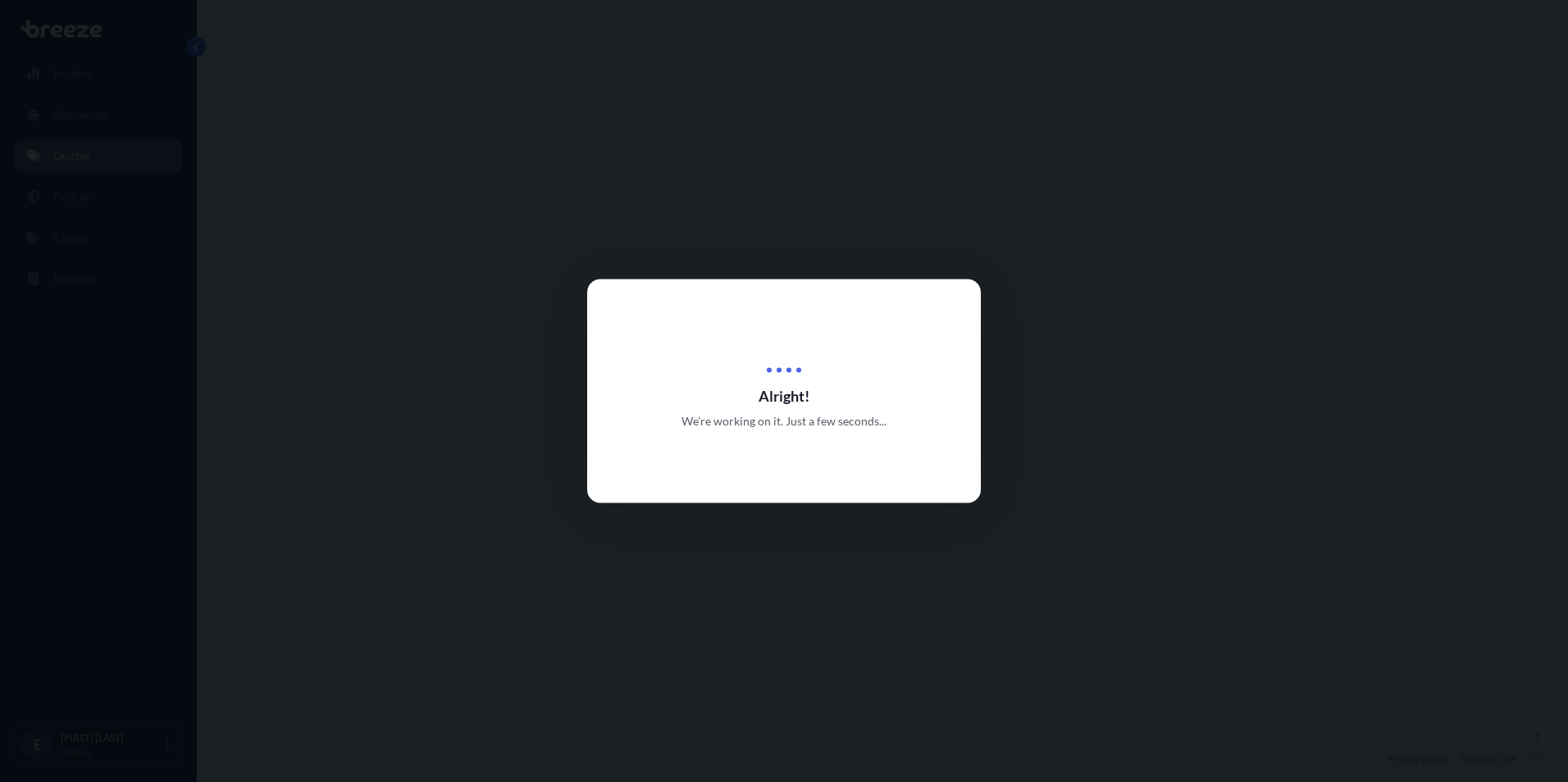 select on "Road" 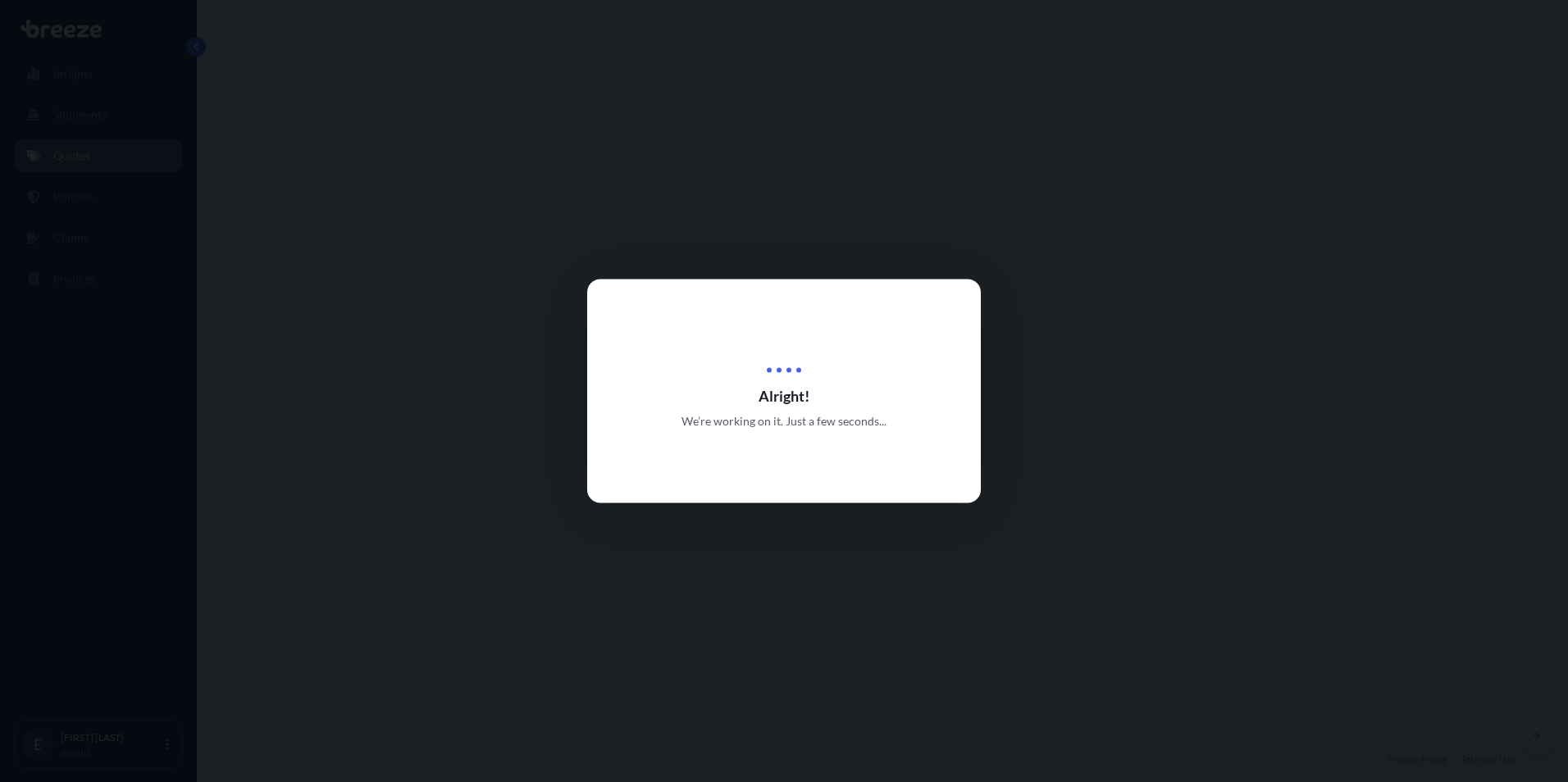 select on "Sea" 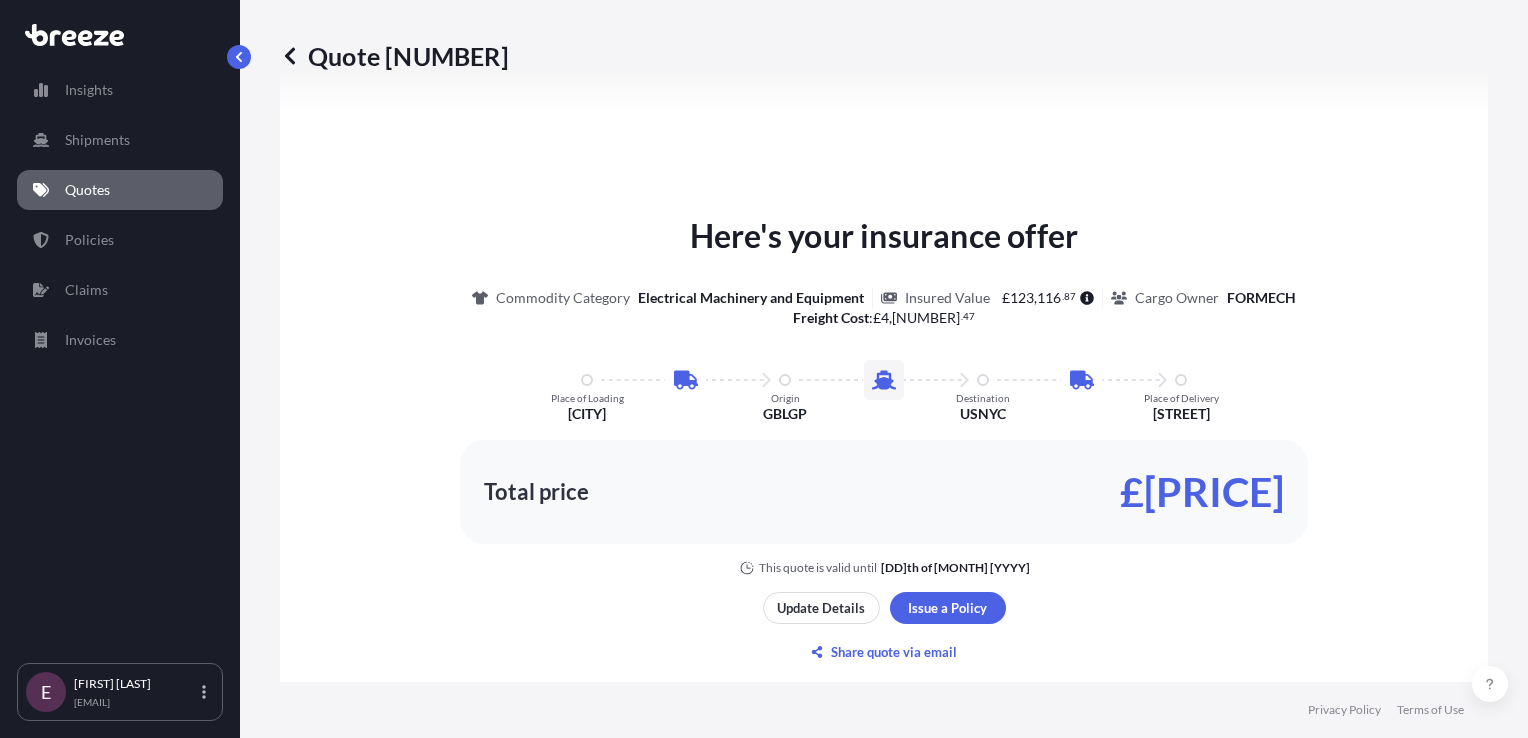 scroll, scrollTop: 1100, scrollLeft: 0, axis: vertical 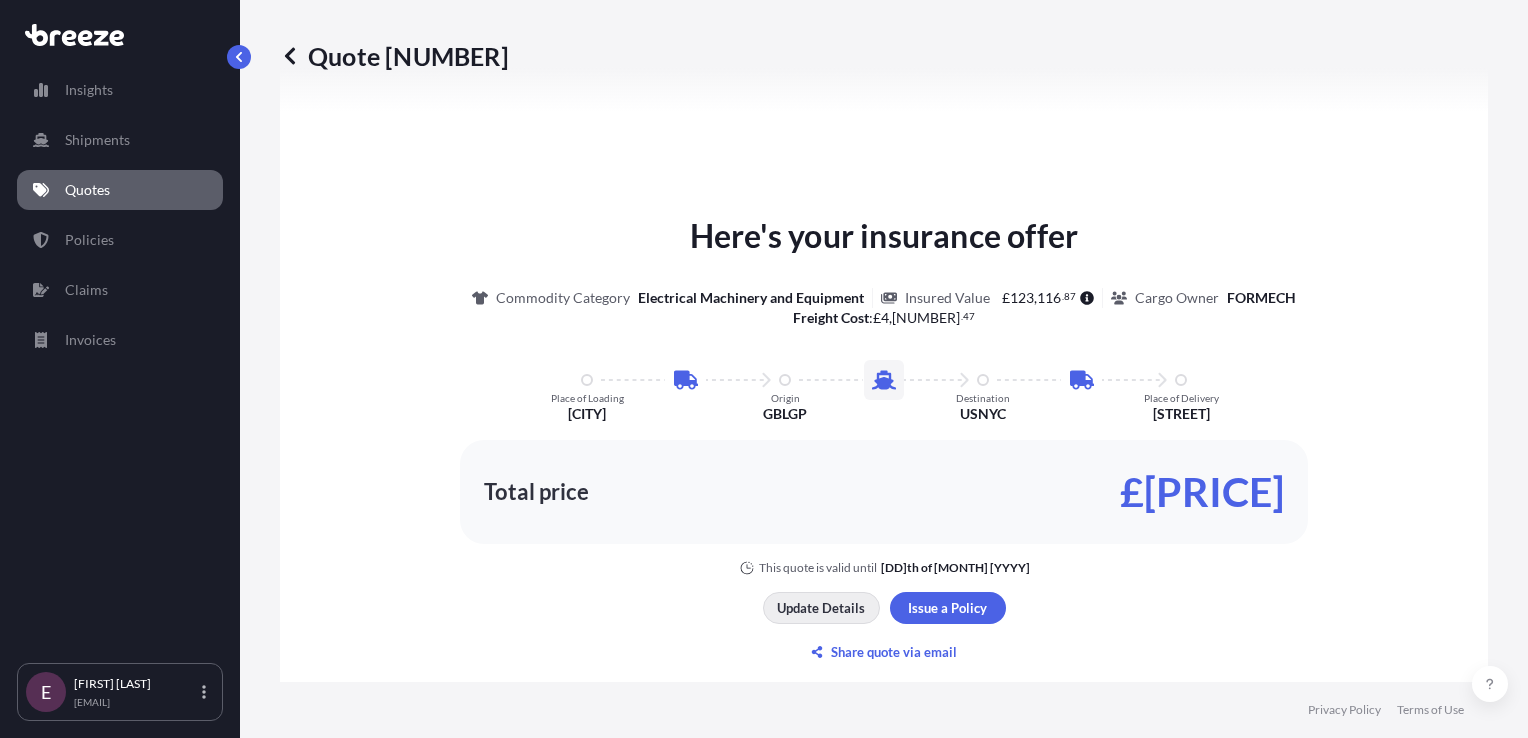 click on "Update Details" at bounding box center [821, 608] 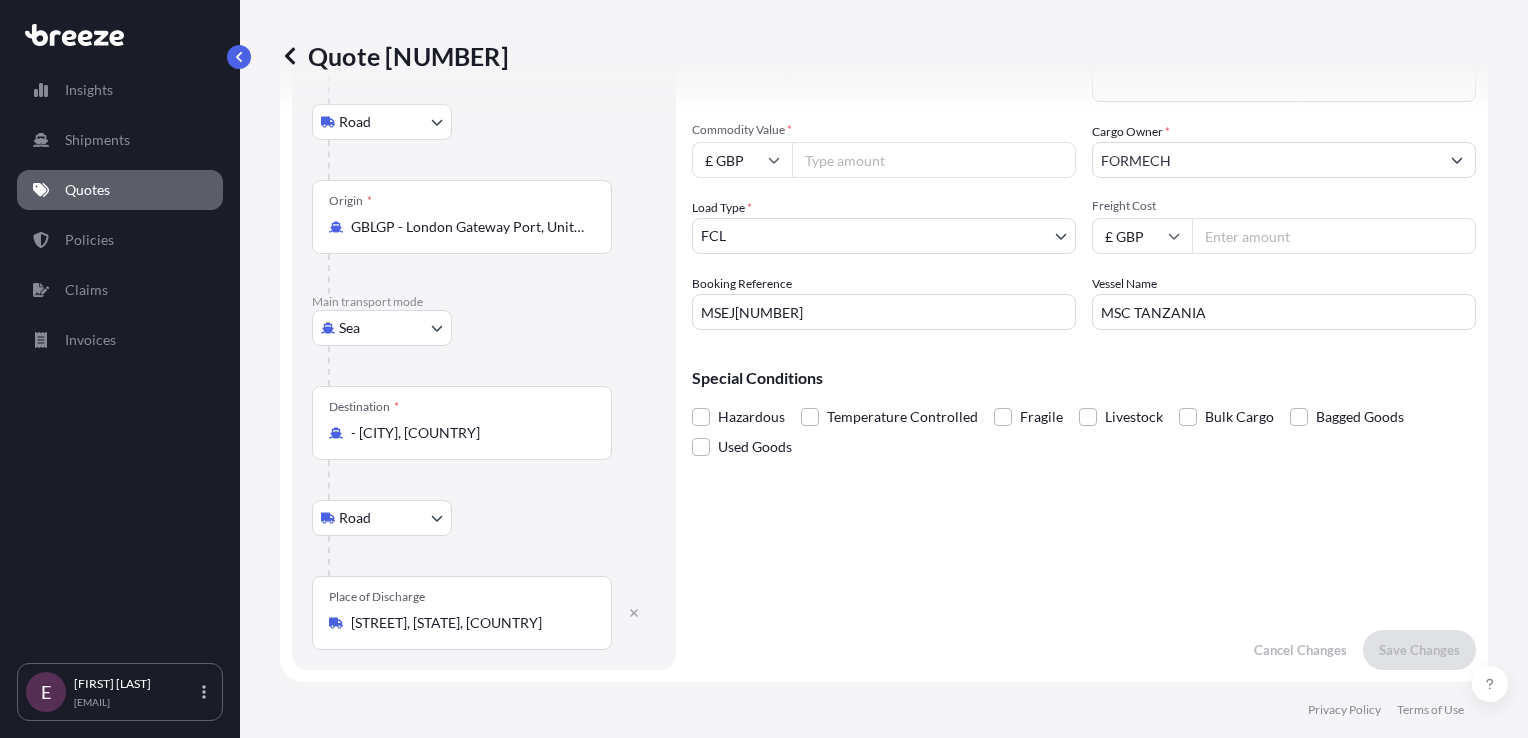 scroll, scrollTop: 232, scrollLeft: 0, axis: vertical 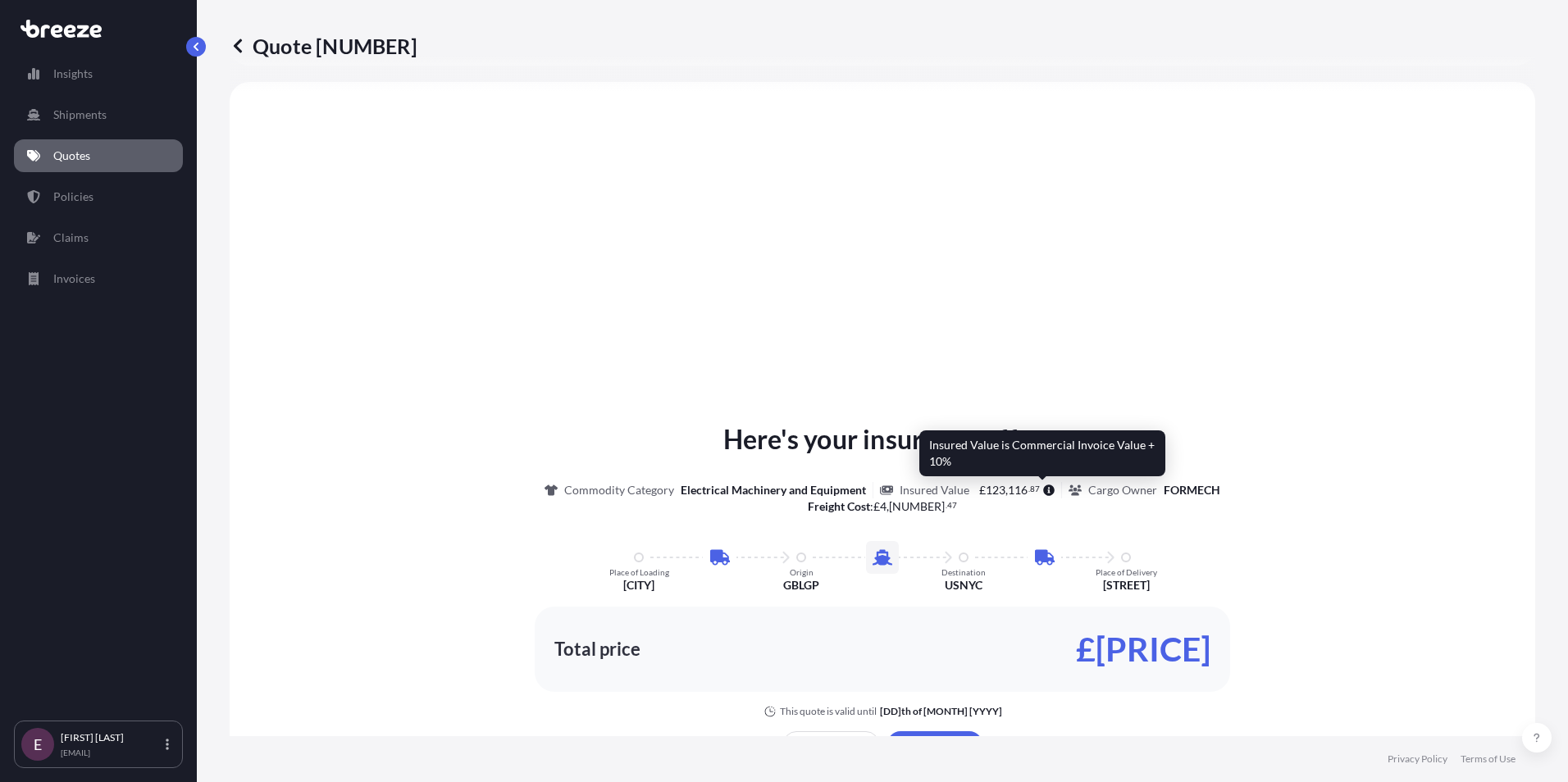 click 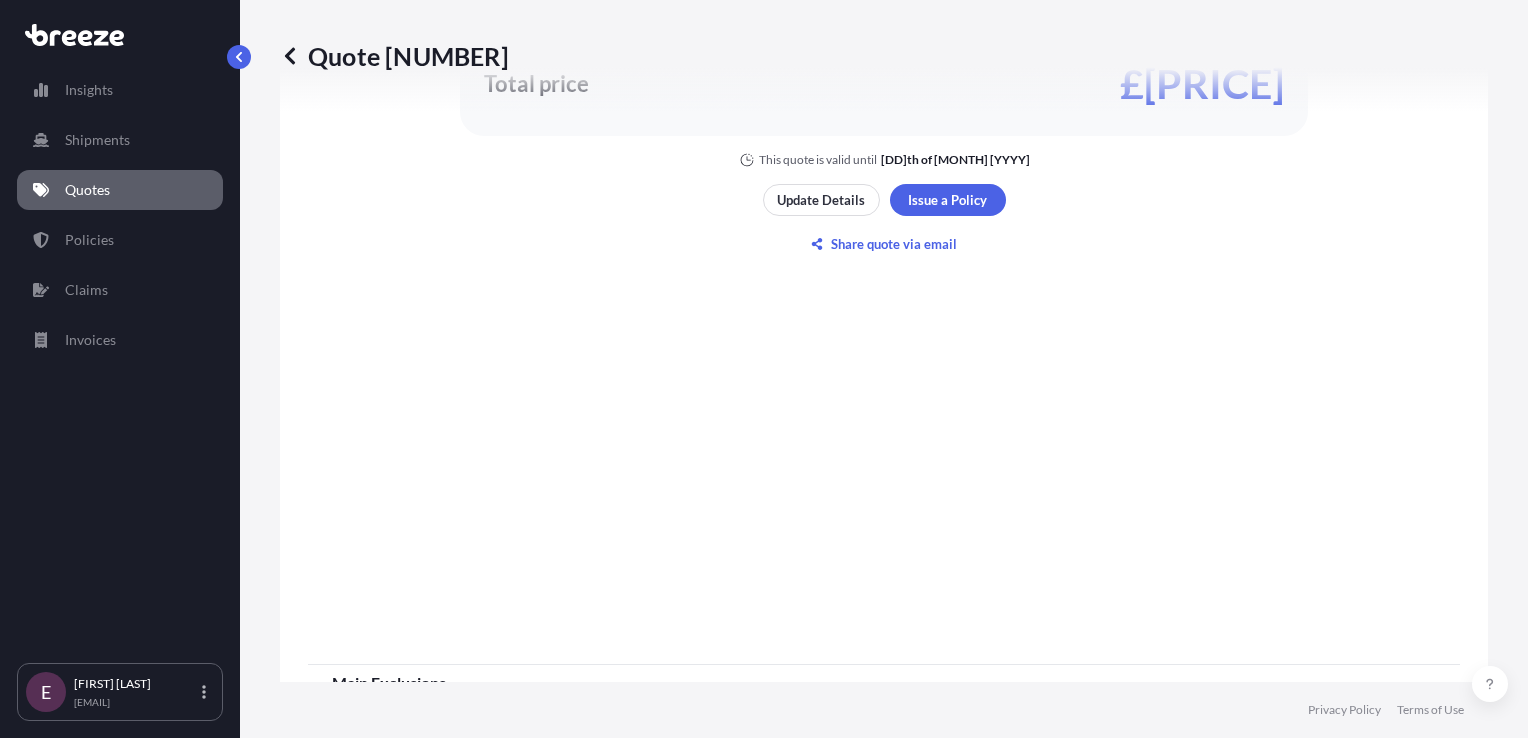 scroll, scrollTop: 1380, scrollLeft: 0, axis: vertical 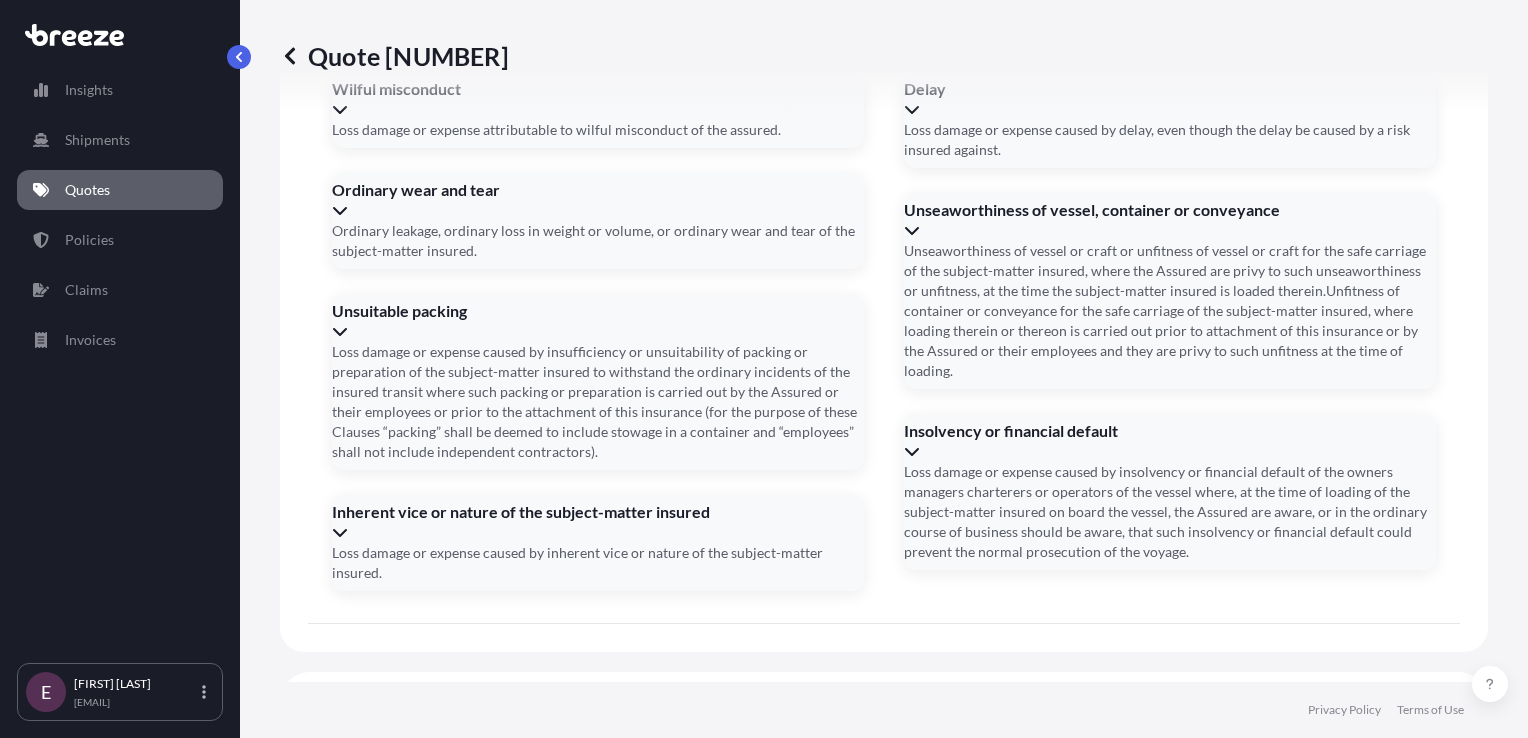 drag, startPoint x: 468, startPoint y: 307, endPoint x: 468, endPoint y: 291, distance: 16 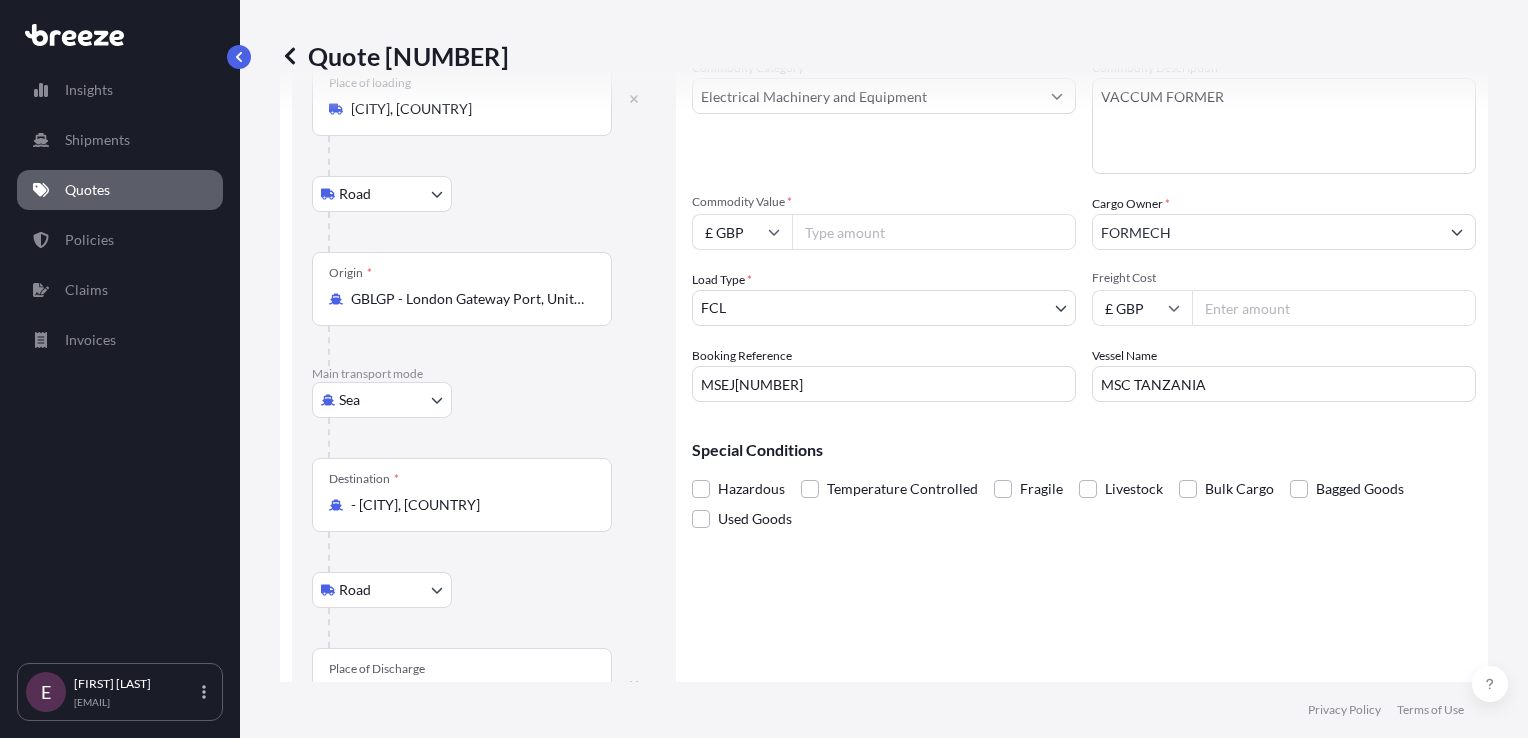scroll, scrollTop: 0, scrollLeft: 0, axis: both 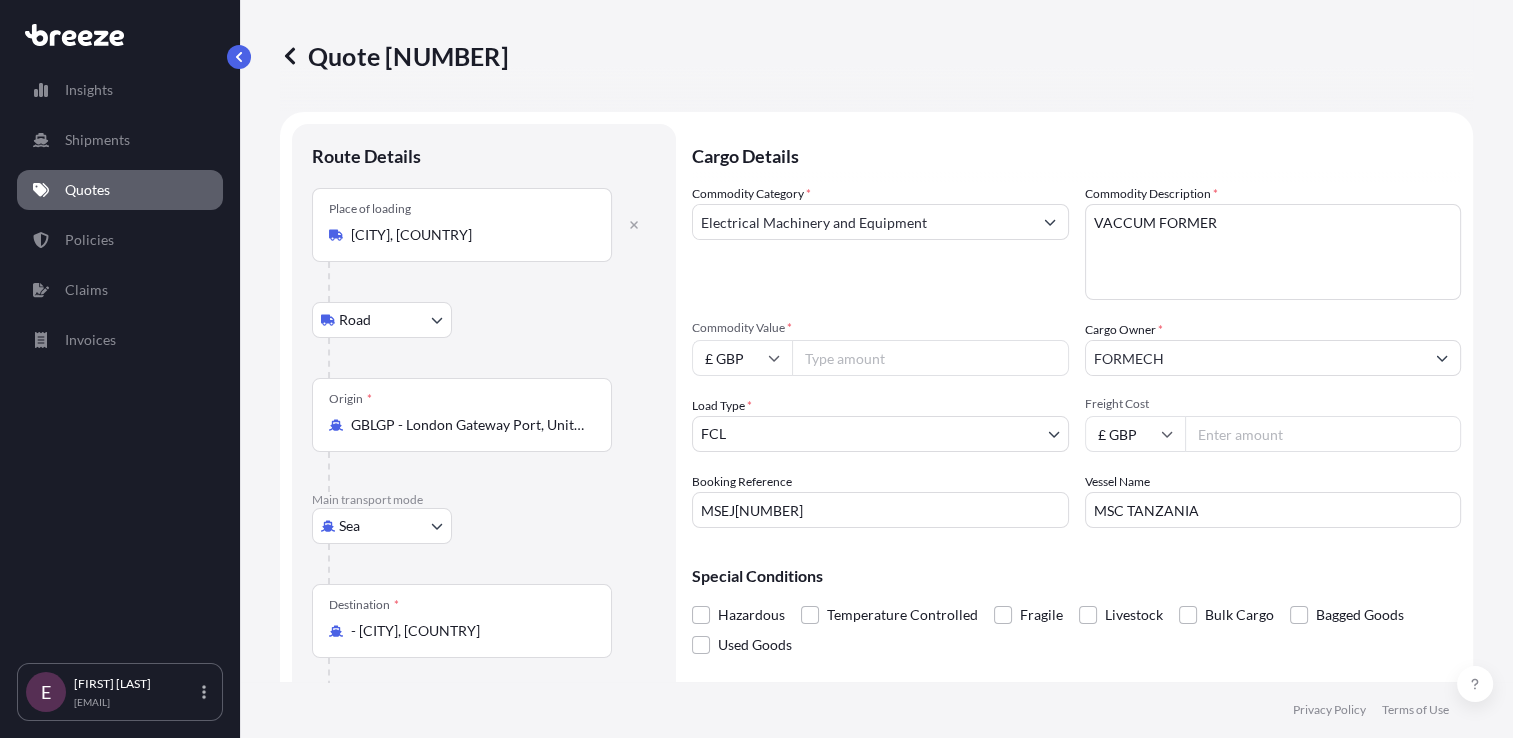 click on "FORMECH" at bounding box center [1255, 358] 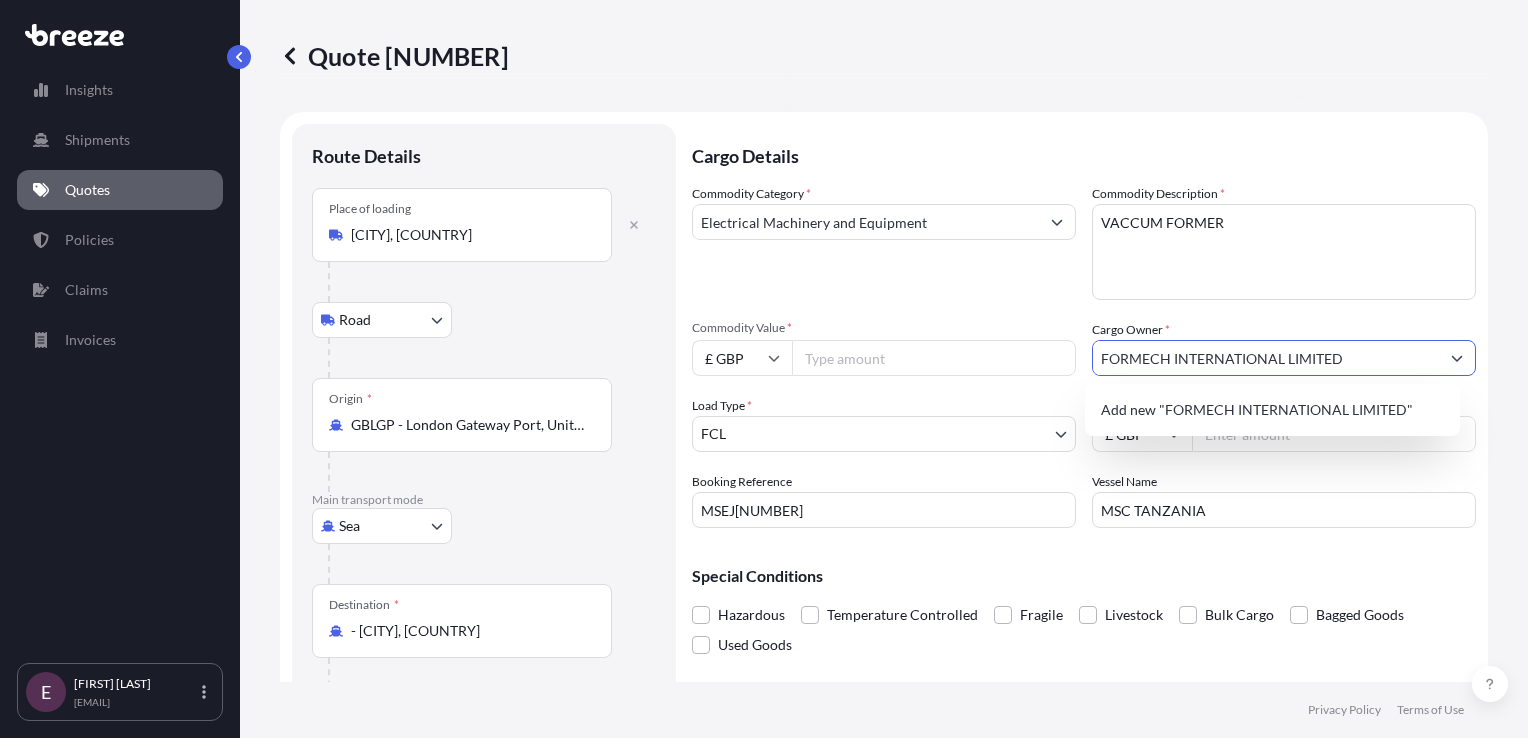 type on "FORMECH INTERNATIONAL LIMITED" 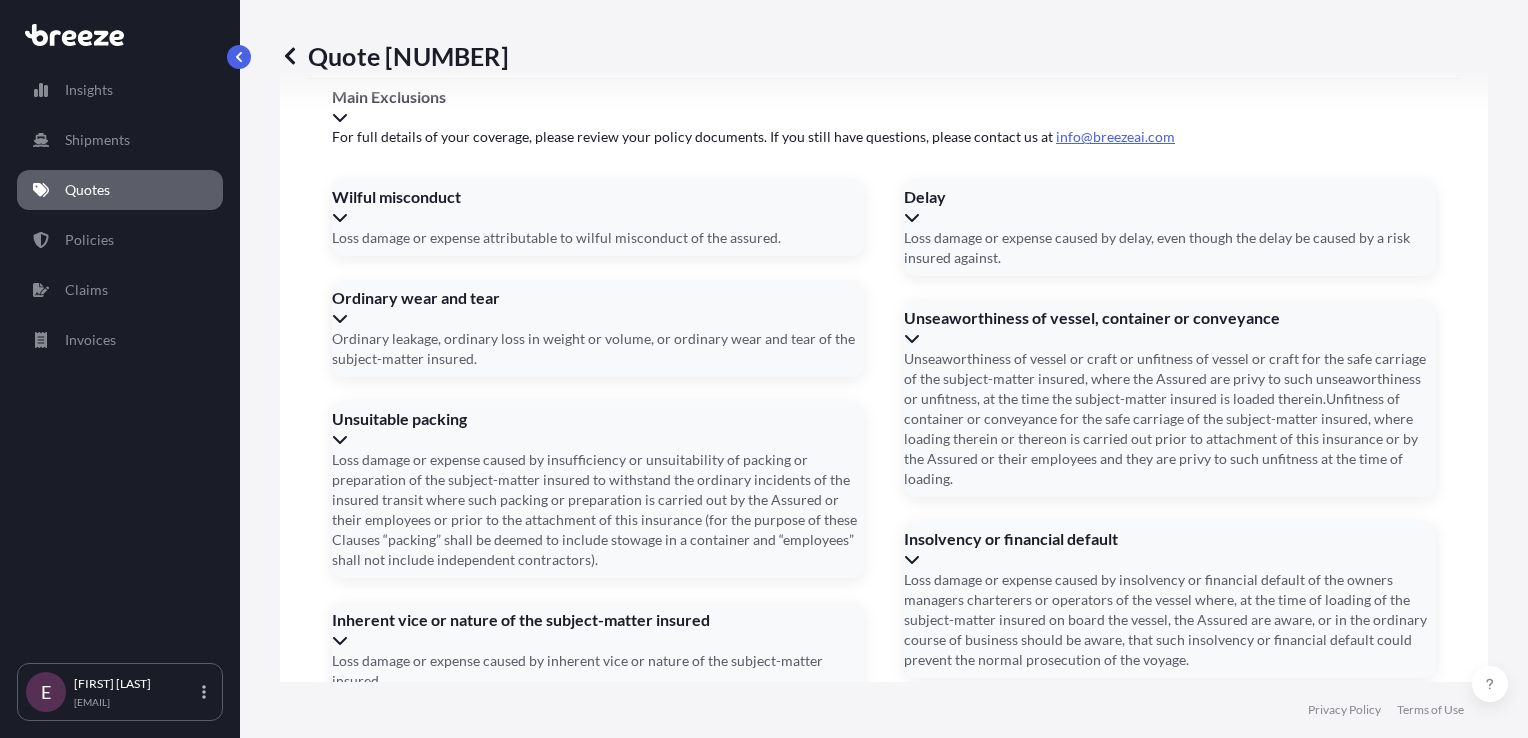 scroll, scrollTop: 2800, scrollLeft: 0, axis: vertical 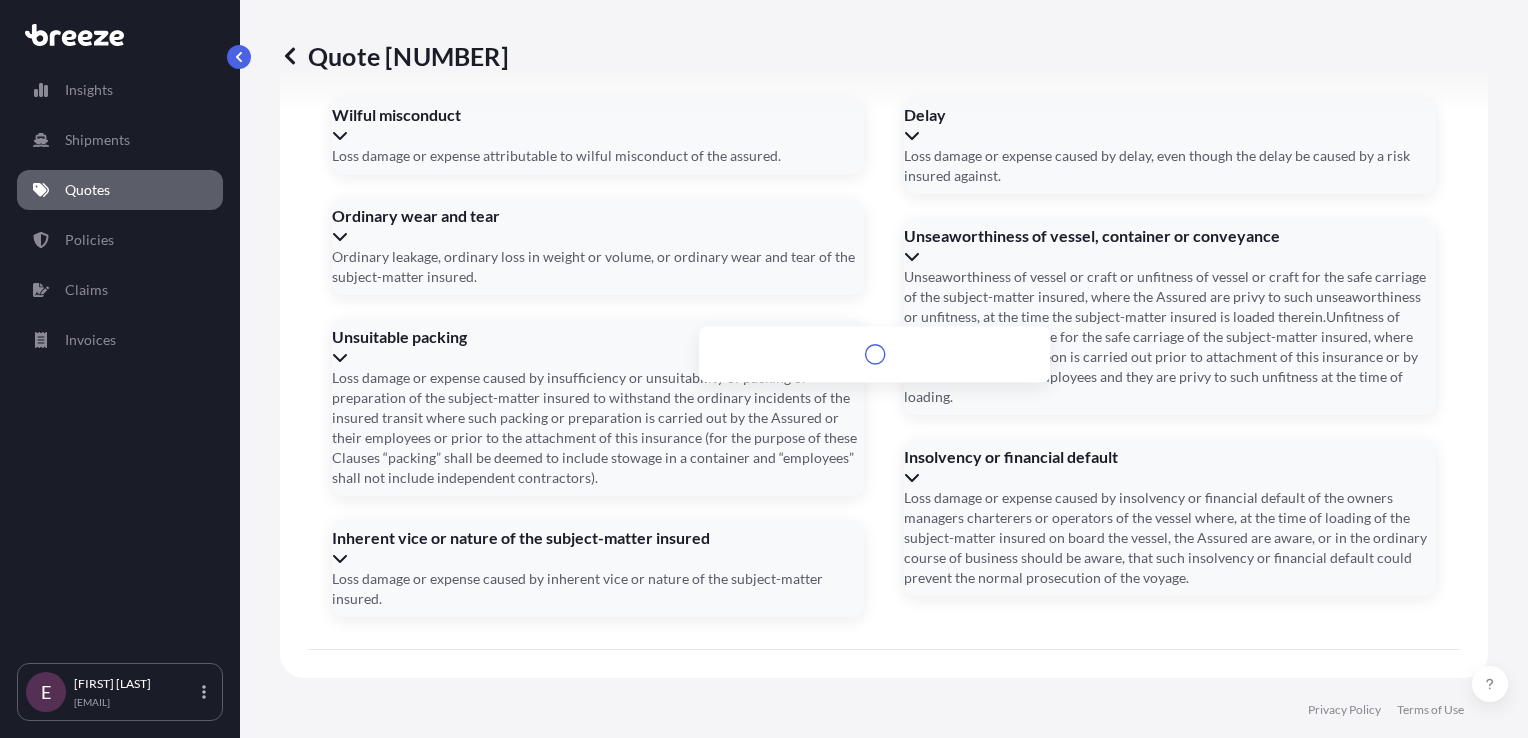 click on "Address   *" at bounding box center [882, 892] 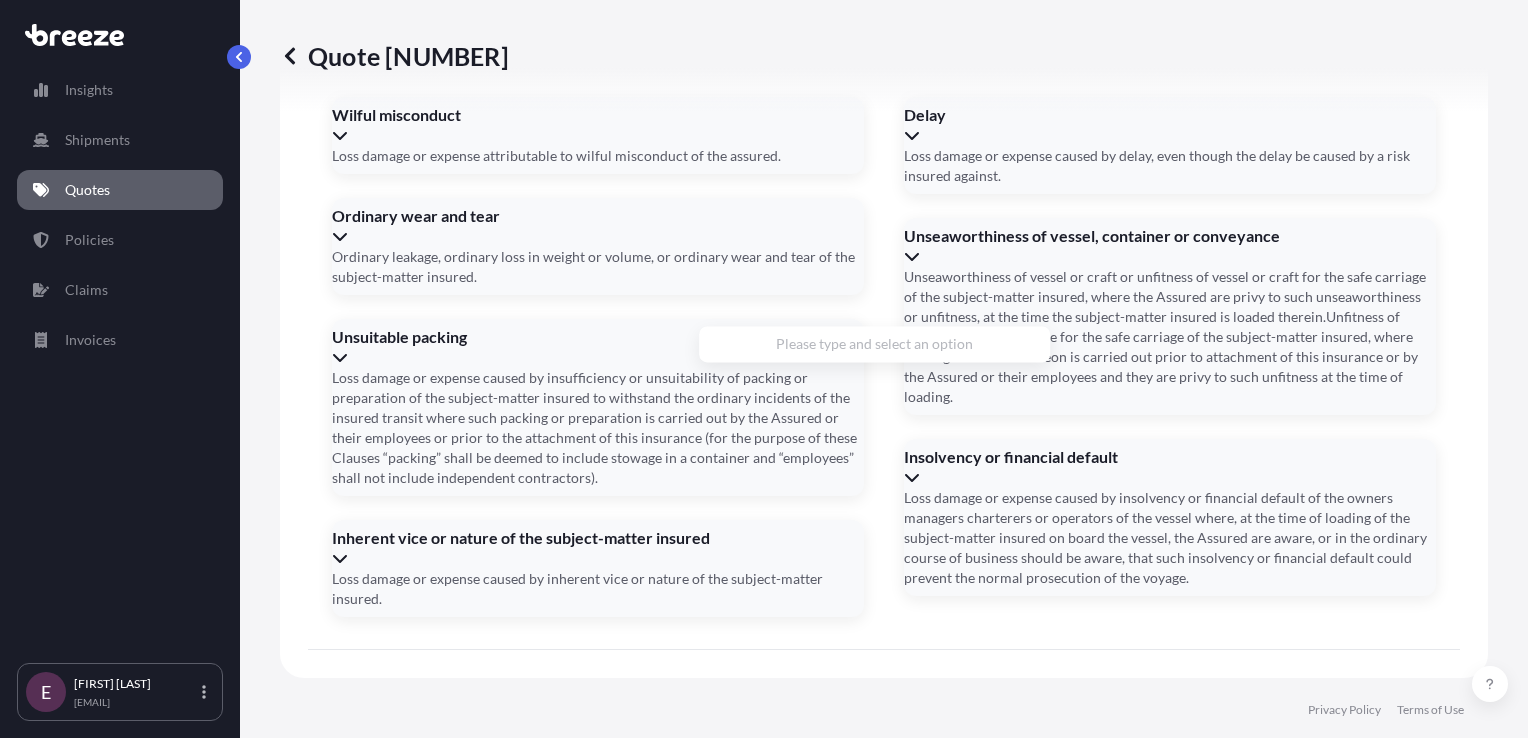 click on "Address   *" at bounding box center (882, 892) 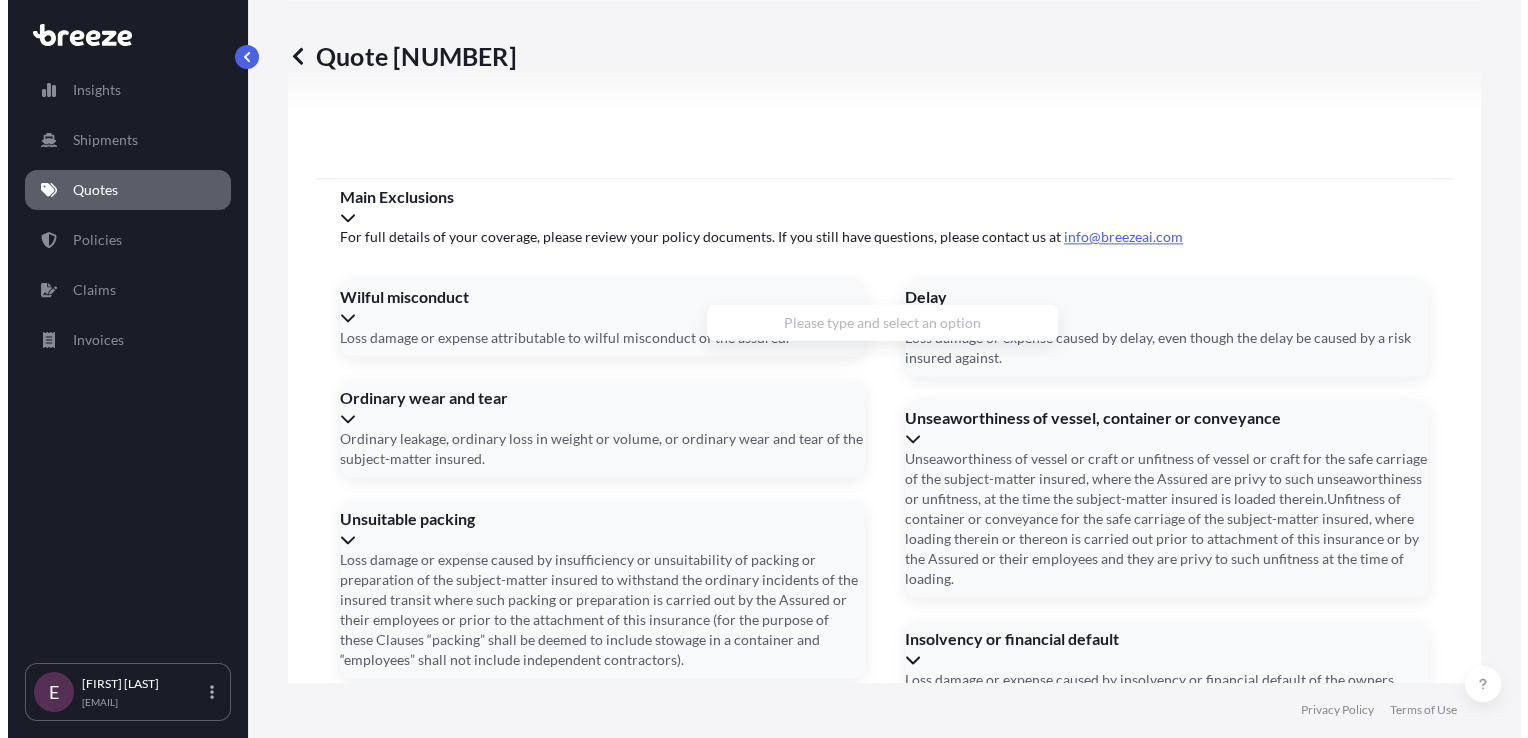 scroll, scrollTop: 2828, scrollLeft: 0, axis: vertical 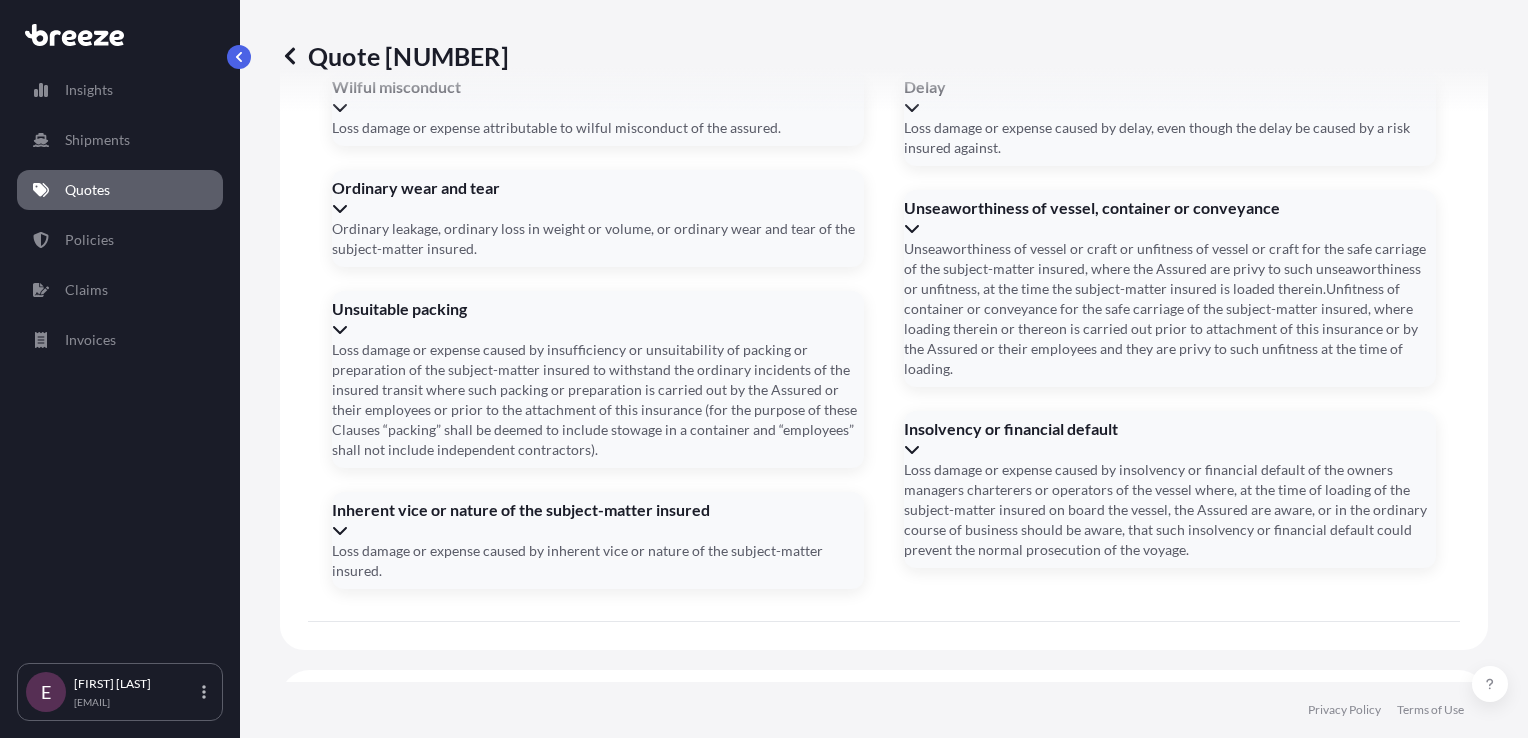click on "Address   *" at bounding box center (882, 864) 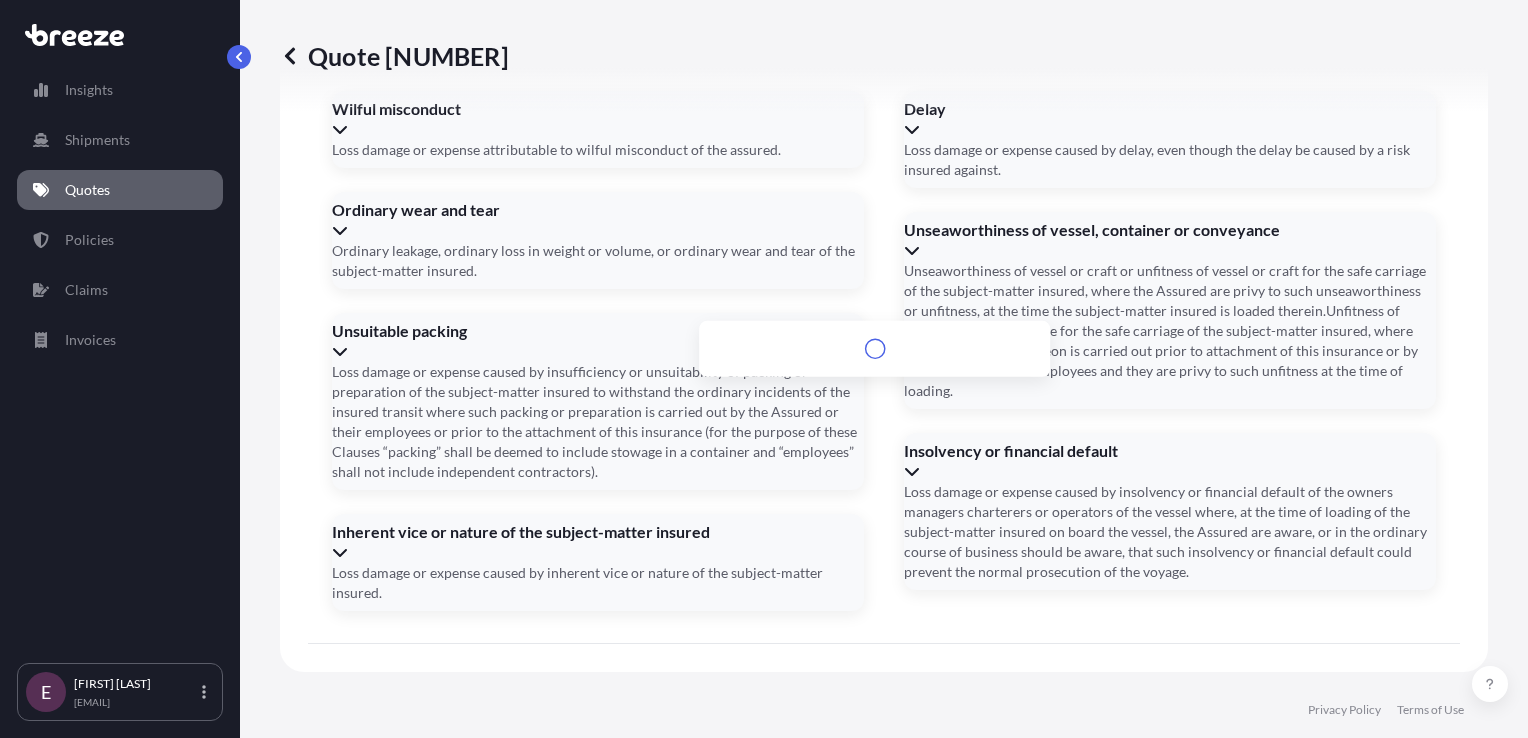scroll, scrollTop: 2849, scrollLeft: 0, axis: vertical 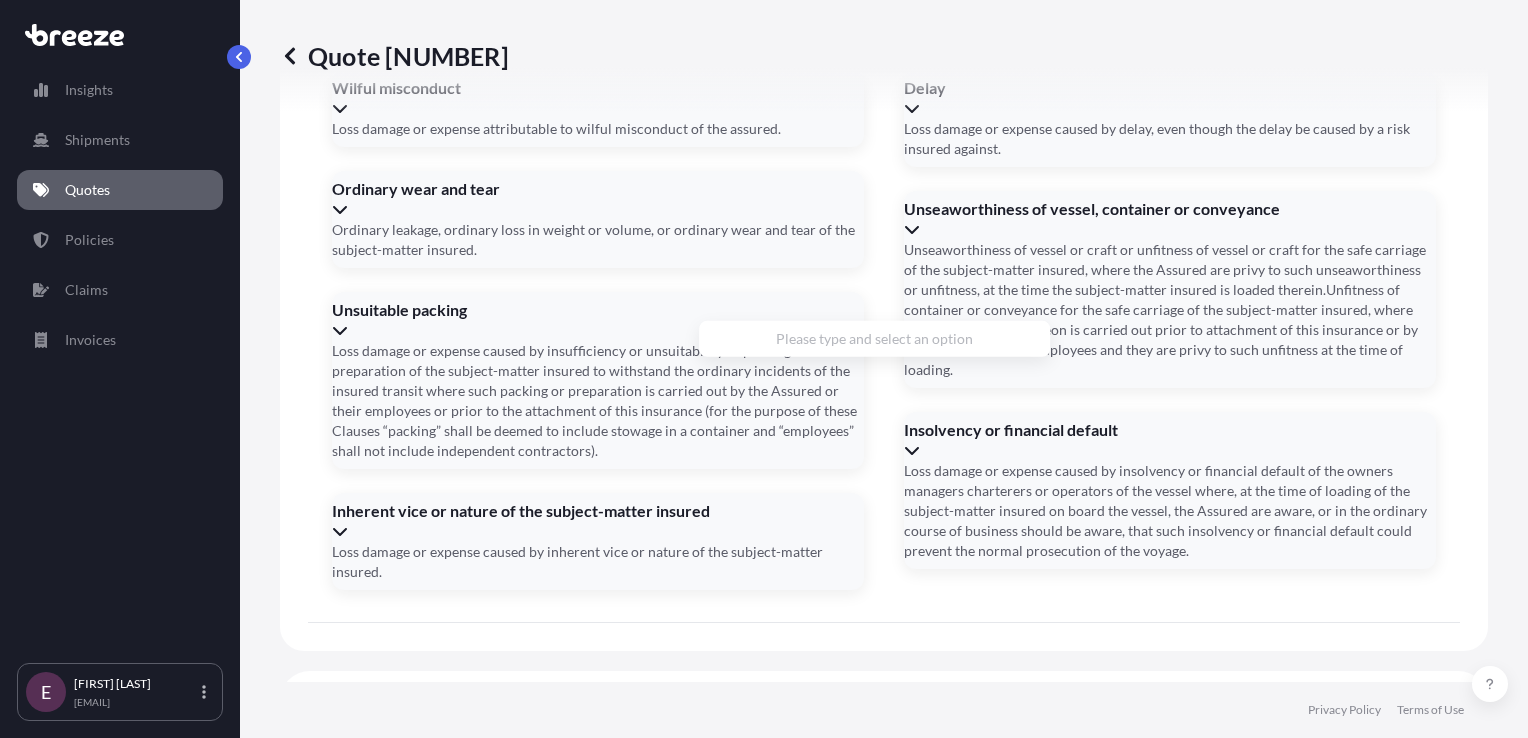 drag, startPoint x: 1016, startPoint y: 270, endPoint x: 733, endPoint y: 275, distance: 283.04416 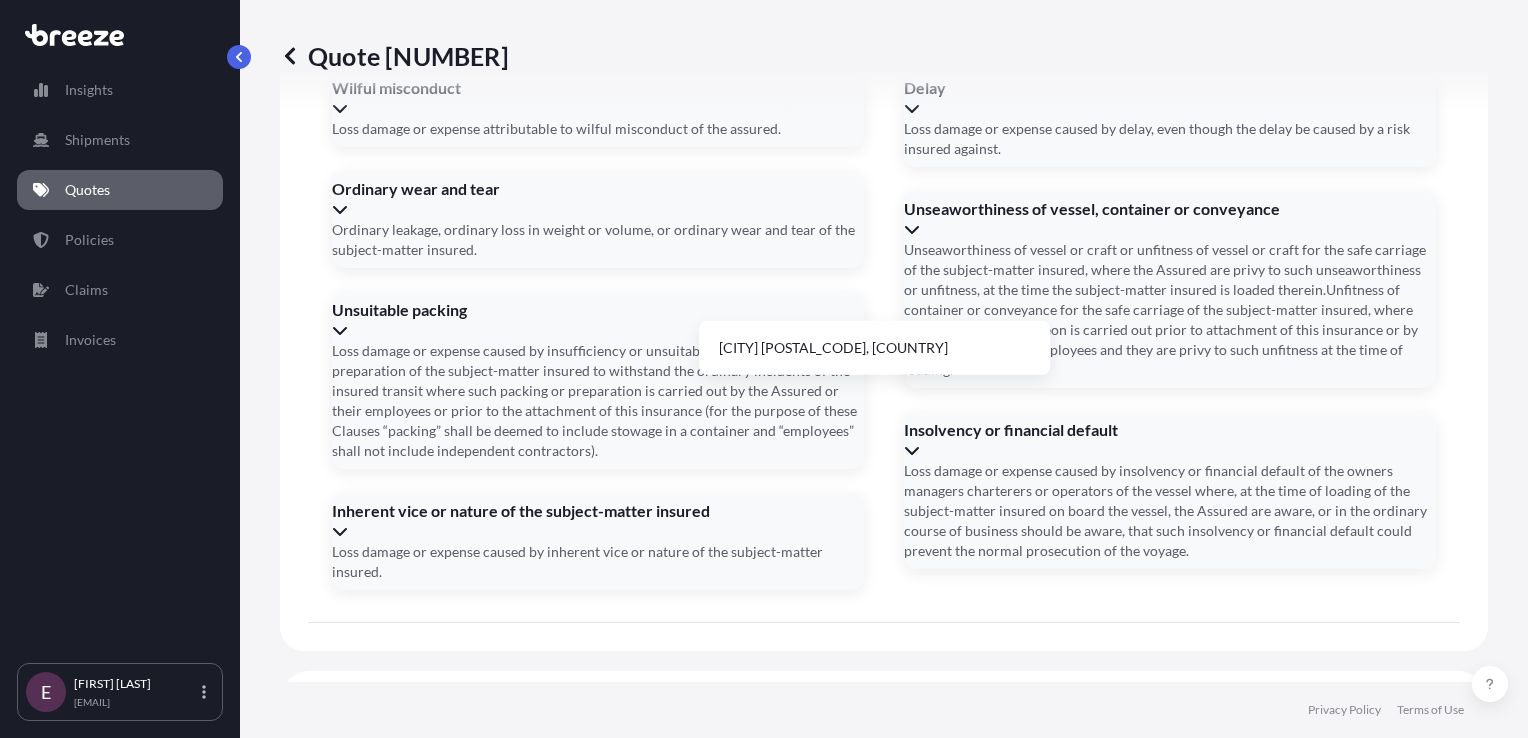 click on "[CITY] [POSTAL_CODE], [COUNTRY]" at bounding box center [874, 348] 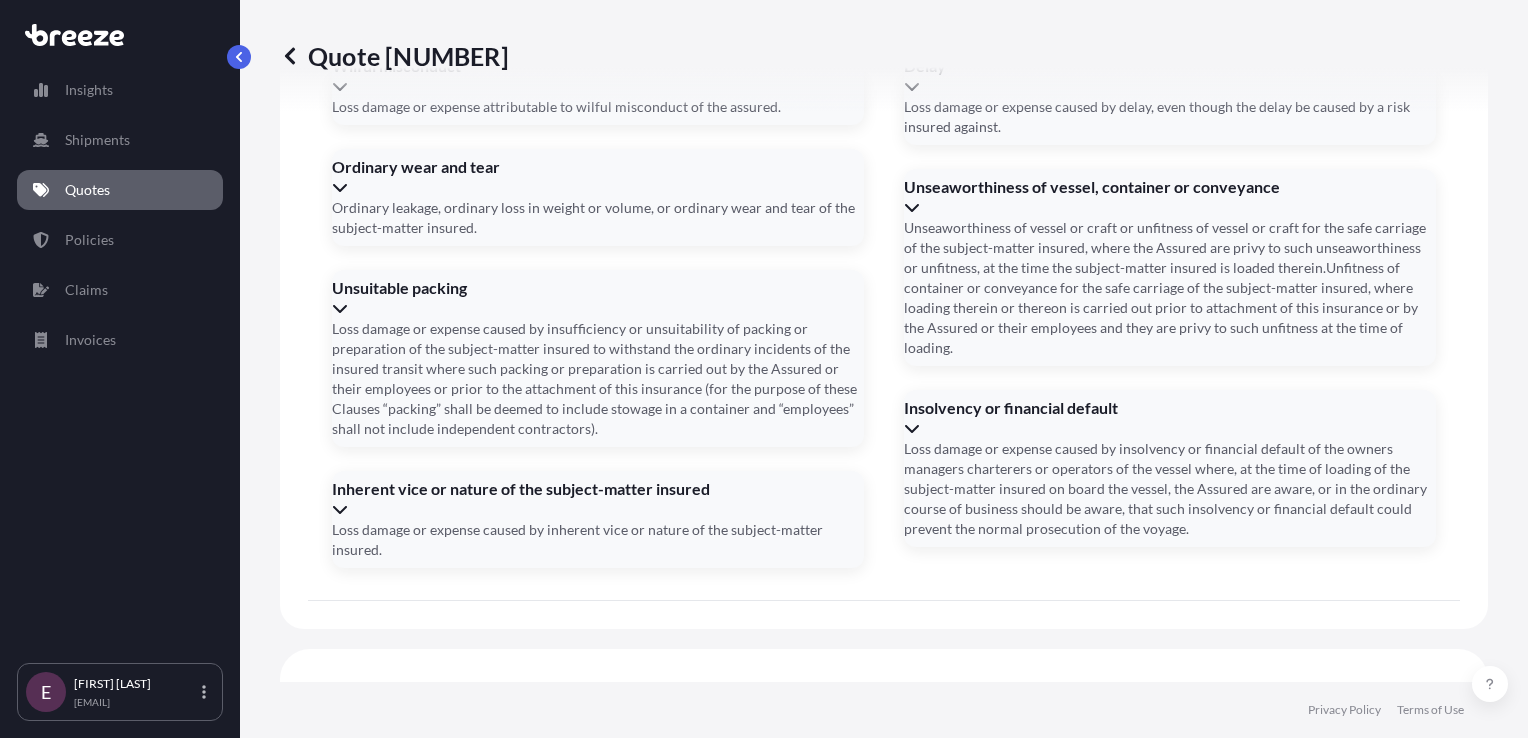 scroll, scrollTop: 2828, scrollLeft: 0, axis: vertical 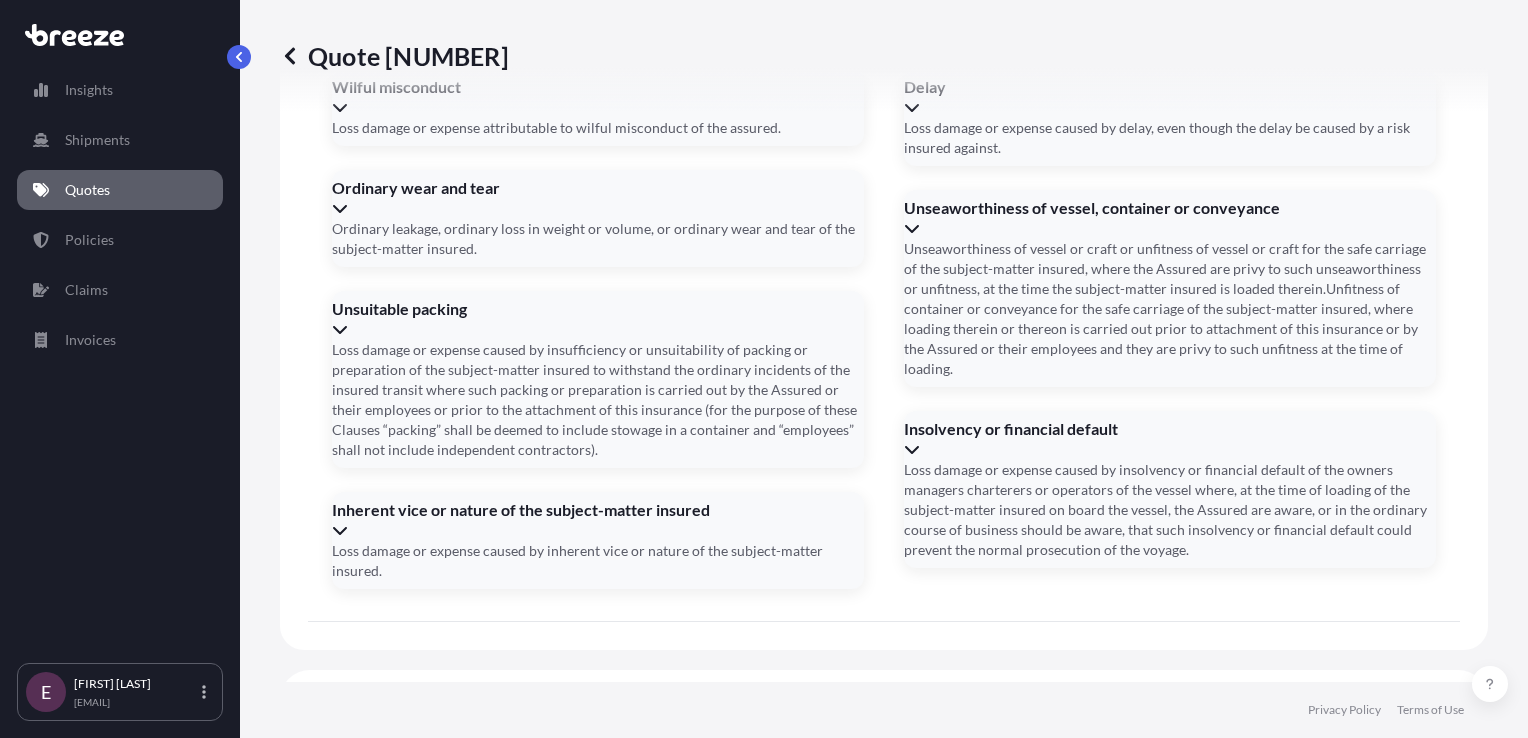 click 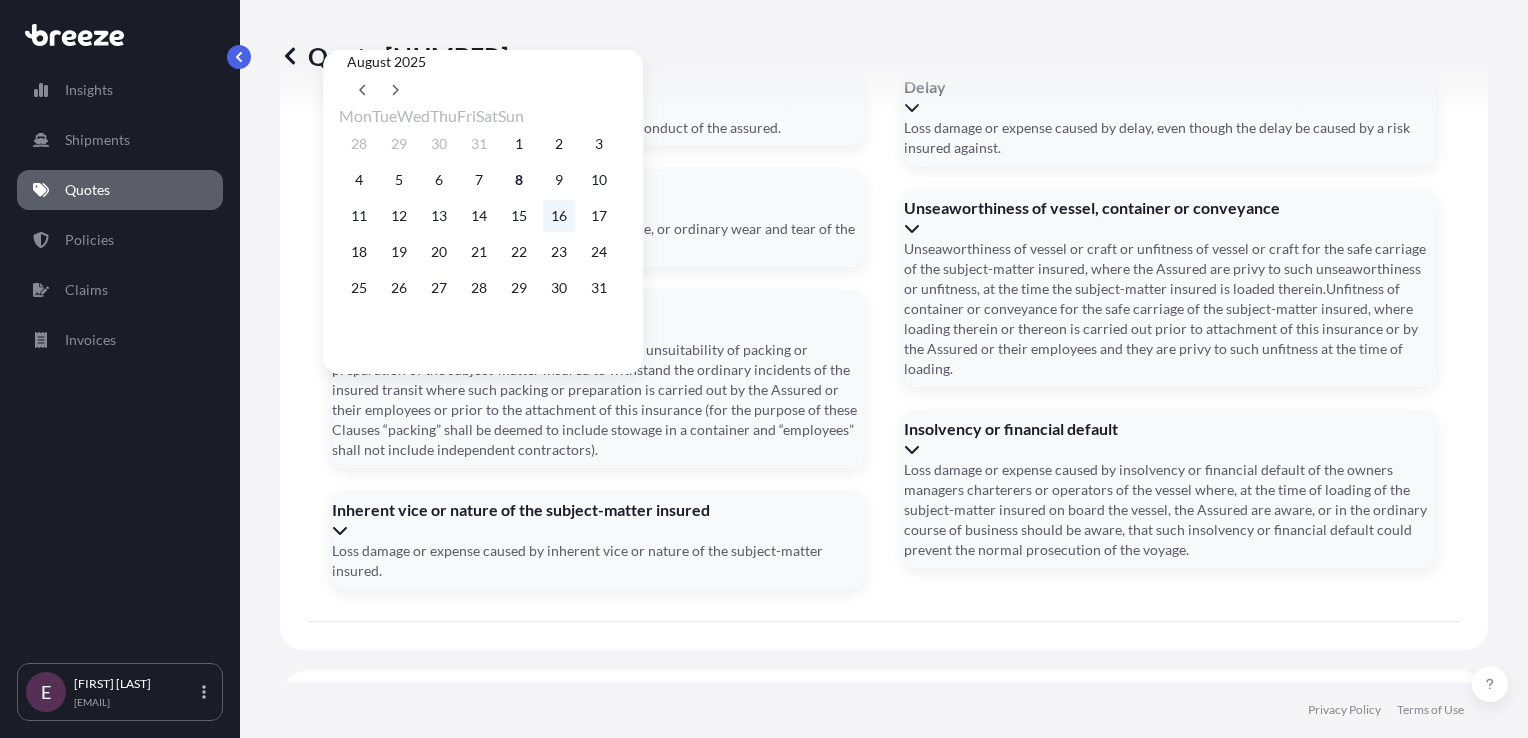 click on "16" at bounding box center [559, 216] 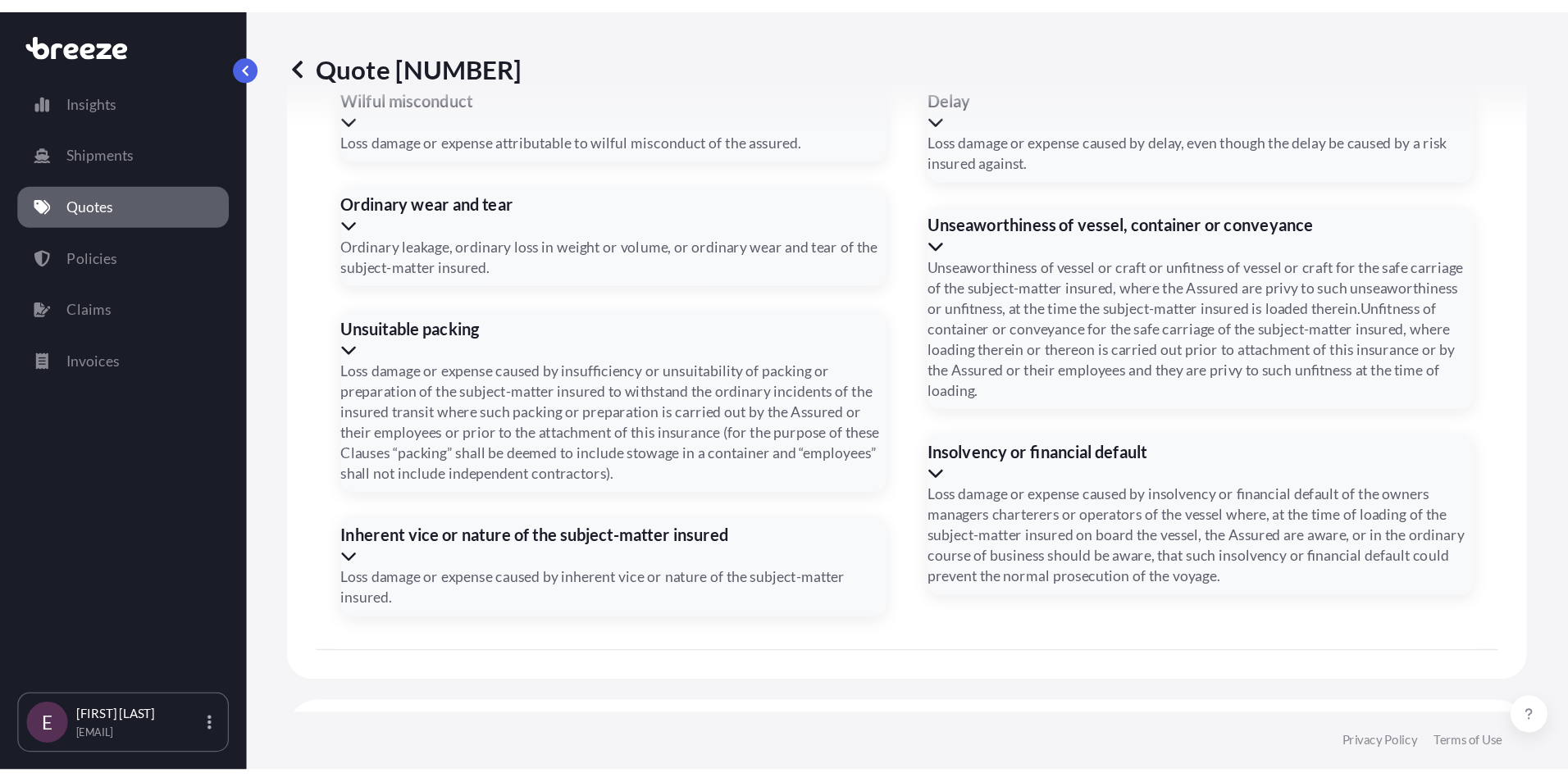 scroll, scrollTop: 2318, scrollLeft: 0, axis: vertical 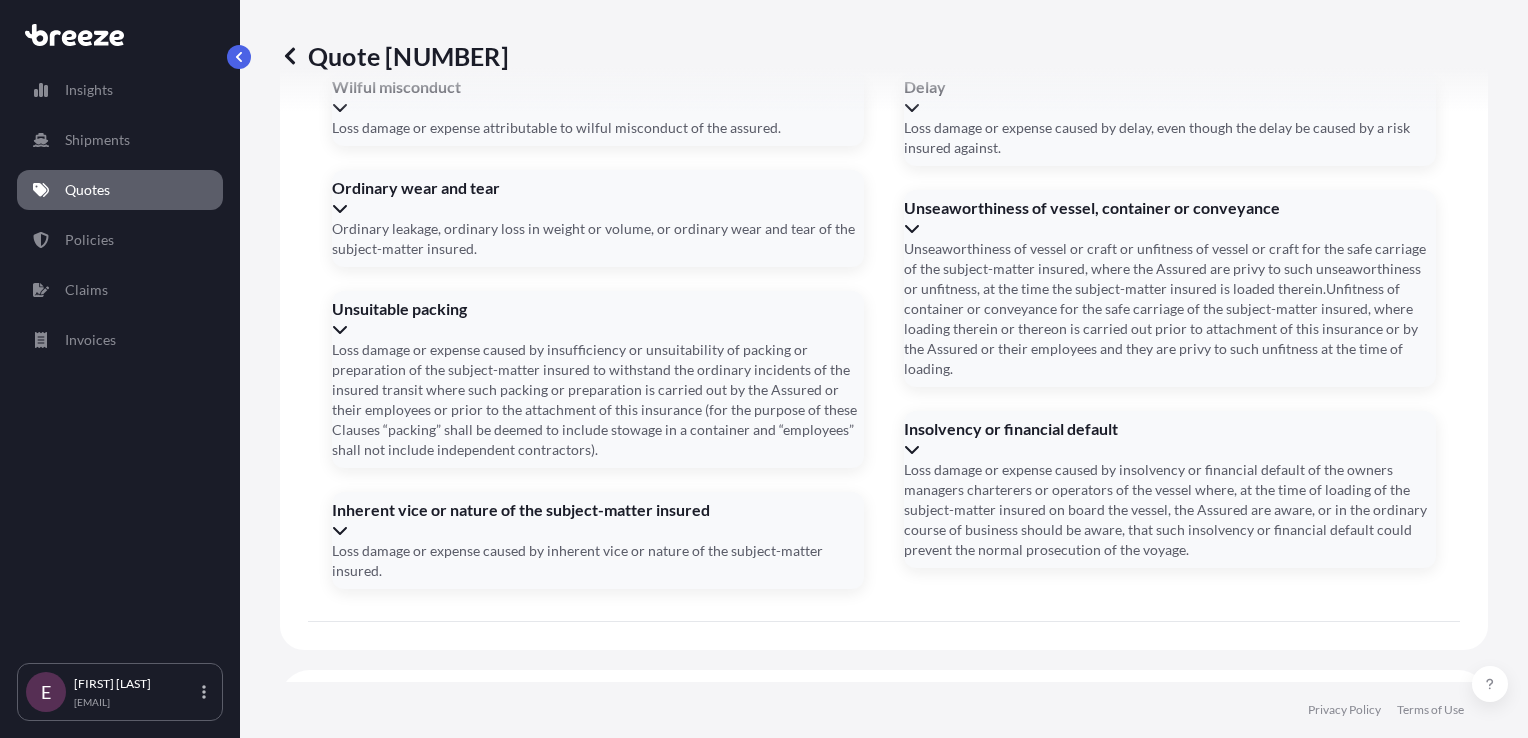 click 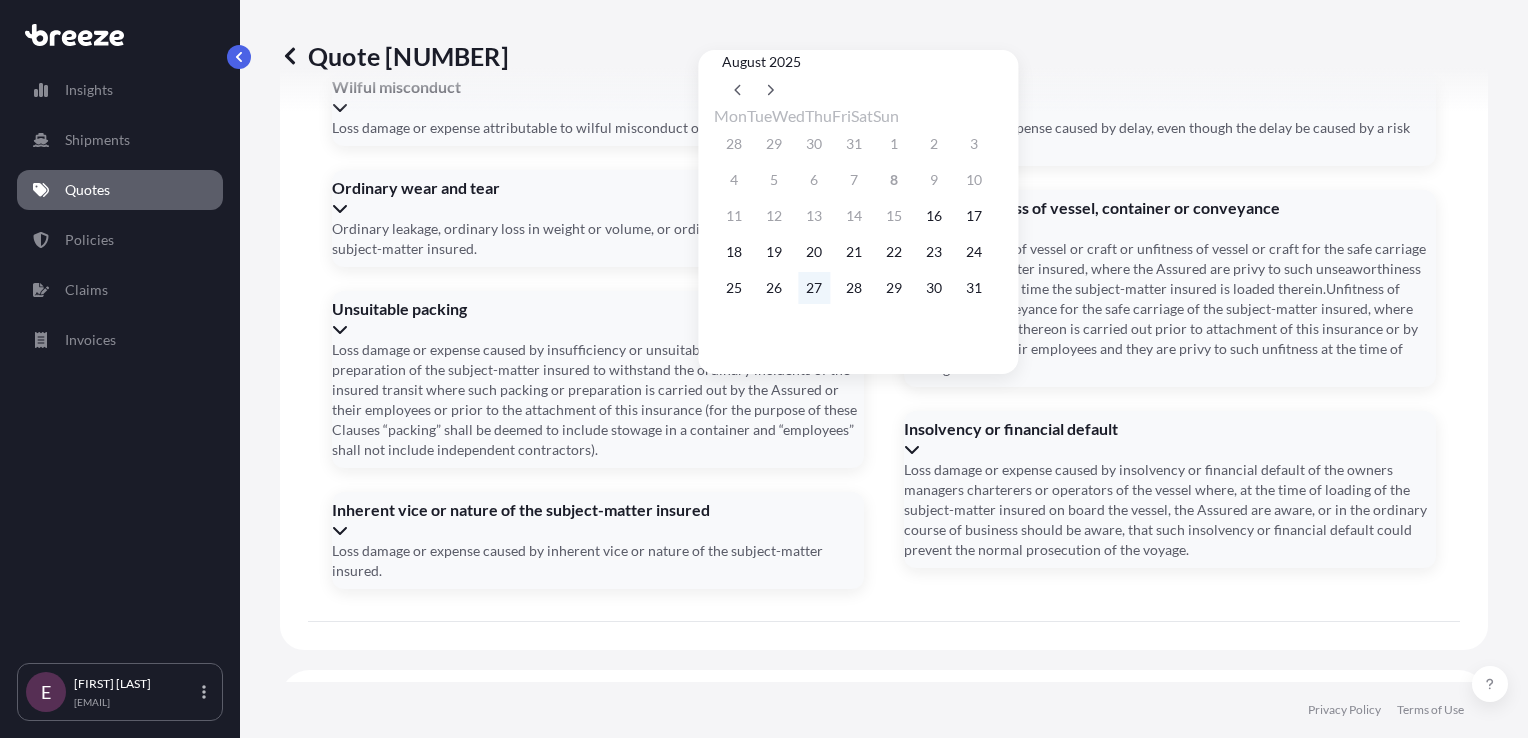 click on "27" at bounding box center [814, 288] 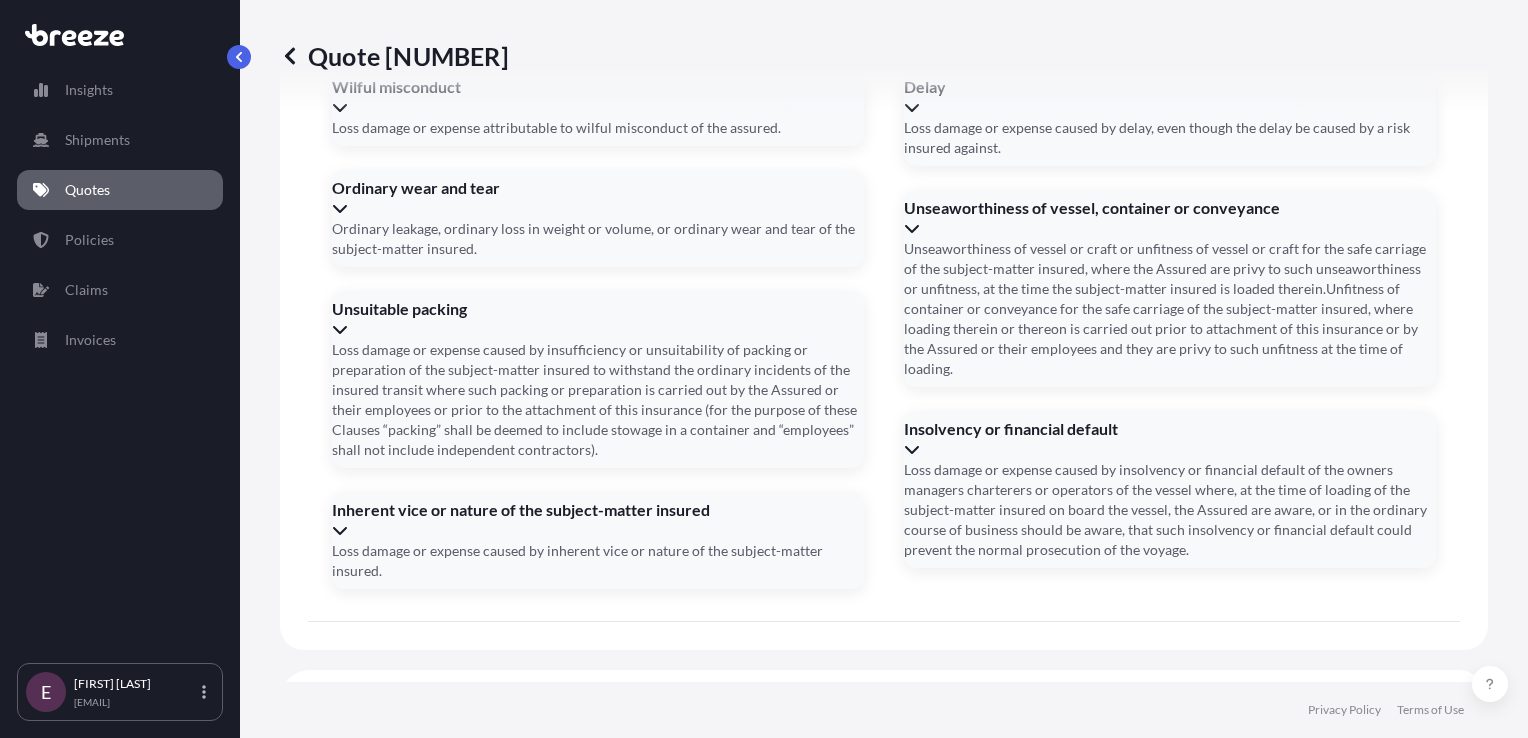 click on "Container Number(s)" at bounding box center (882, 1072) 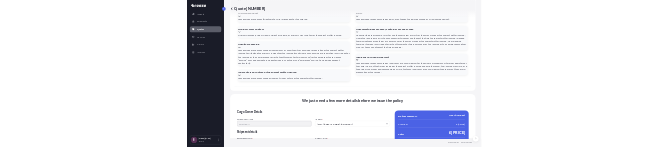 scroll, scrollTop: 2616, scrollLeft: 0, axis: vertical 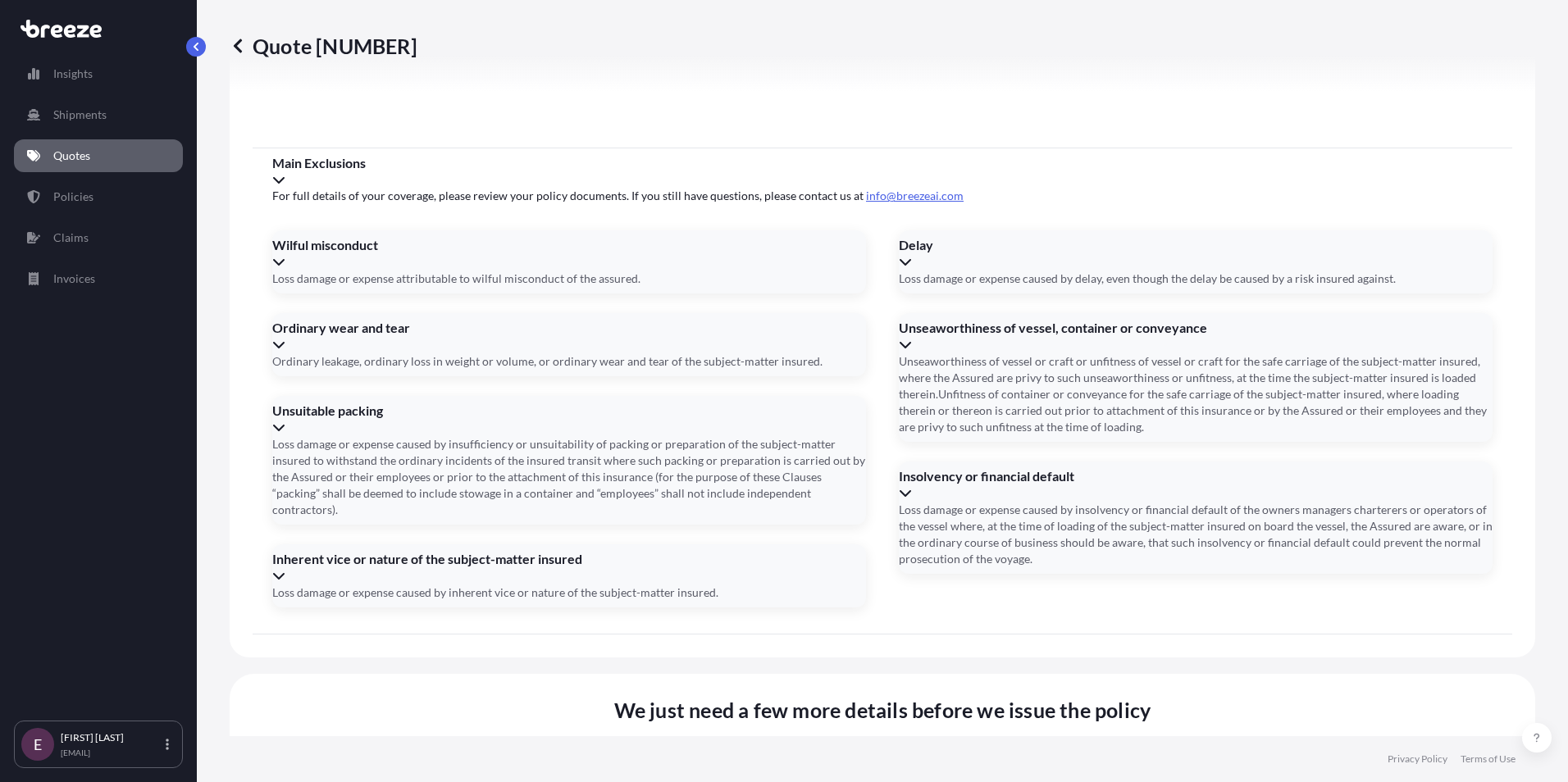 type on "v" 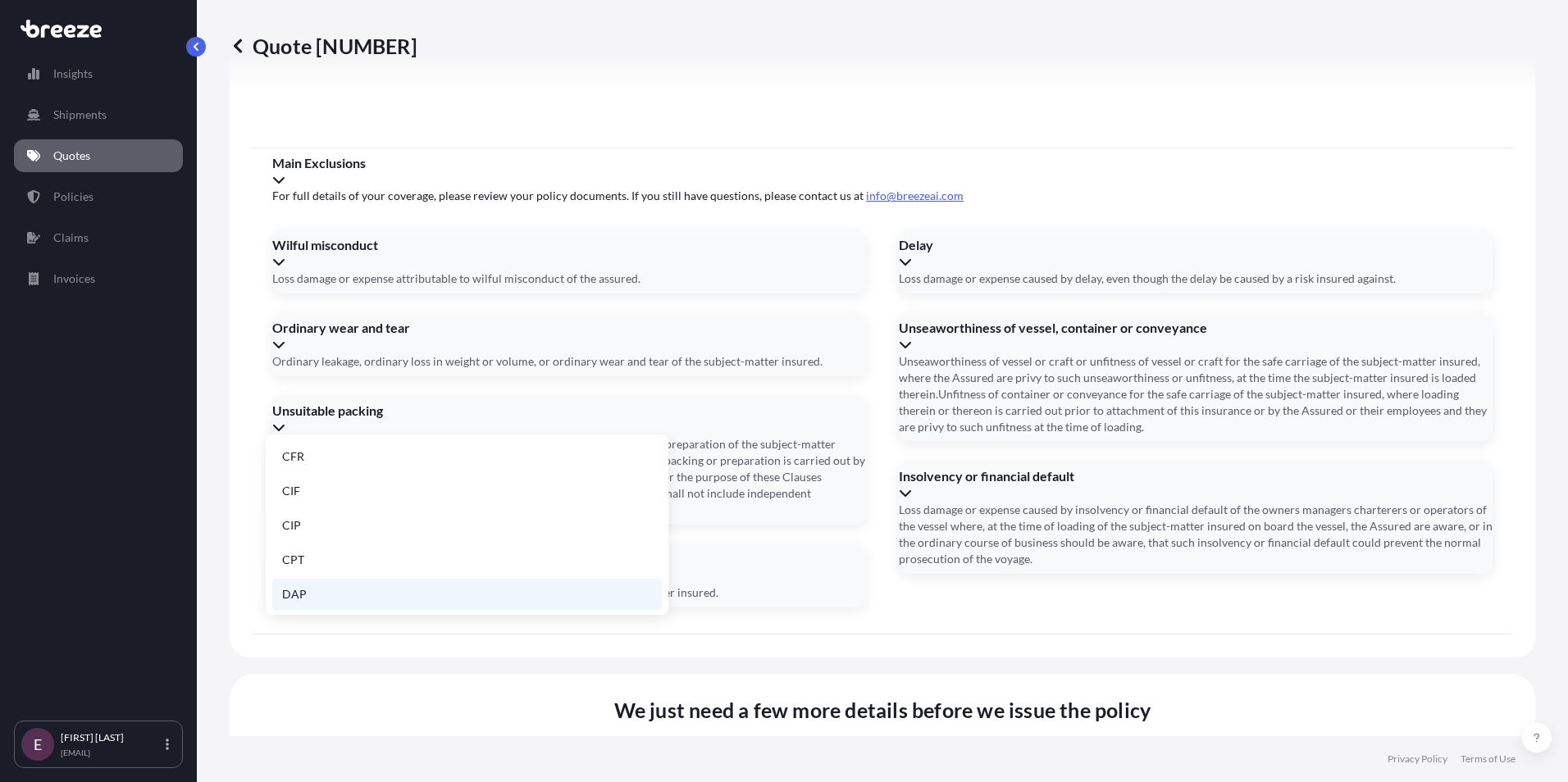 click on "DAP" at bounding box center [467, 594] 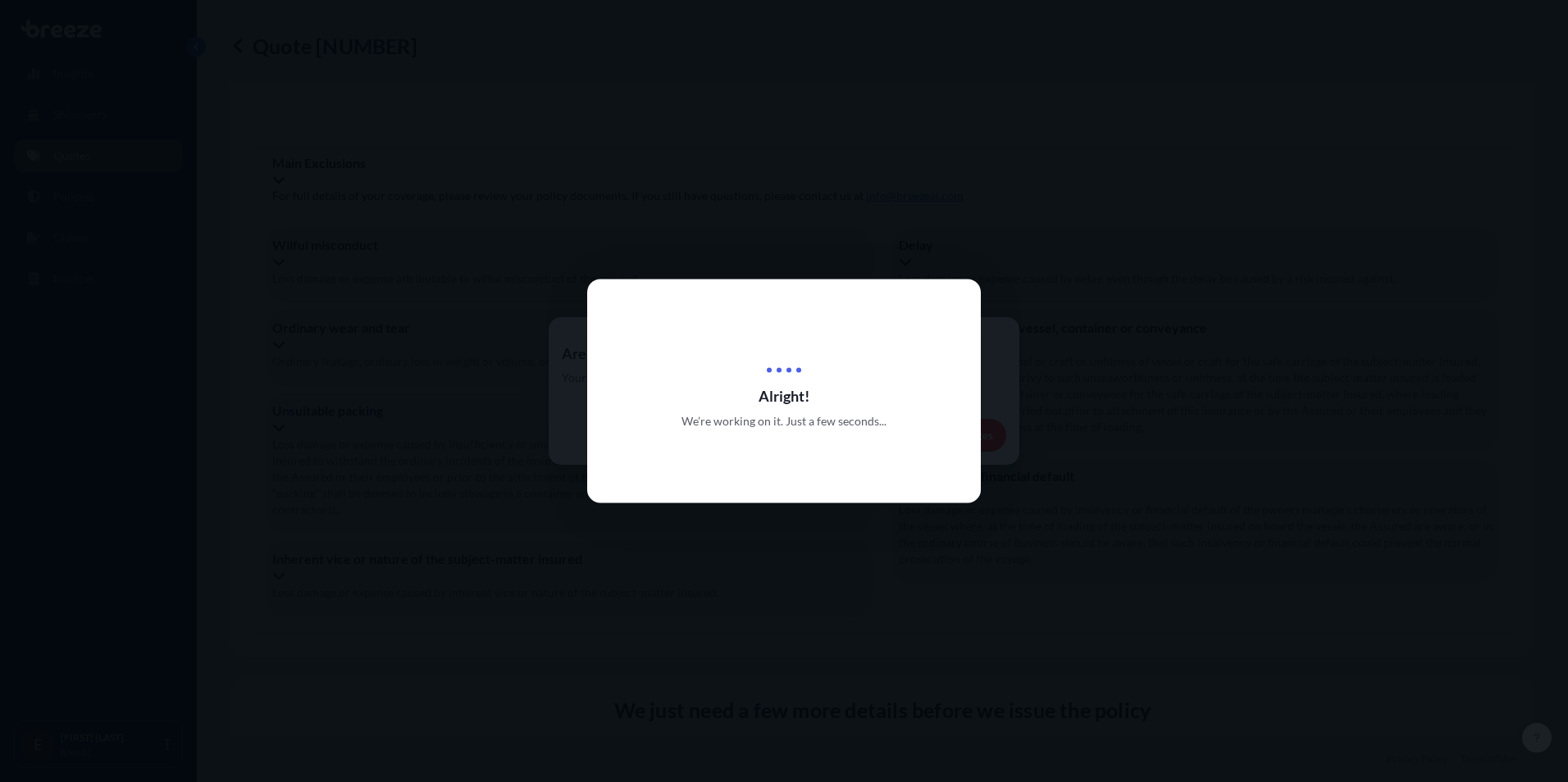 click at bounding box center [784, 391] 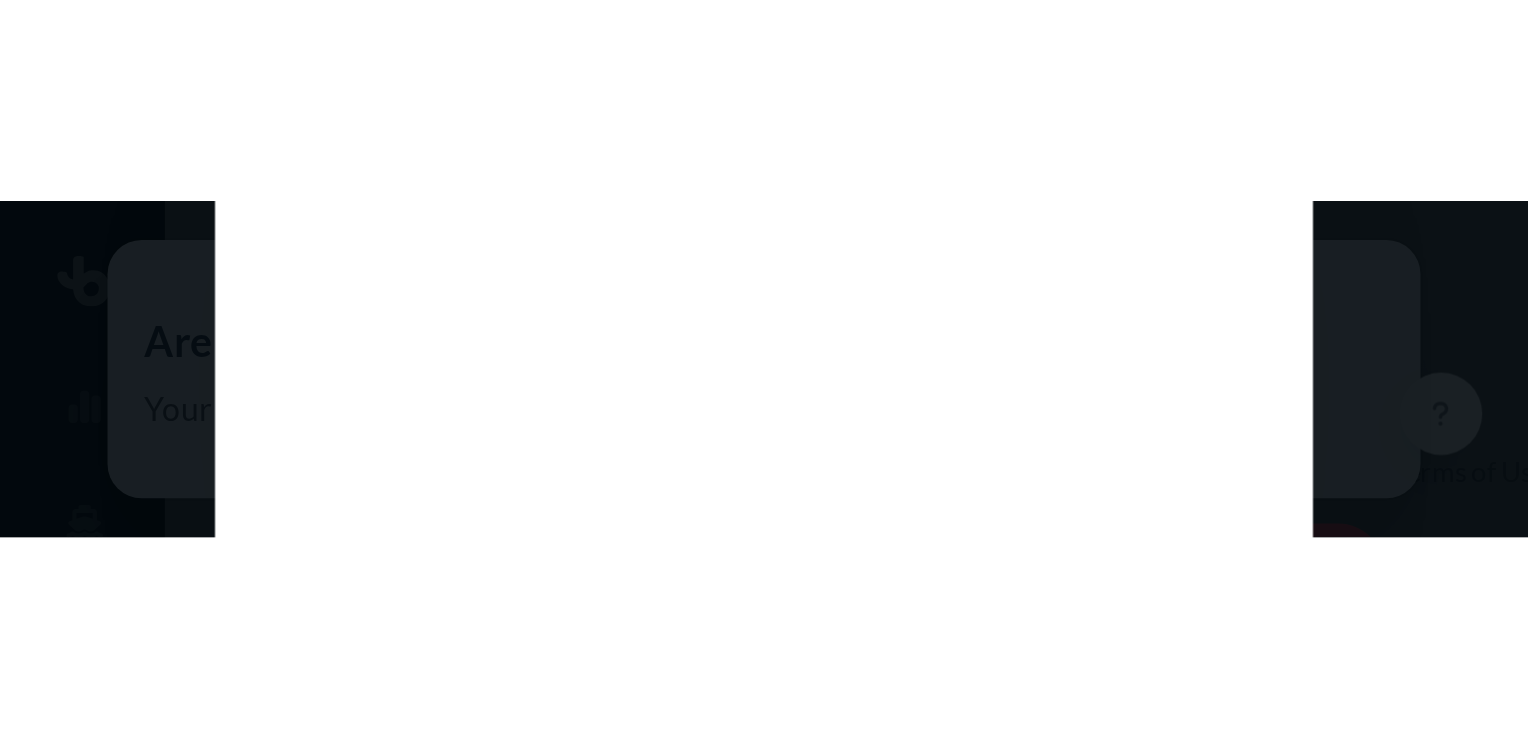 scroll, scrollTop: 1877, scrollLeft: 0, axis: vertical 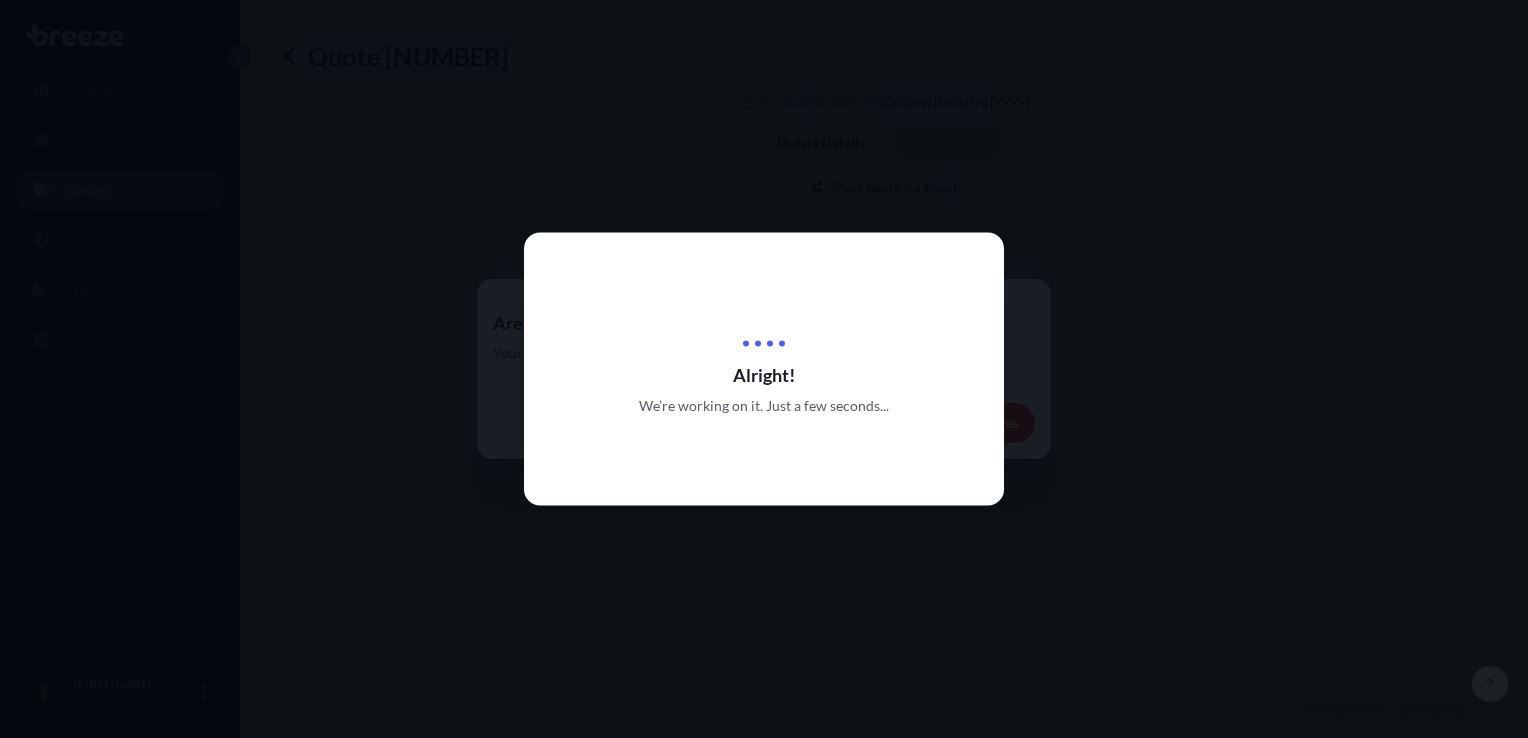 click on "Alright! We’re working on it. Just a few seconds..." at bounding box center [764, 369] 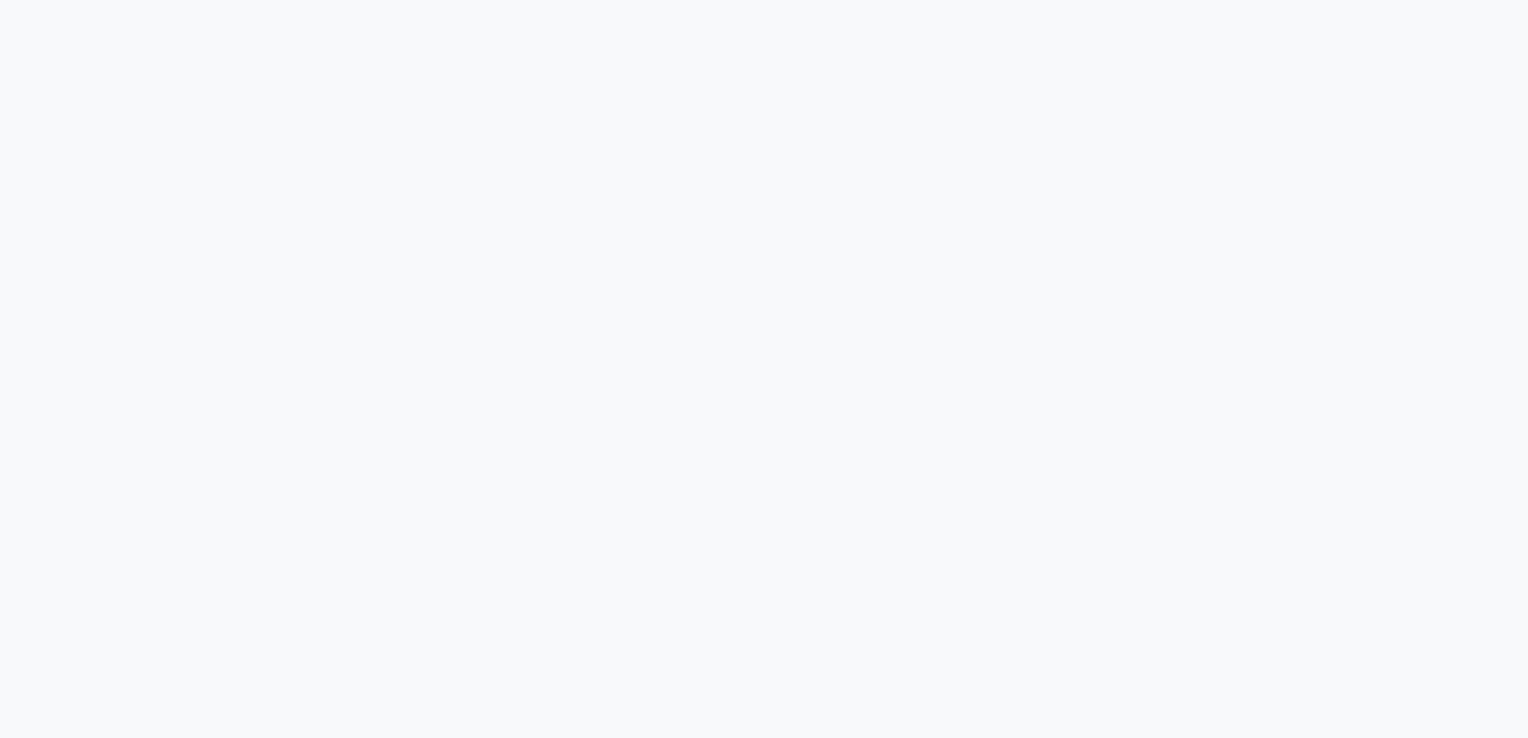 scroll, scrollTop: 0, scrollLeft: 0, axis: both 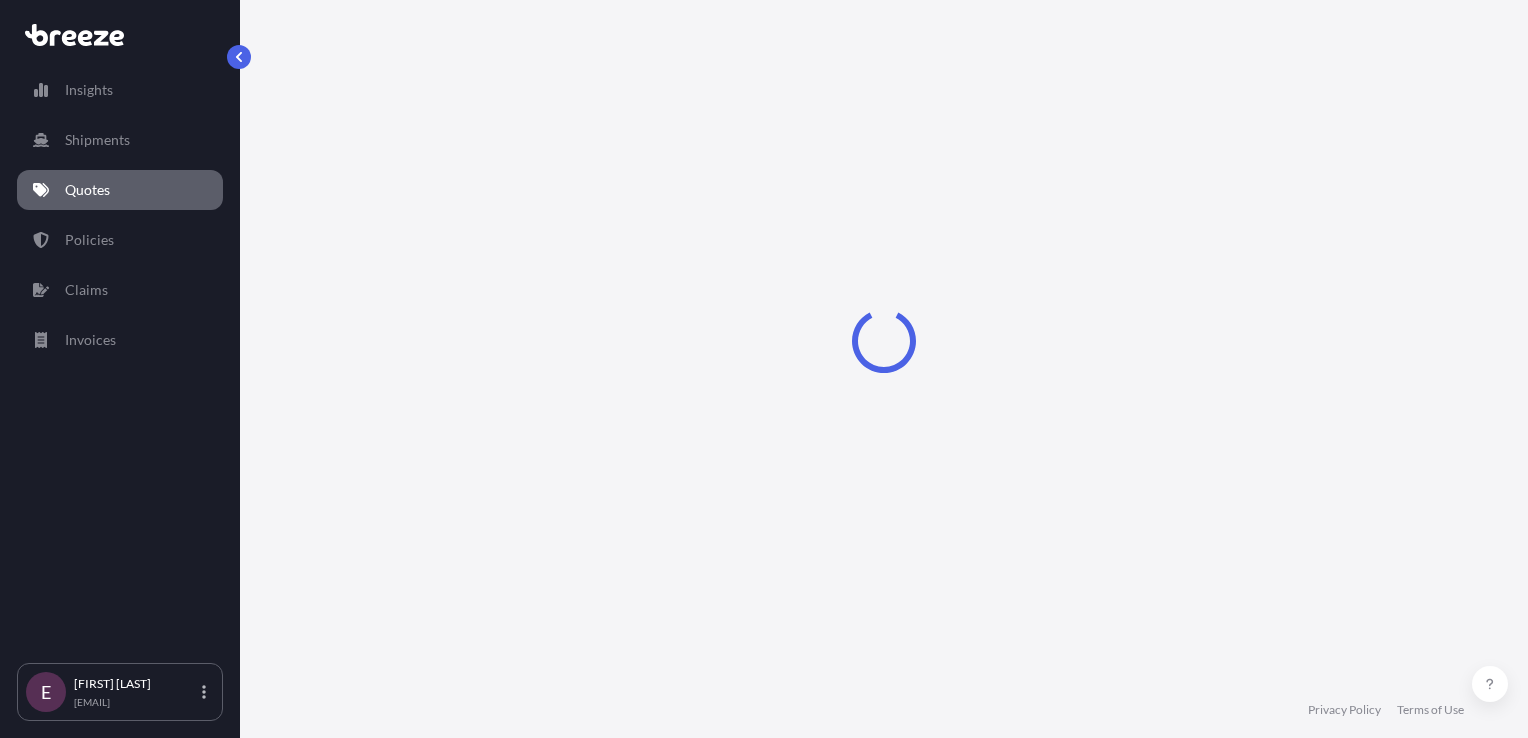 select on "Road" 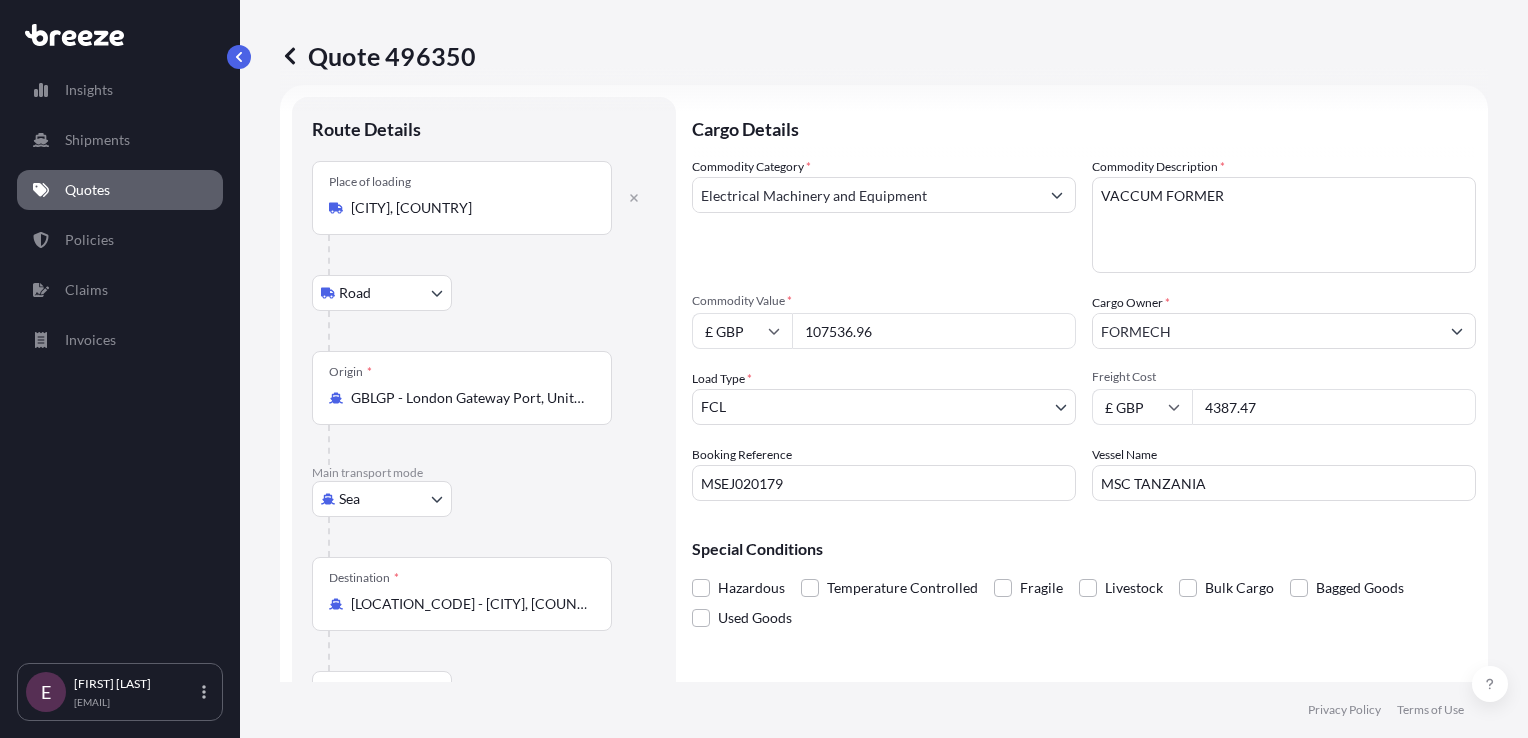 scroll, scrollTop: 0, scrollLeft: 0, axis: both 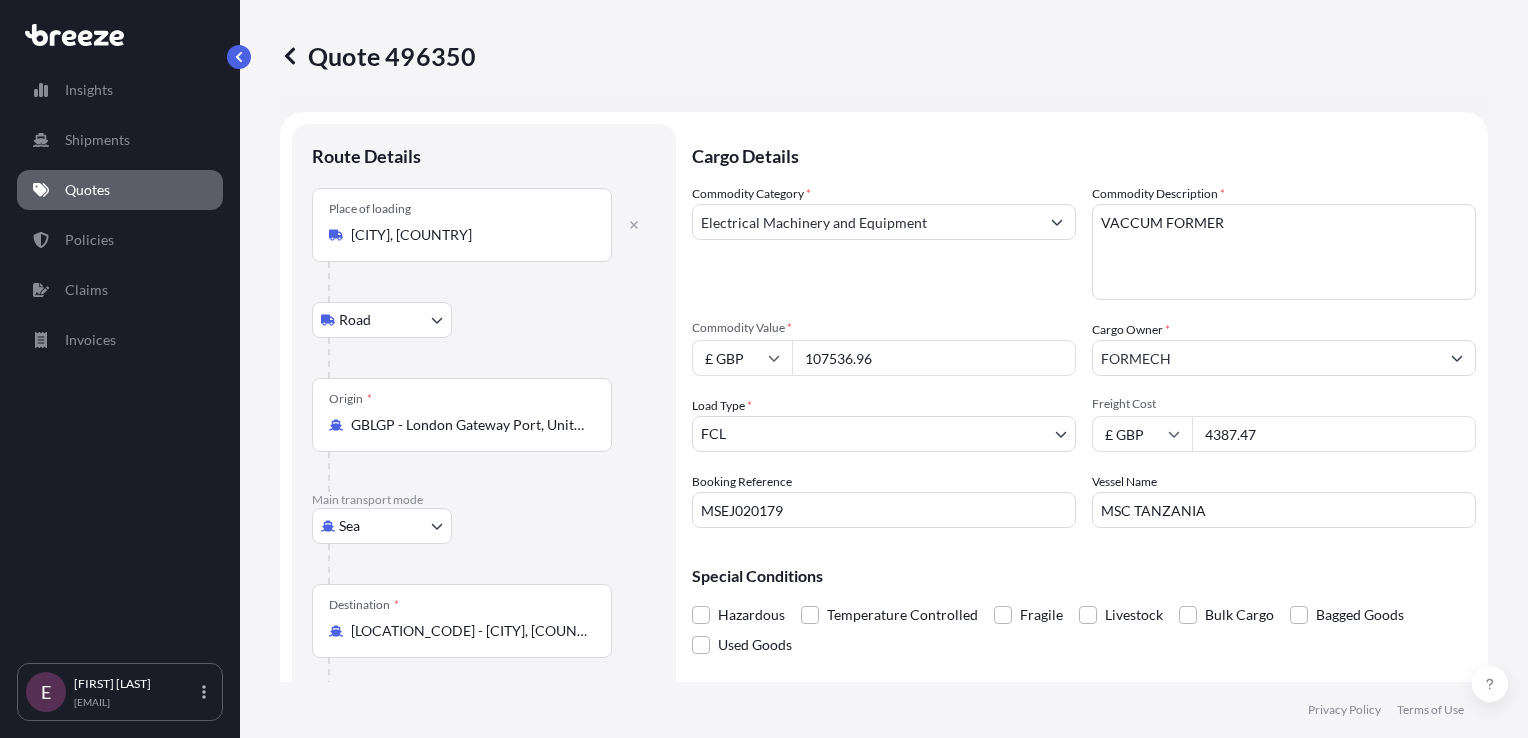 click on "MSC TANZANIA" at bounding box center (1284, 510) 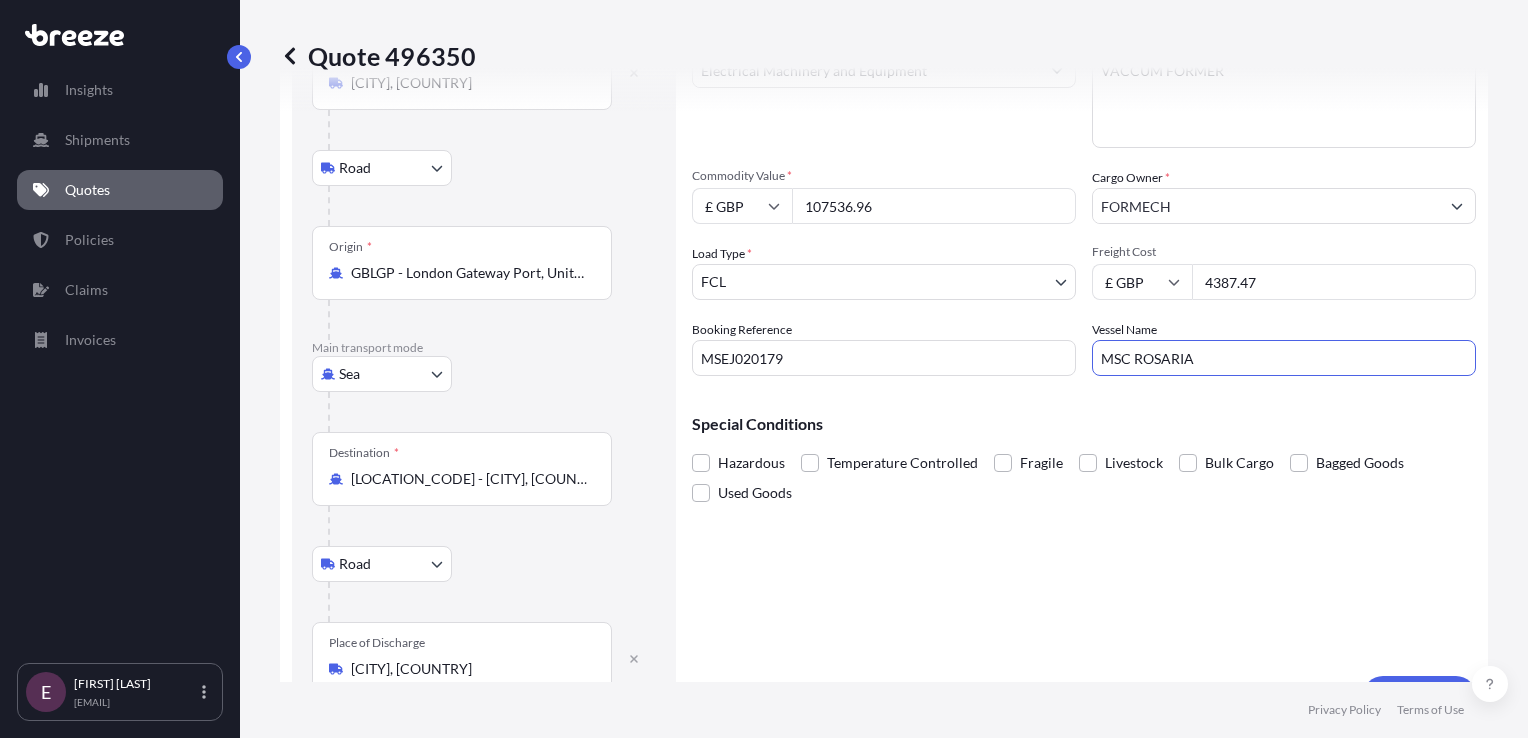 scroll, scrollTop: 400, scrollLeft: 0, axis: vertical 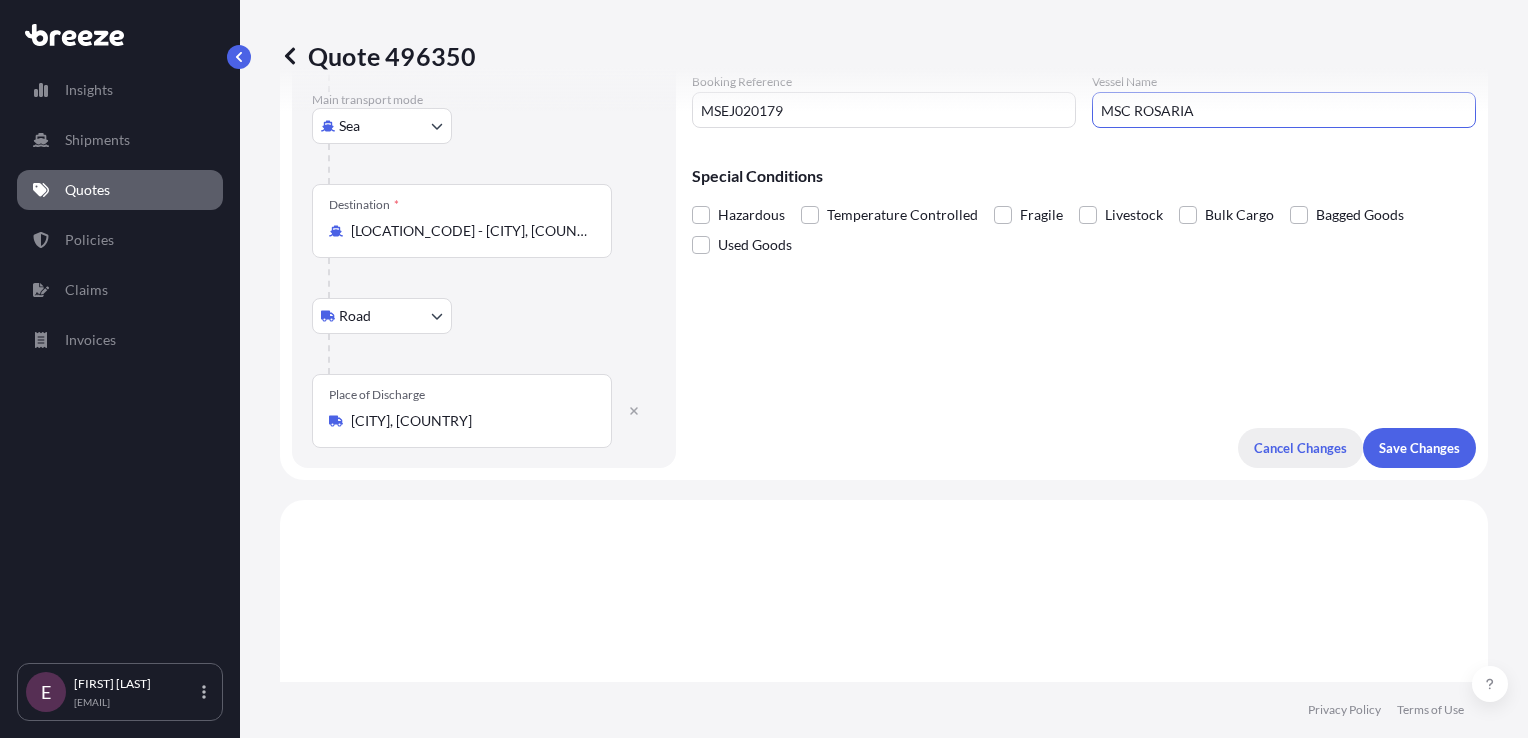 type on "MSC ROSARIA" 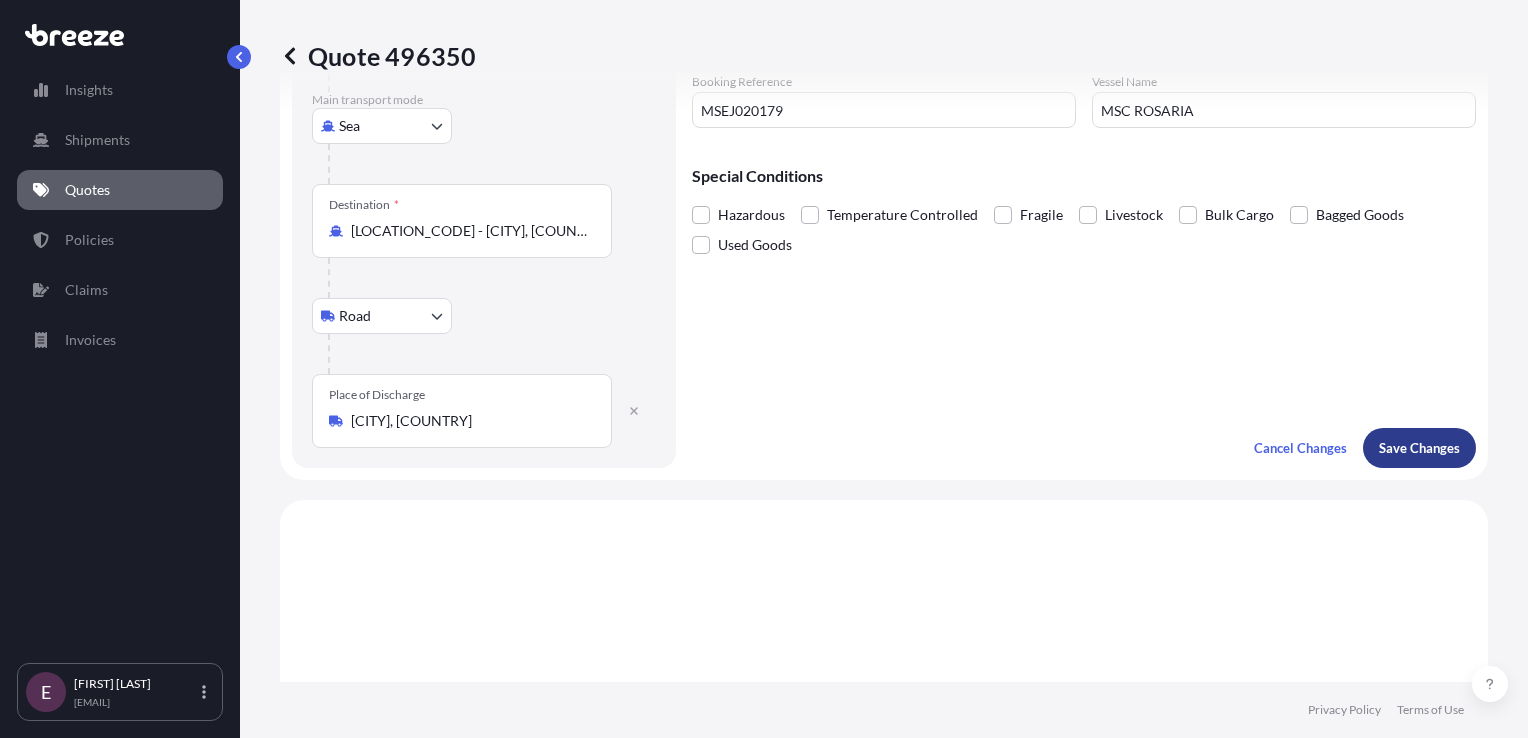 click on "Save Changes" at bounding box center [1419, 448] 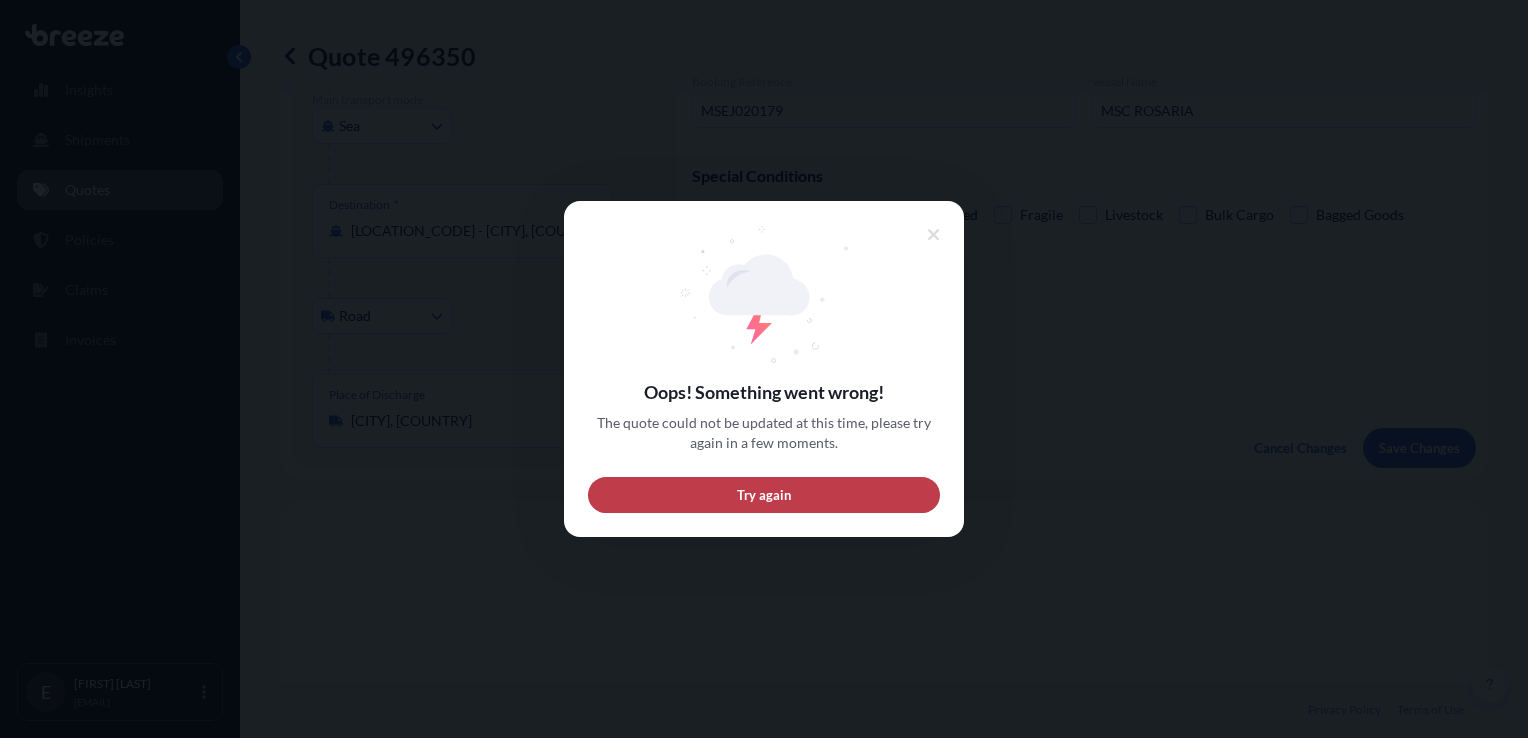 click on "Try again" at bounding box center (764, 495) 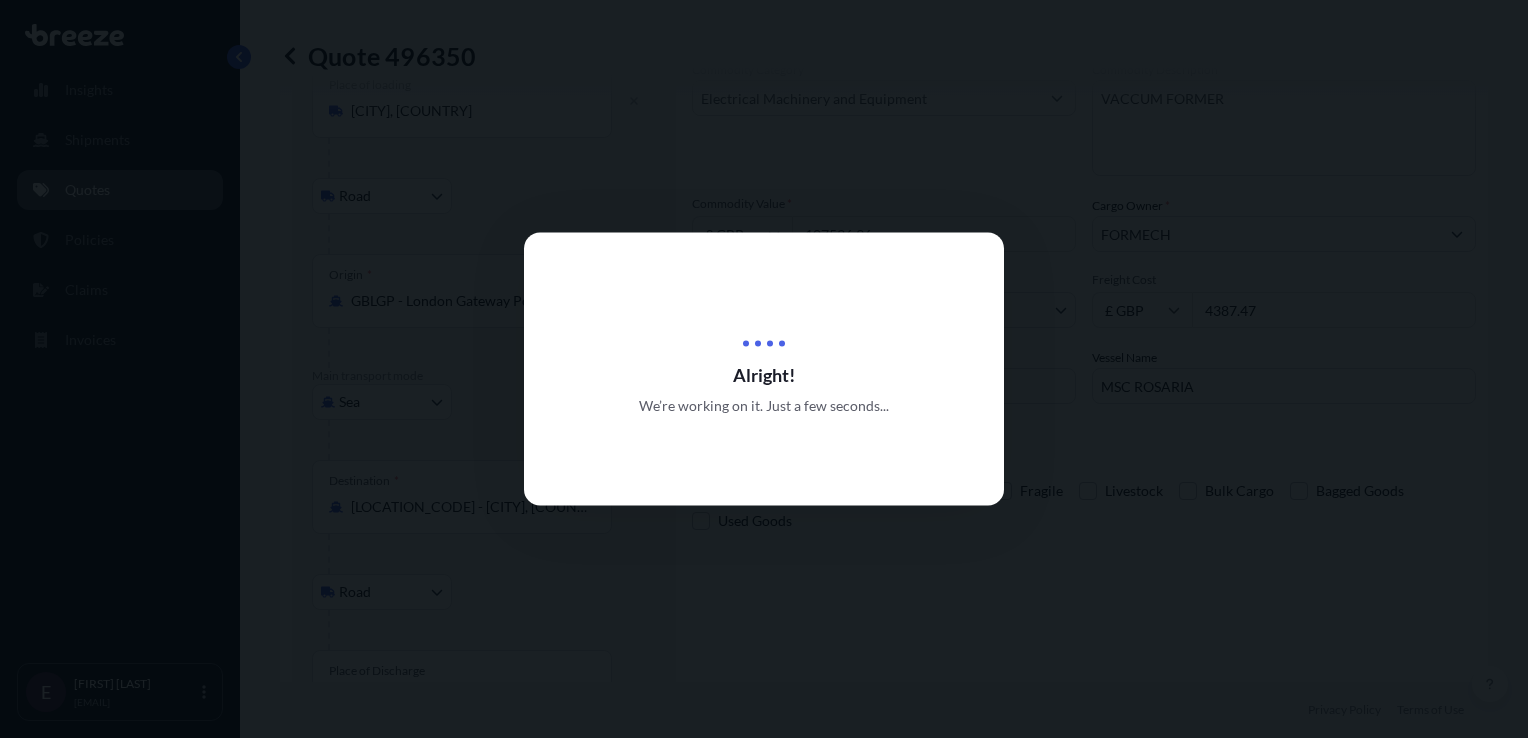 scroll, scrollTop: 32, scrollLeft: 0, axis: vertical 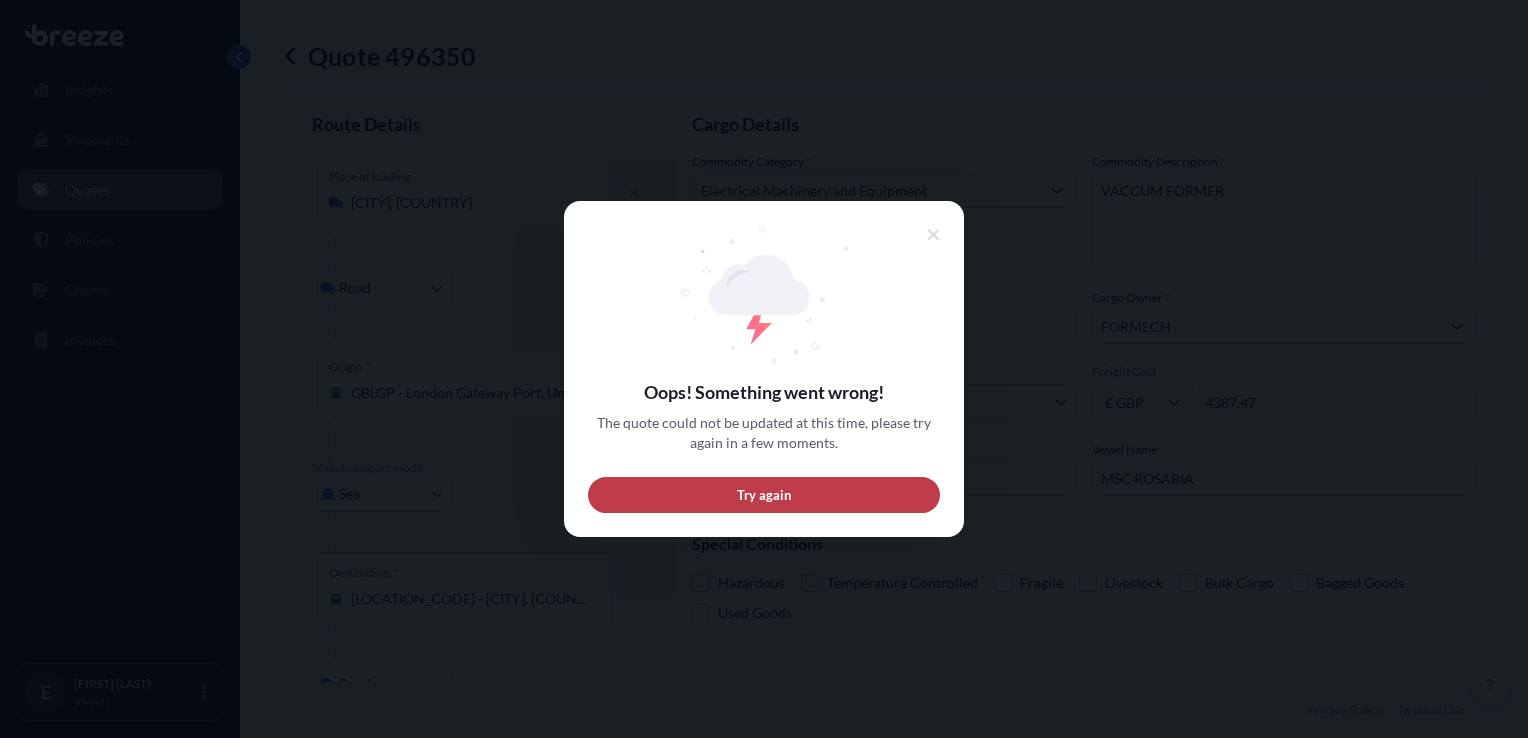 click on "Try again" at bounding box center [764, 495] 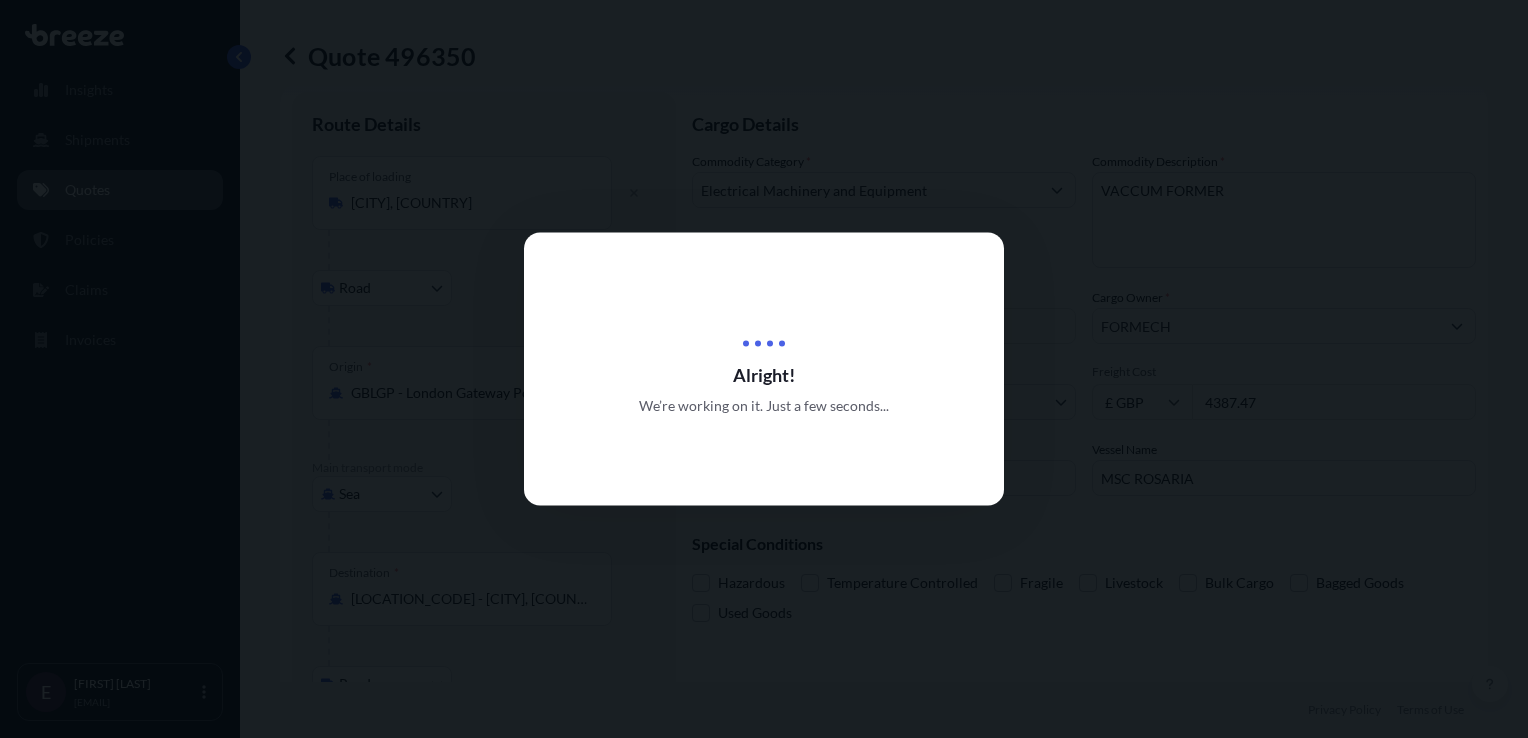 click at bounding box center (764, 369) 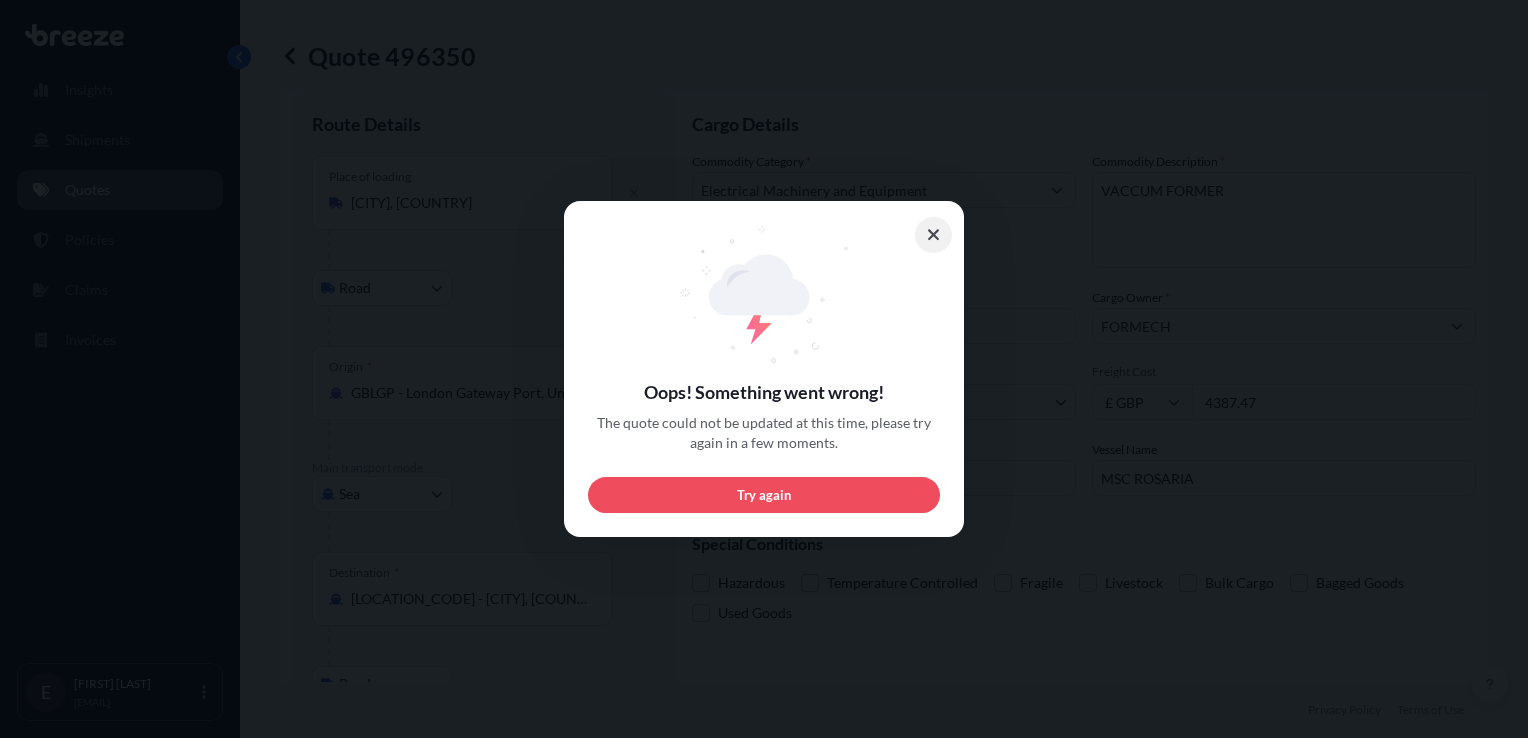 click at bounding box center (934, 235) 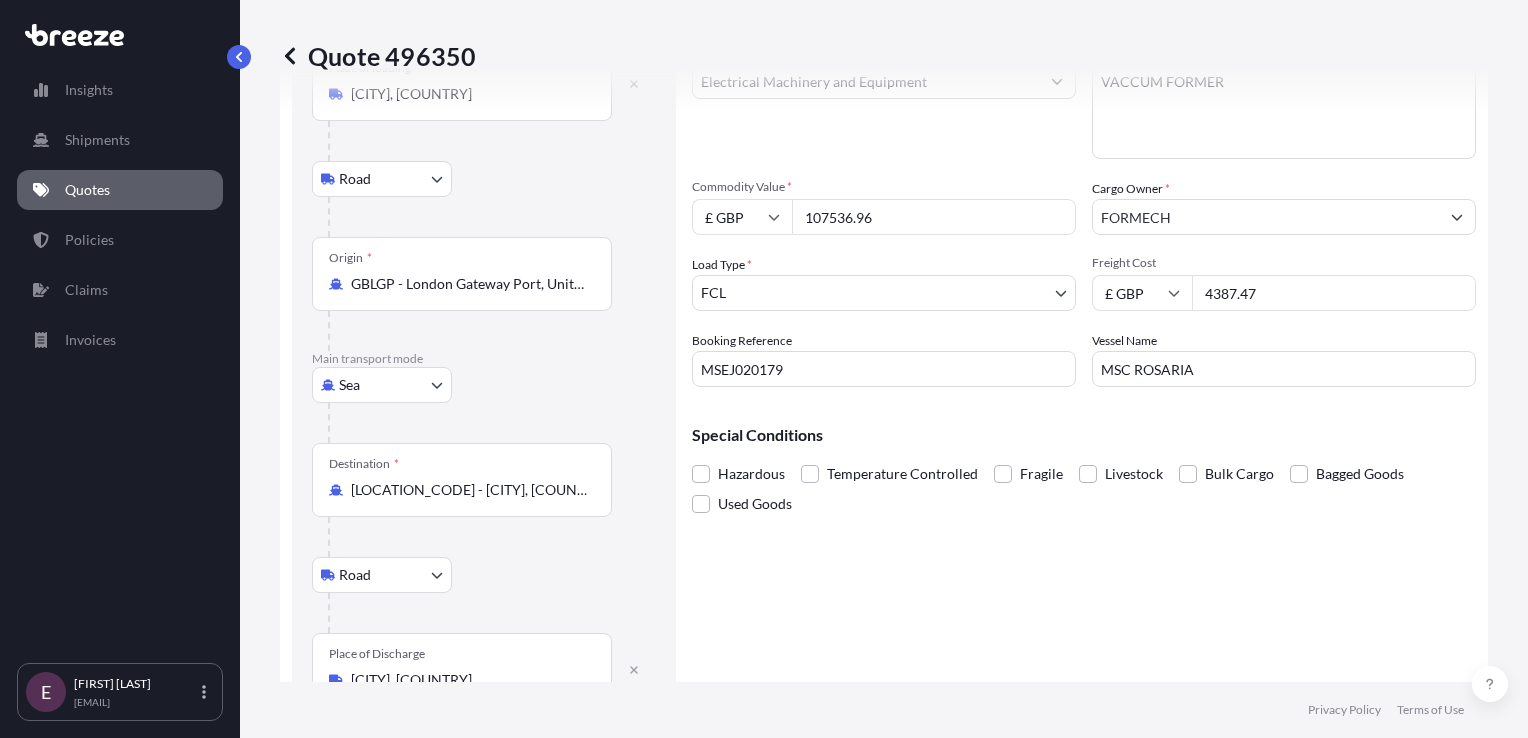 scroll, scrollTop: 196, scrollLeft: 0, axis: vertical 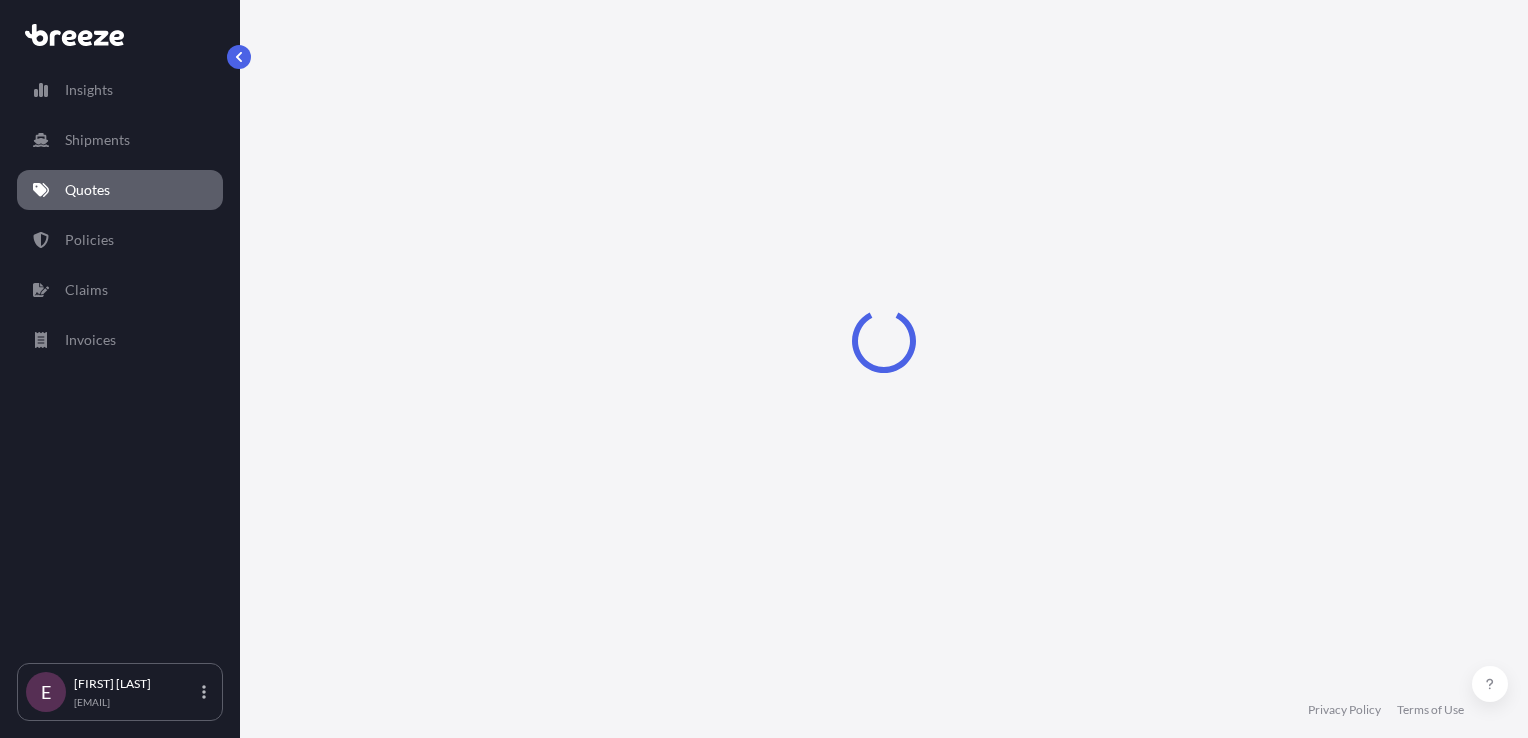 select on "Sea" 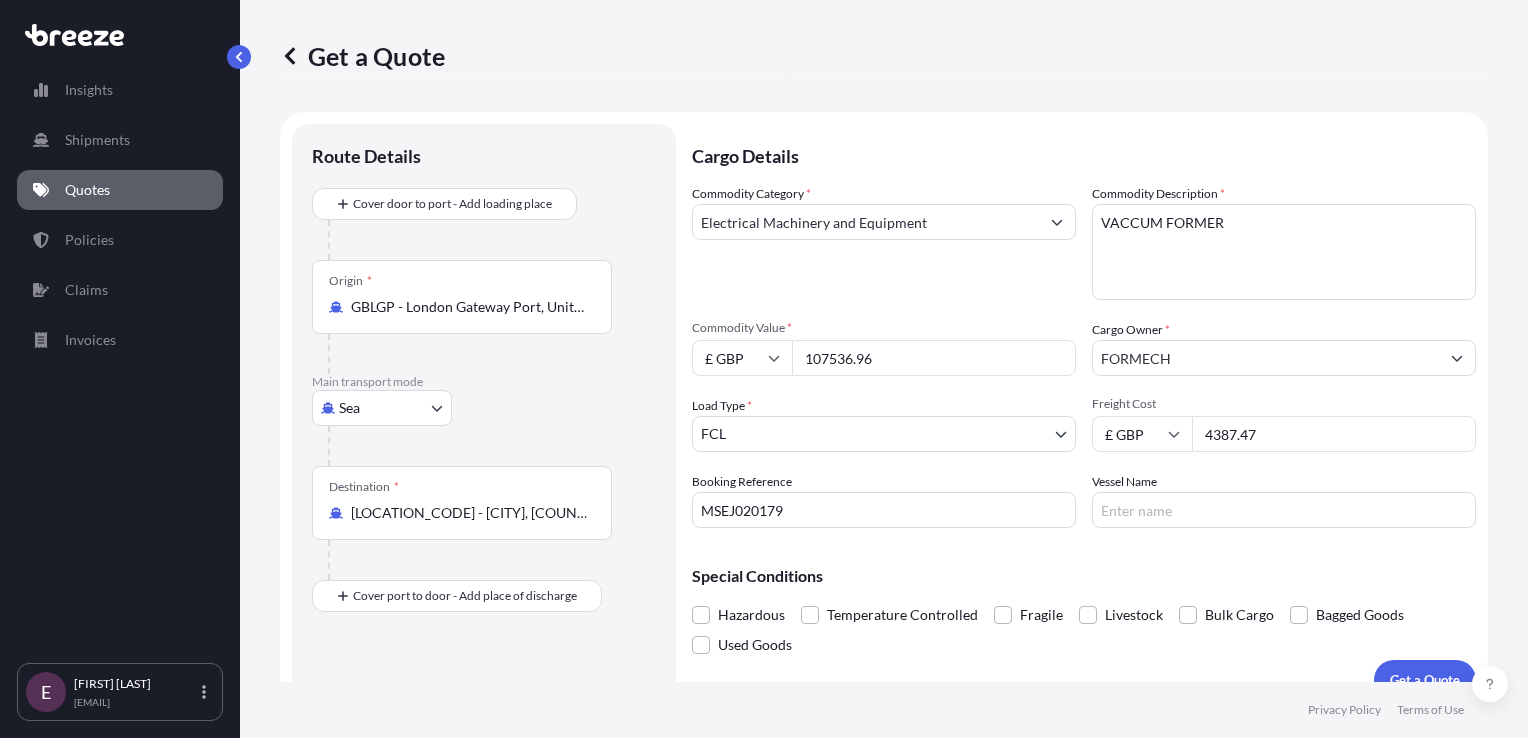 scroll, scrollTop: 29, scrollLeft: 0, axis: vertical 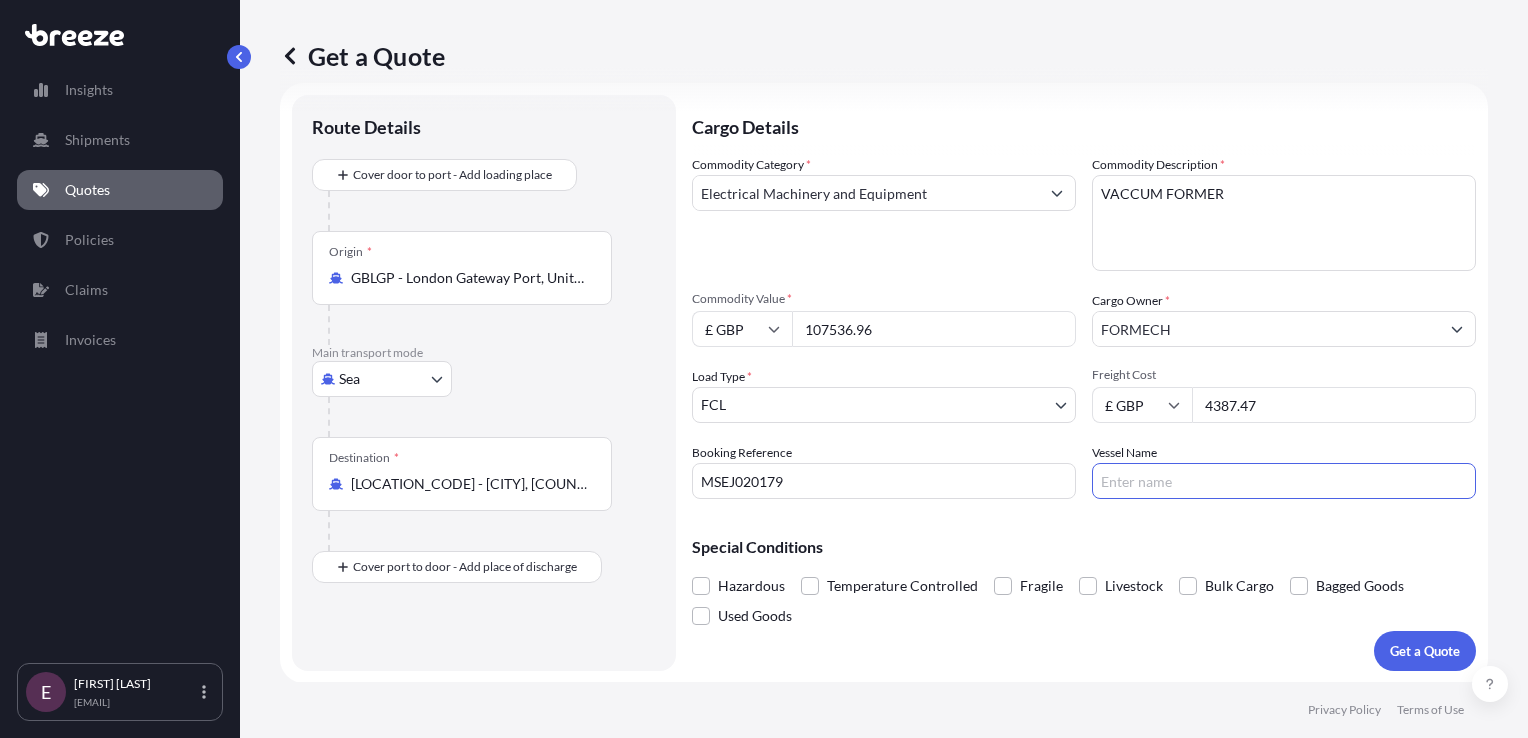 click on "Vessel Name" at bounding box center (1284, 481) 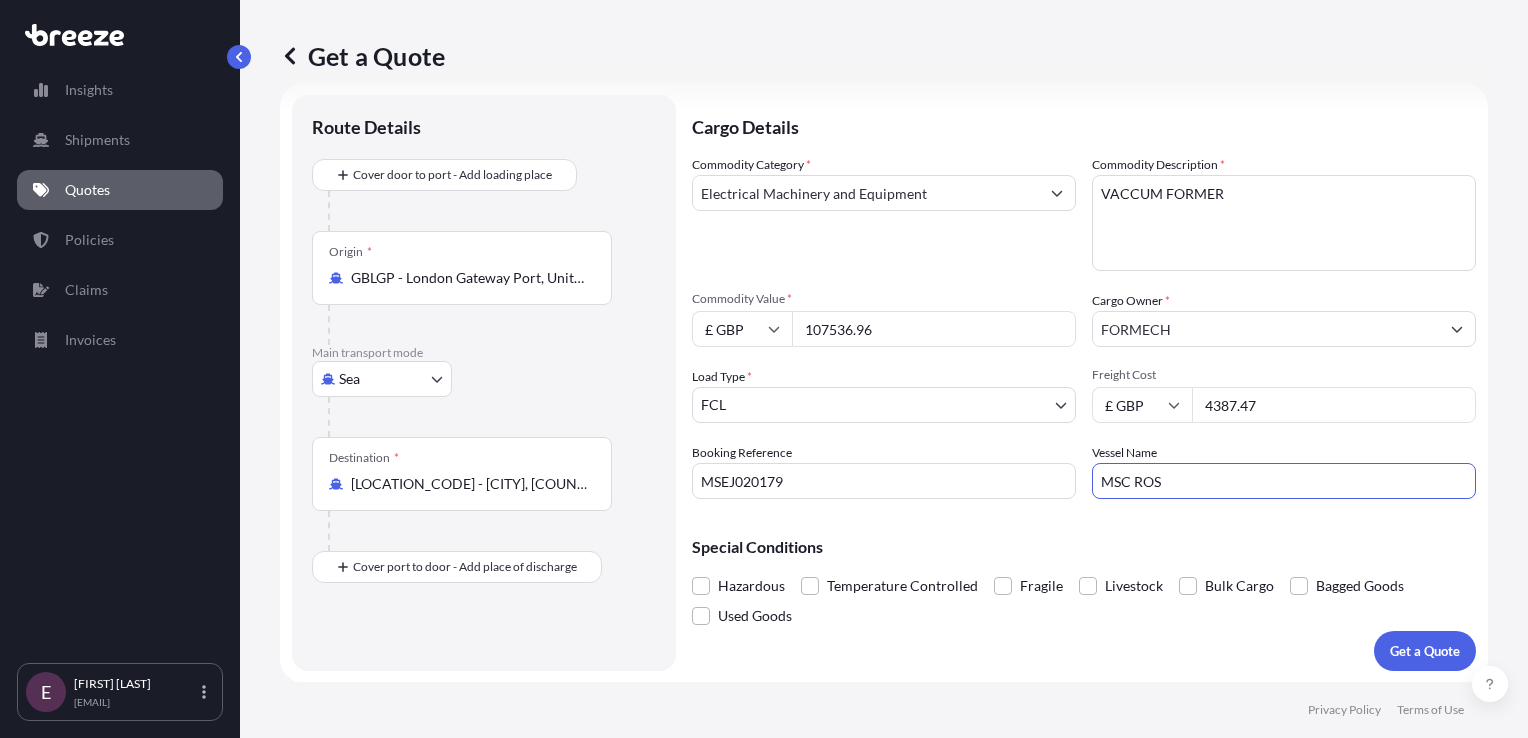type on "MSC ROSARIA" 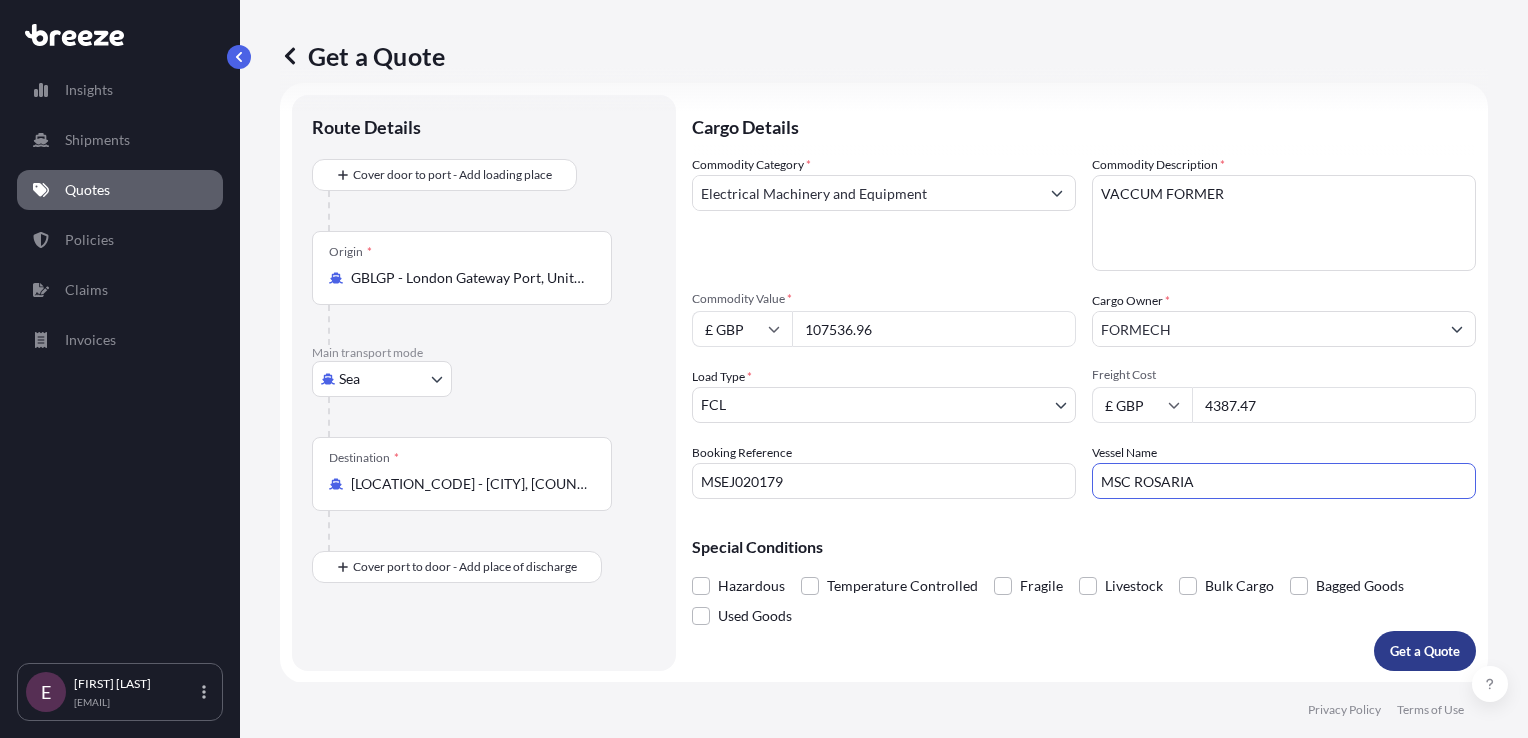 click on "Get a Quote" at bounding box center (1425, 651) 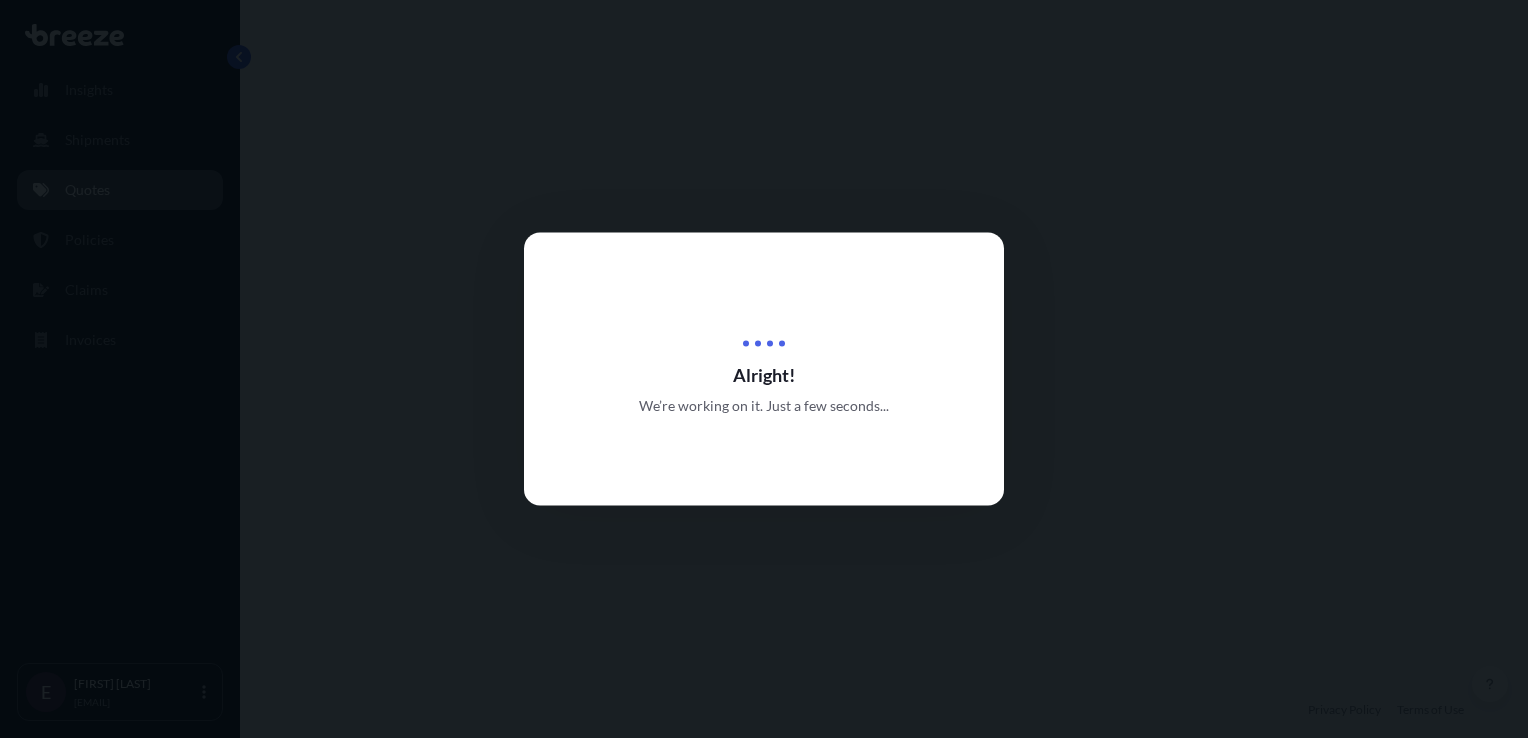 scroll, scrollTop: 0, scrollLeft: 0, axis: both 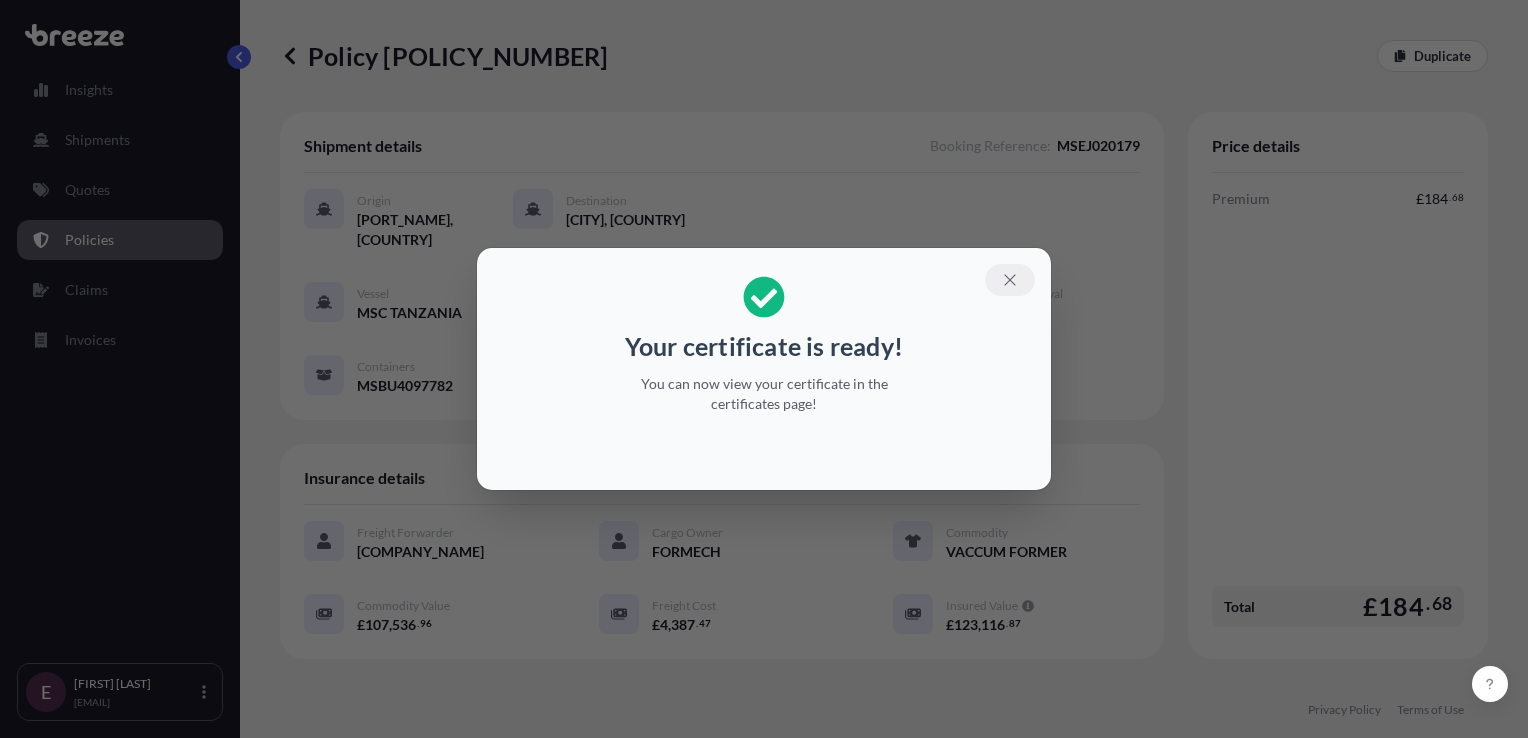 click 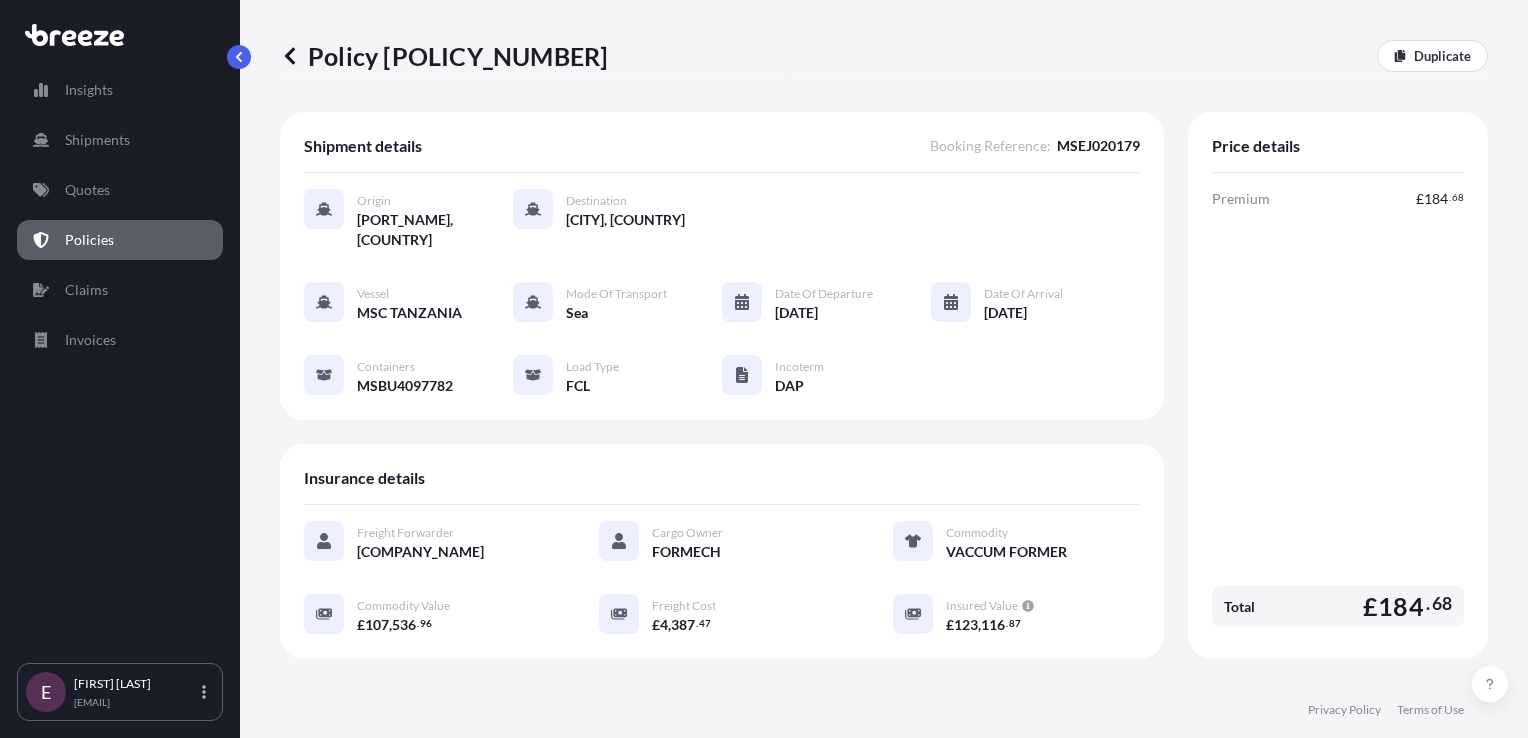 scroll, scrollTop: 462, scrollLeft: 0, axis: vertical 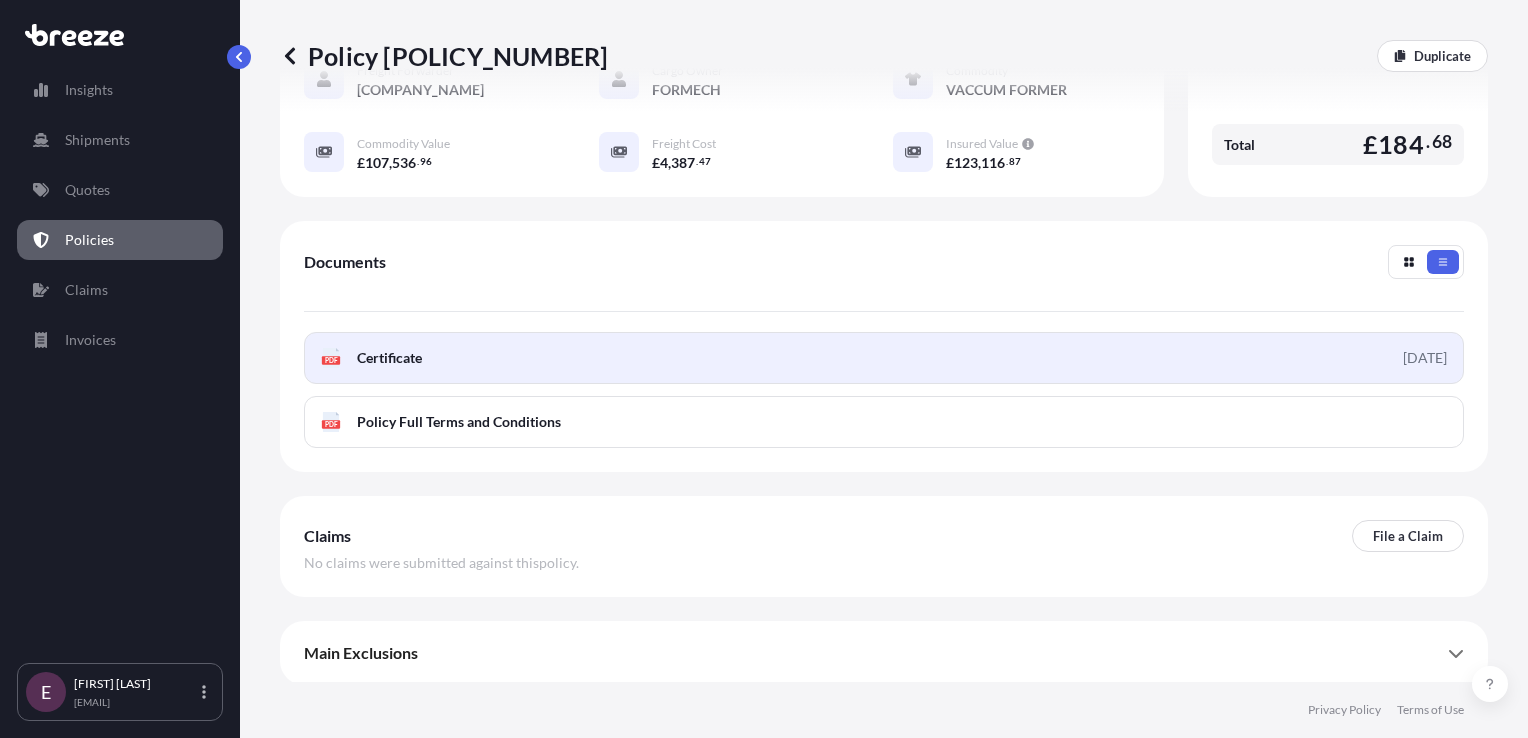 click on "PDF Certificate 2025-08-08" at bounding box center [884, 358] 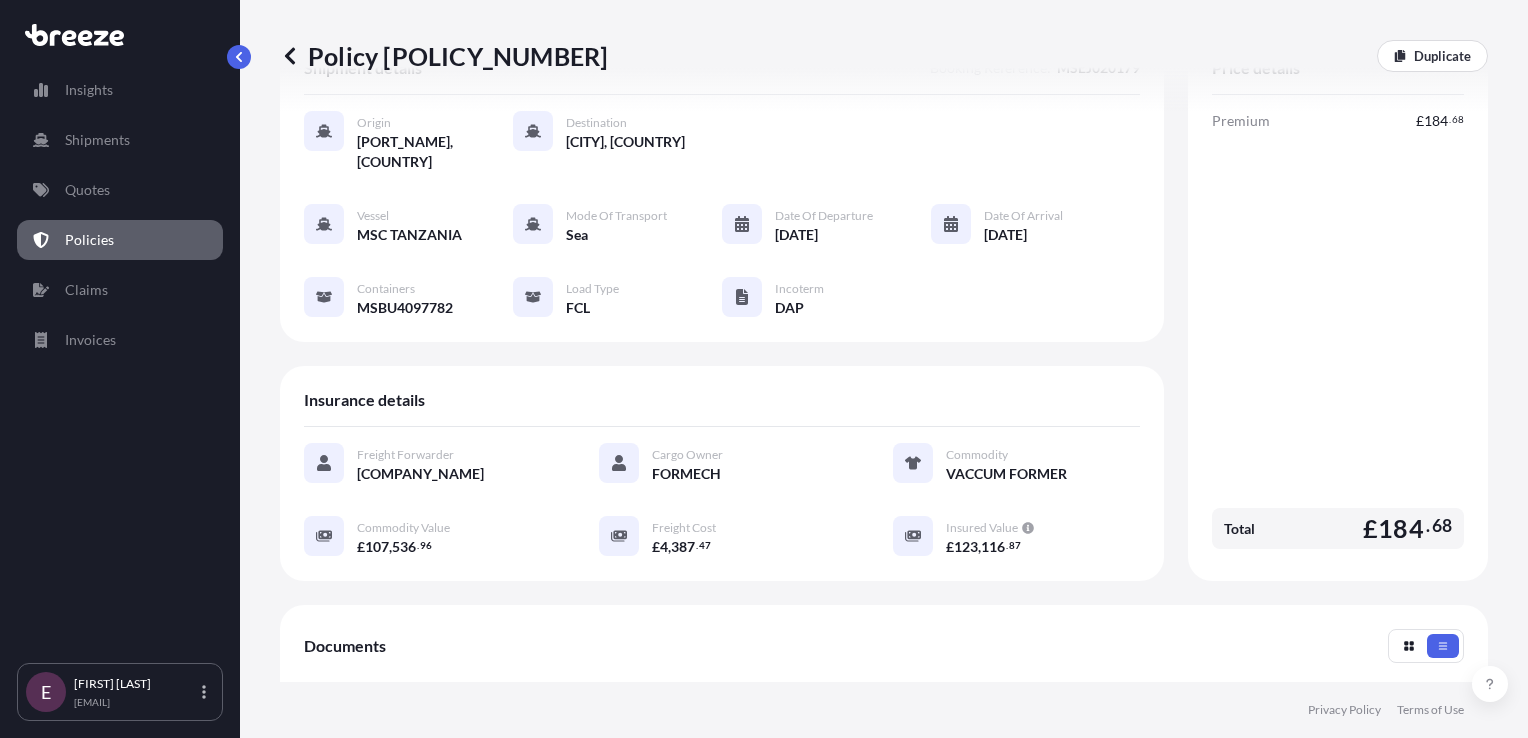 scroll, scrollTop: 200, scrollLeft: 0, axis: vertical 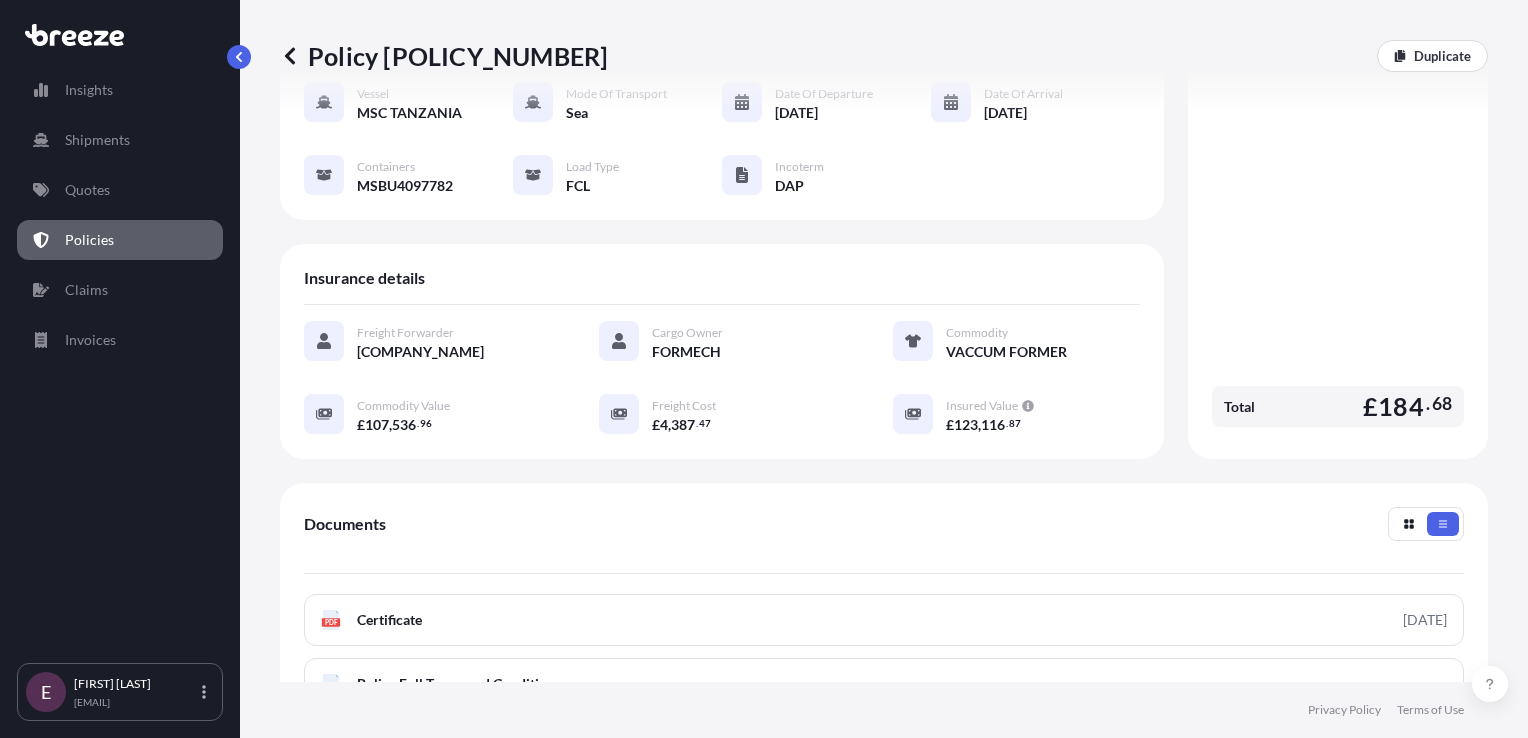 click at bounding box center (913, 341) 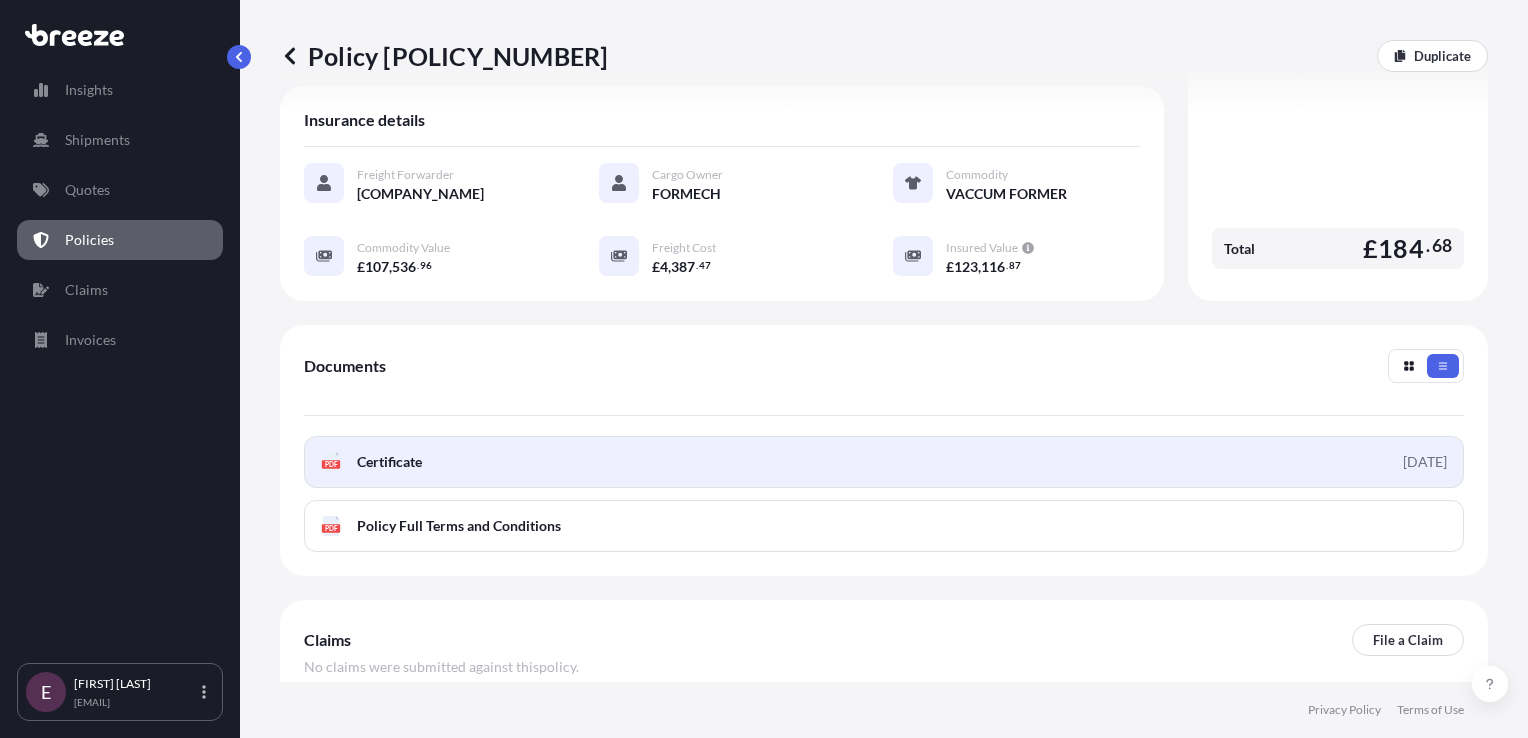 scroll, scrollTop: 462, scrollLeft: 0, axis: vertical 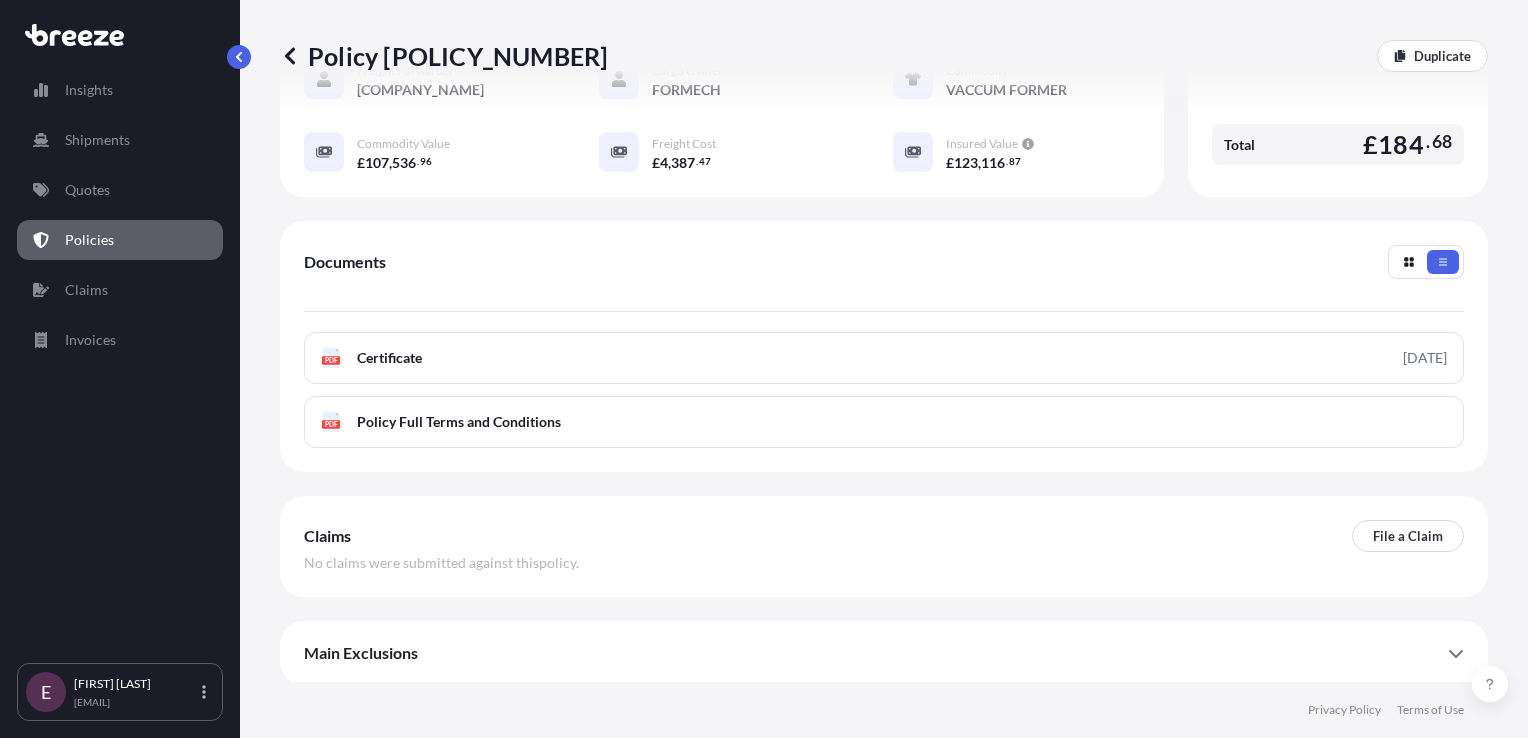 click on "Main Exclusions" at bounding box center (884, 653) 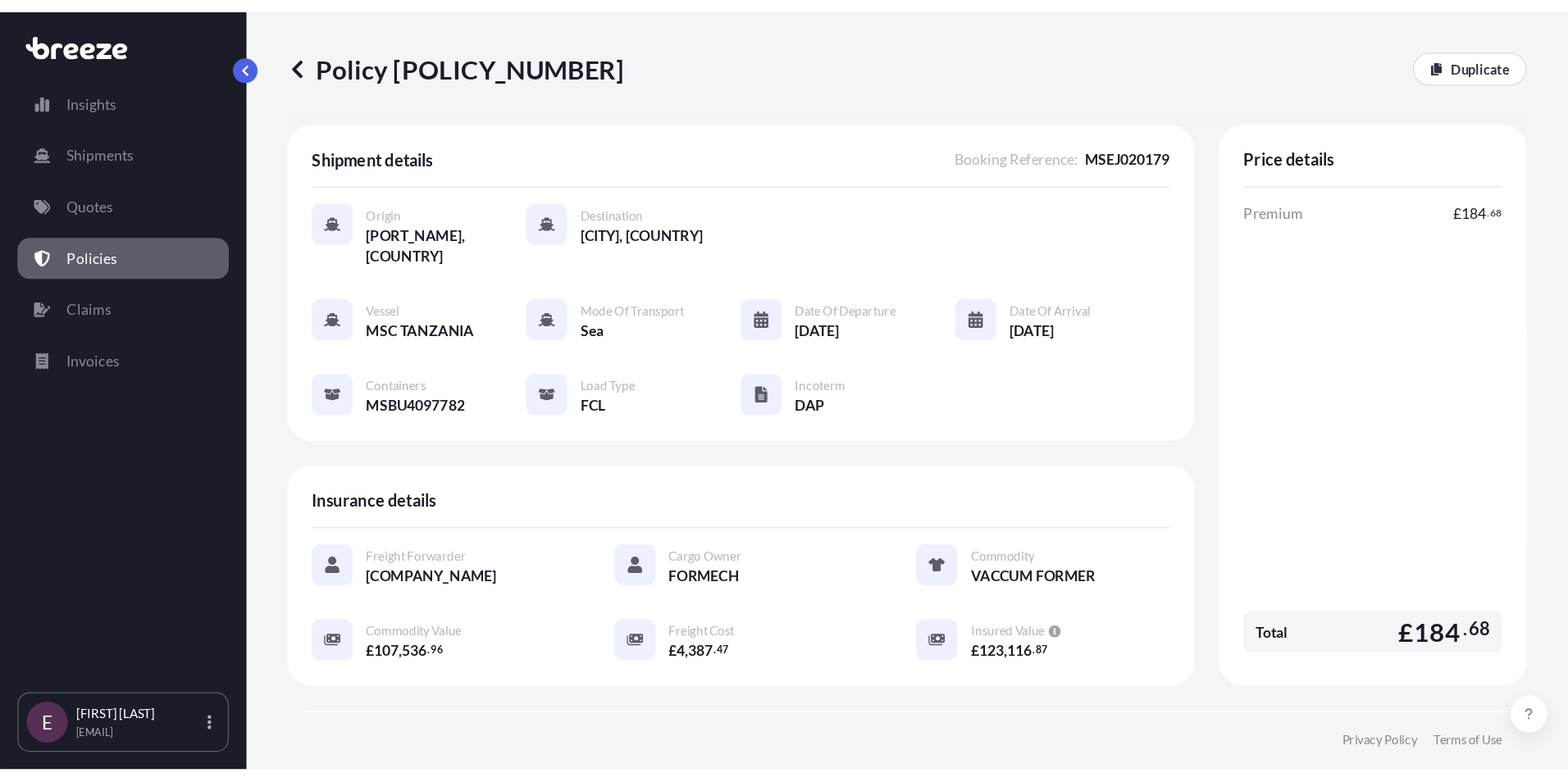 scroll, scrollTop: 0, scrollLeft: 0, axis: both 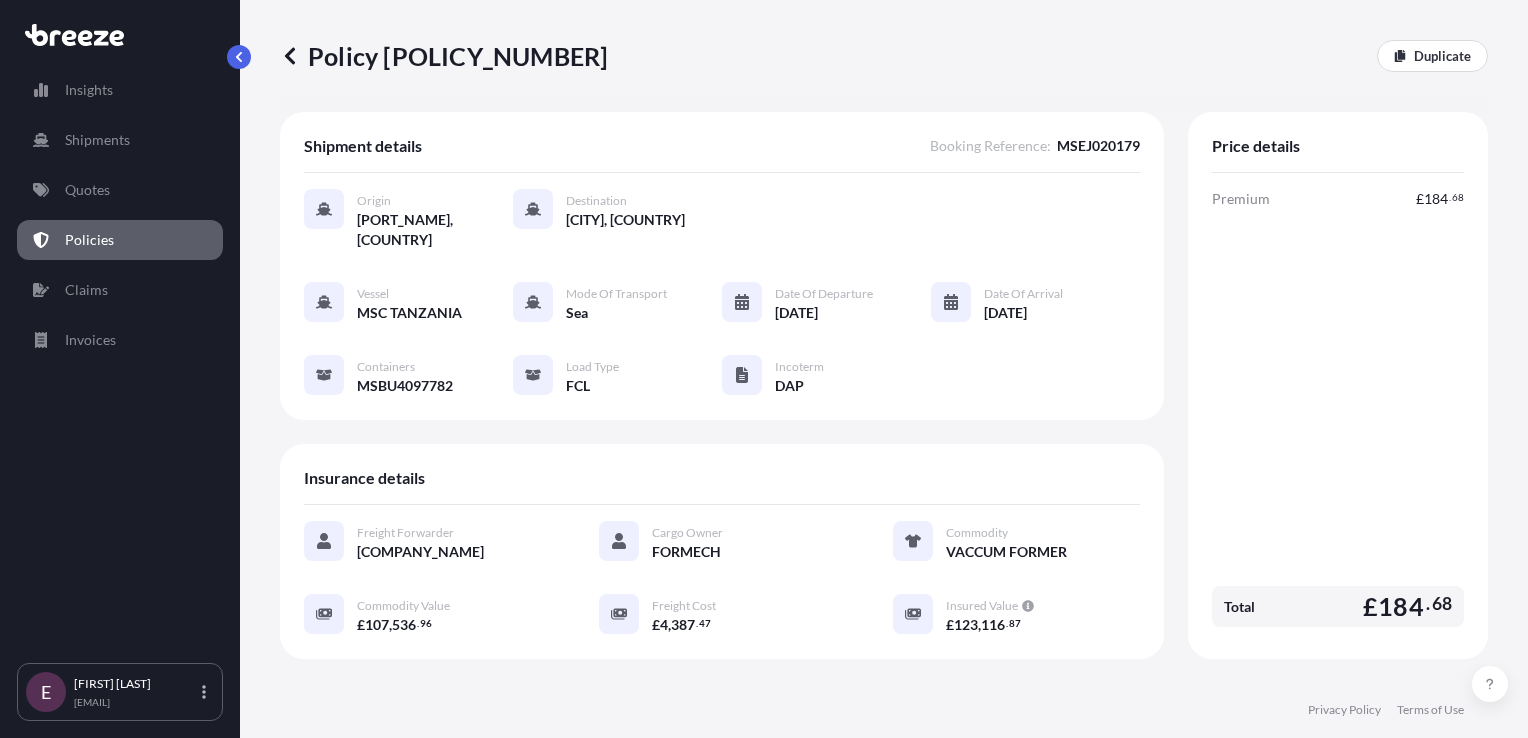 click at bounding box center (951, 302) 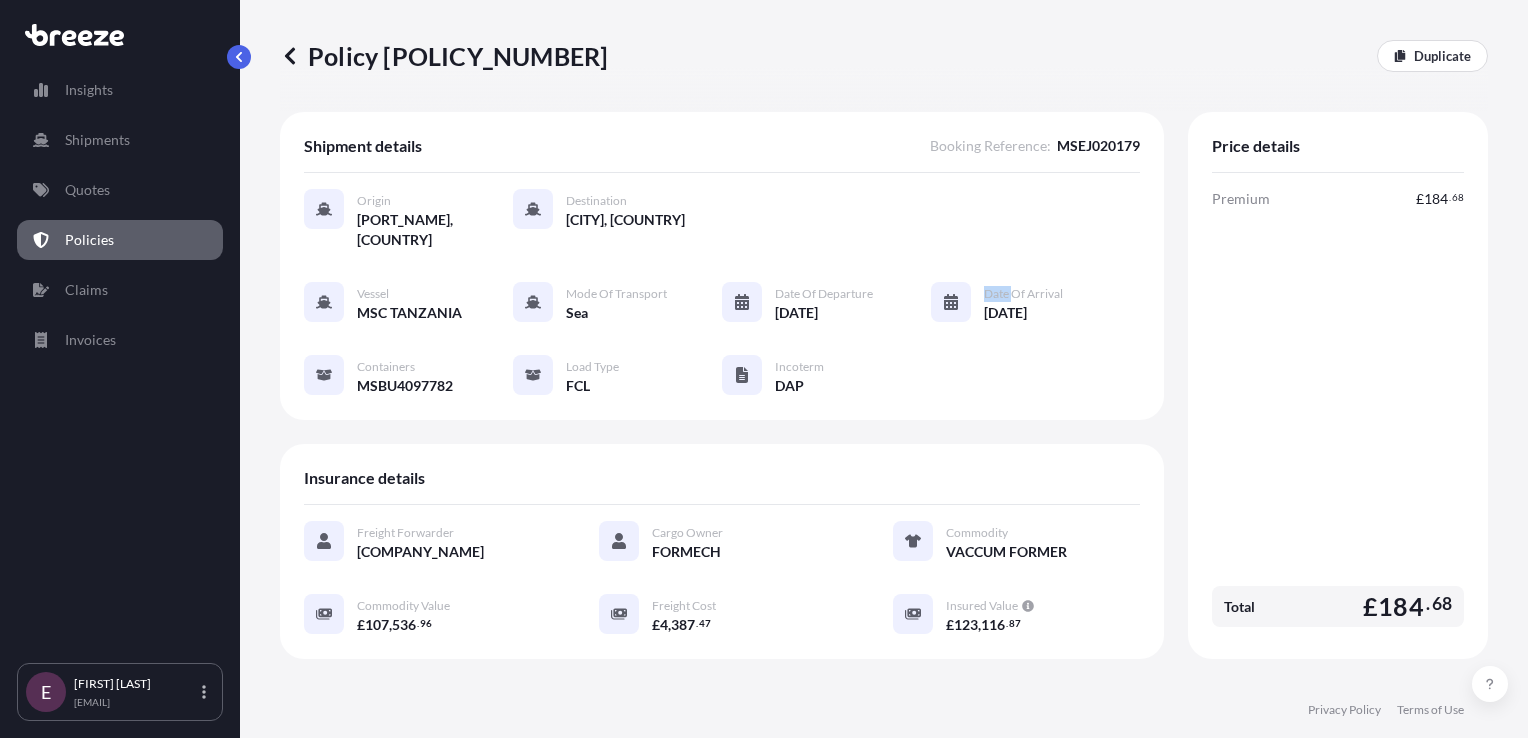 click at bounding box center [951, 302] 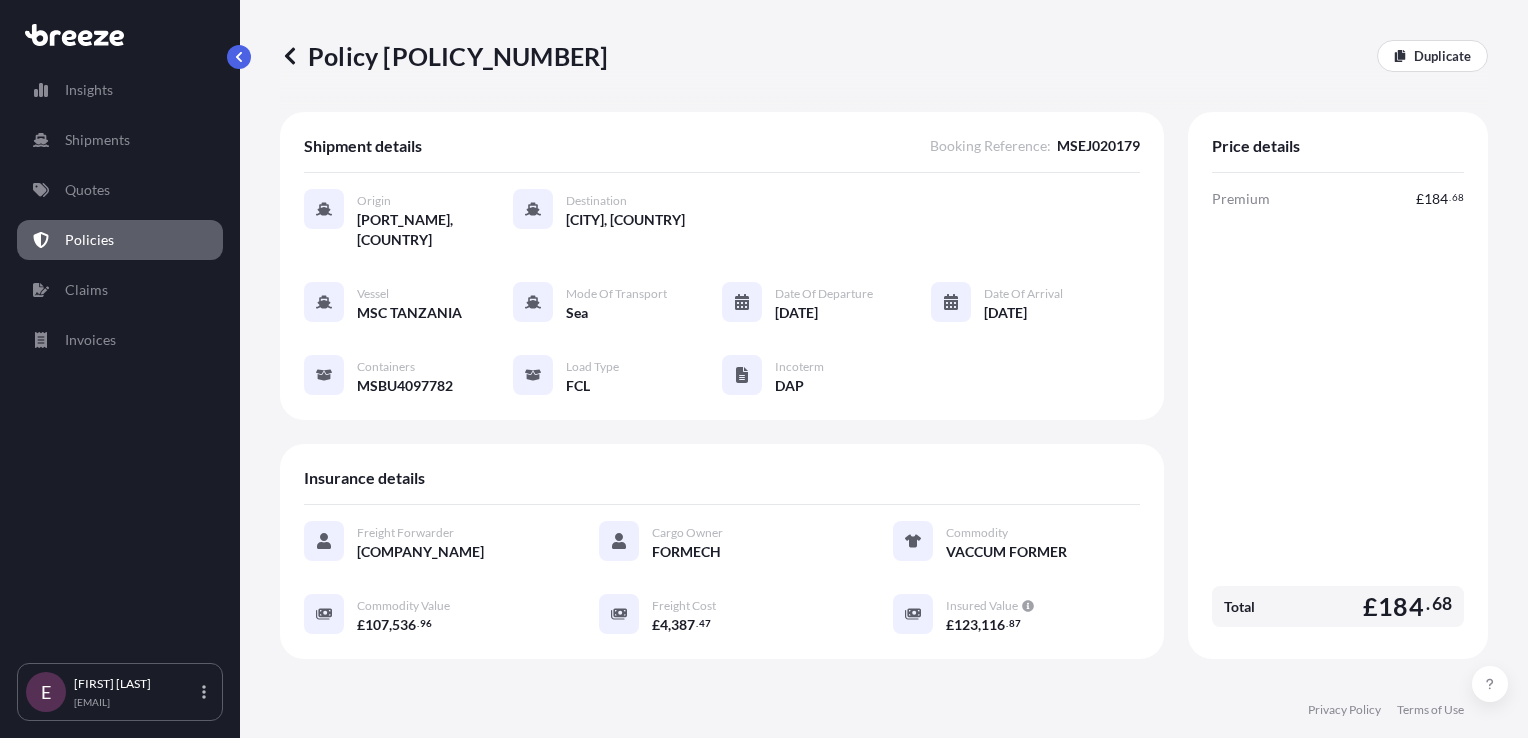 drag, startPoint x: 925, startPoint y: 315, endPoint x: 823, endPoint y: 330, distance: 103.09704 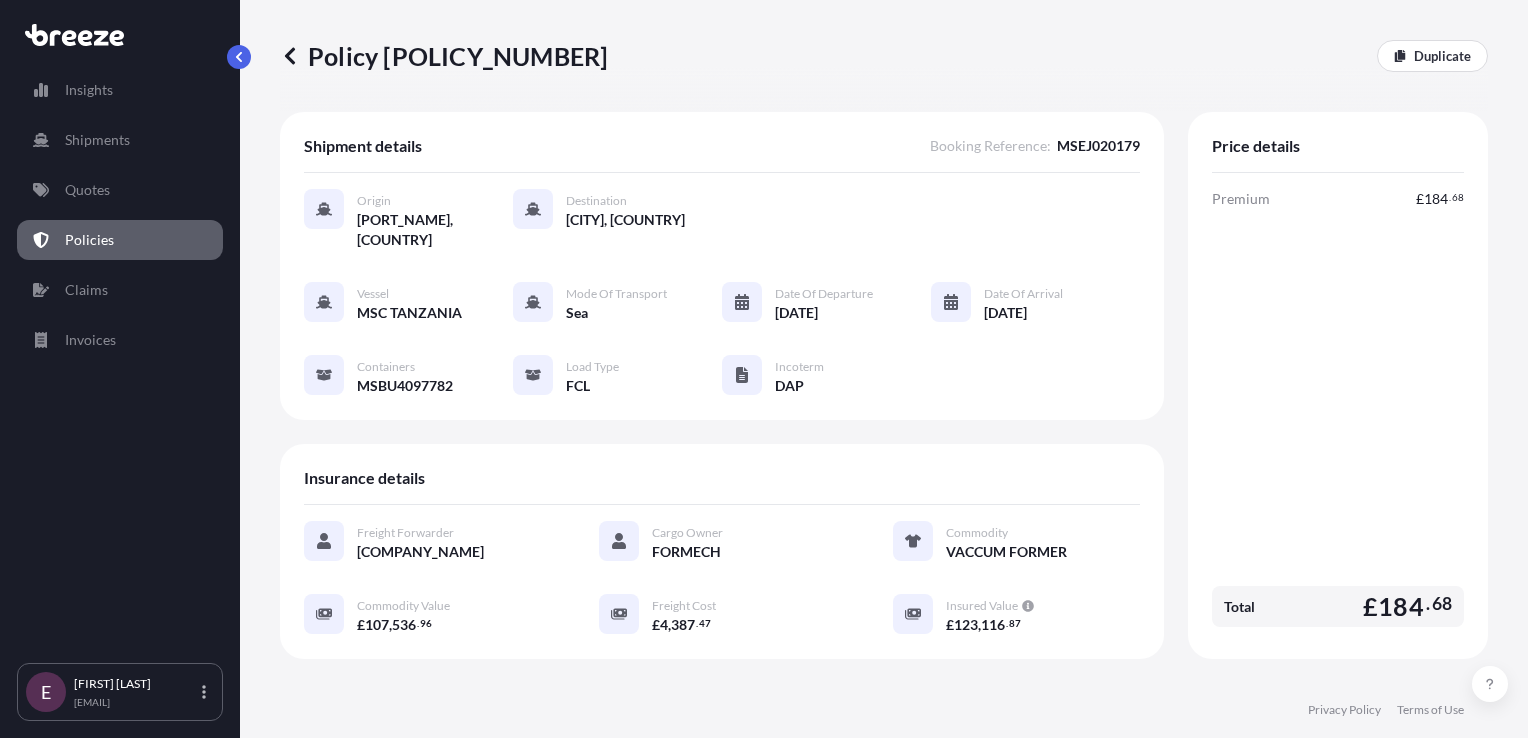 click on "Policy BRZ496356 Duplicate" at bounding box center (884, 56) 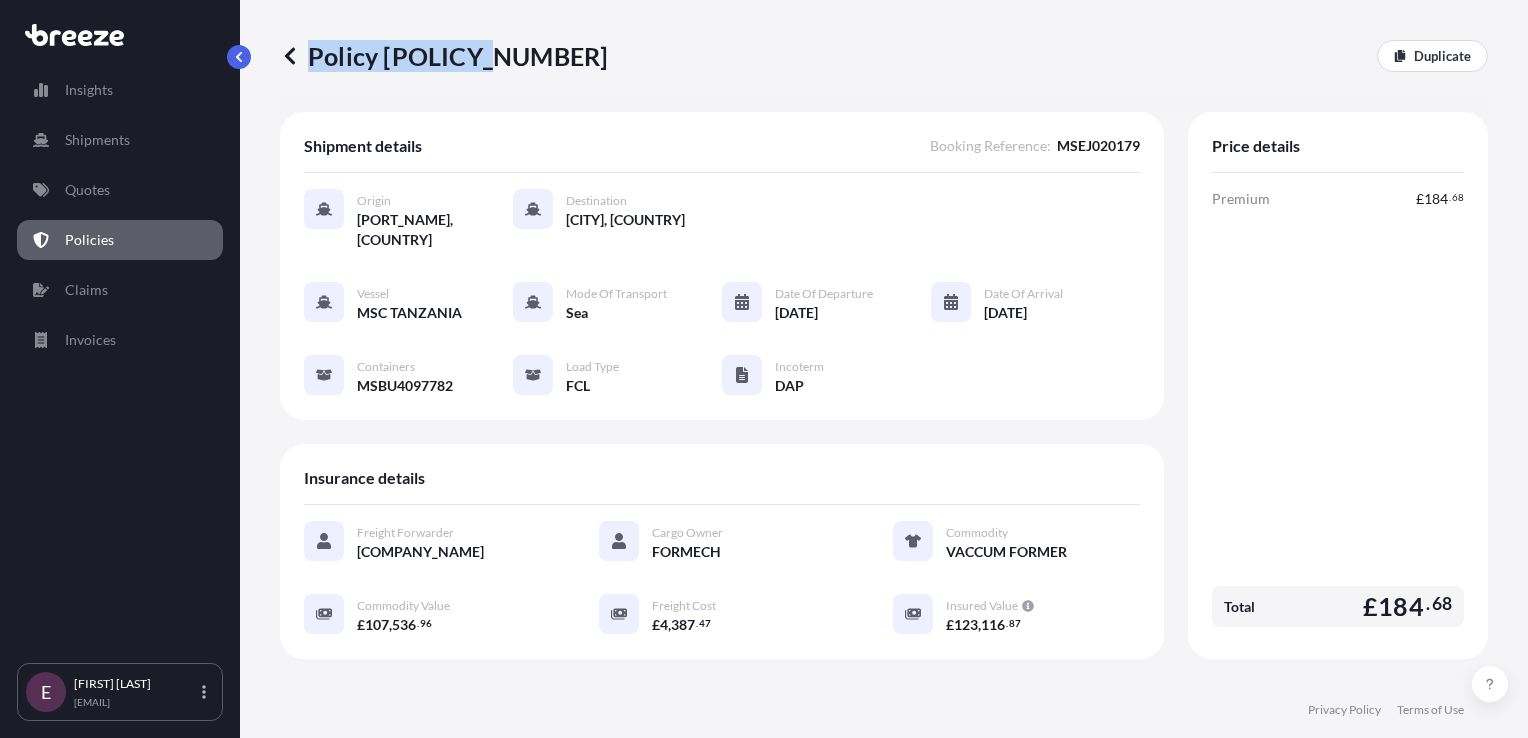 drag, startPoint x: 614, startPoint y: 50, endPoint x: 510, endPoint y: 56, distance: 104.172935 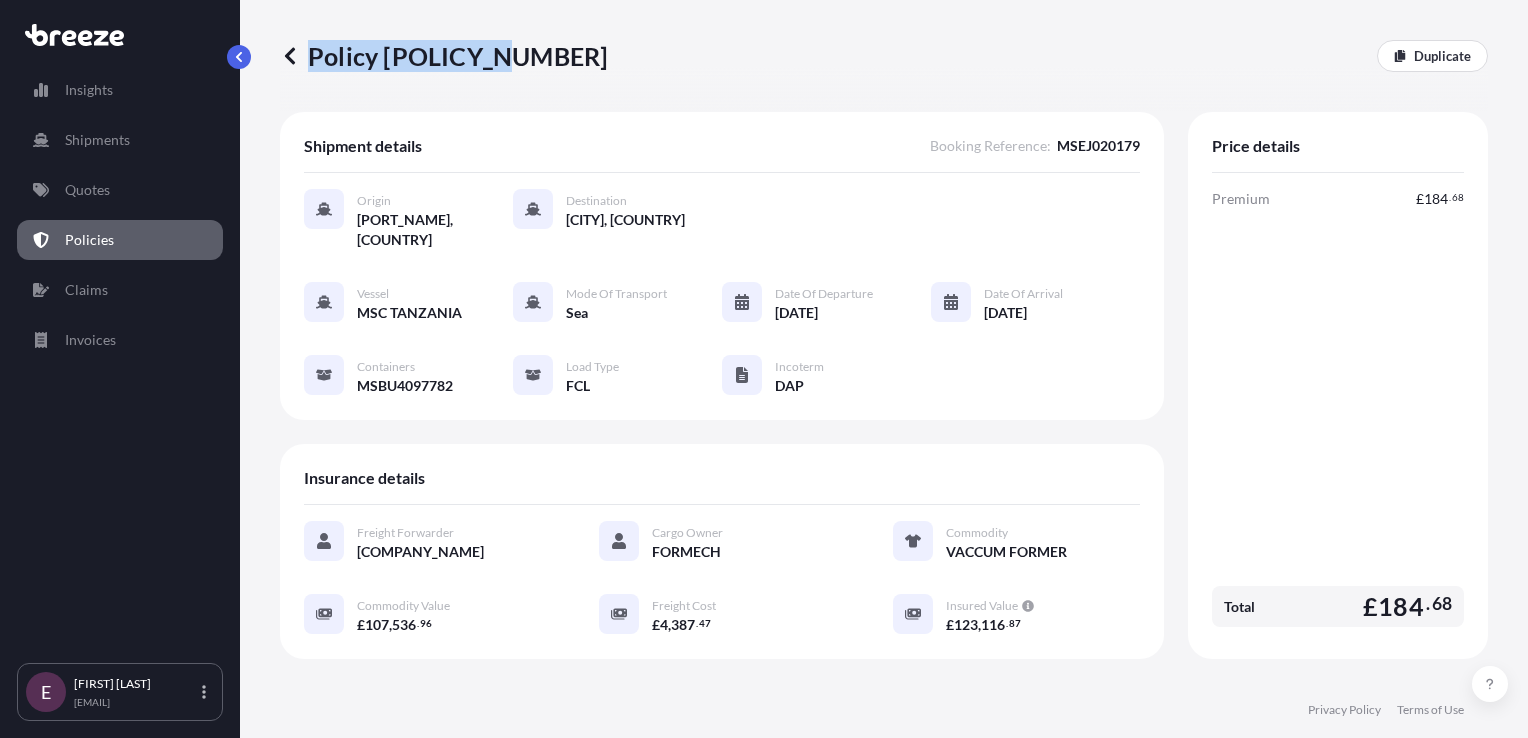 drag, startPoint x: 528, startPoint y: 62, endPoint x: 517, endPoint y: 55, distance: 13.038404 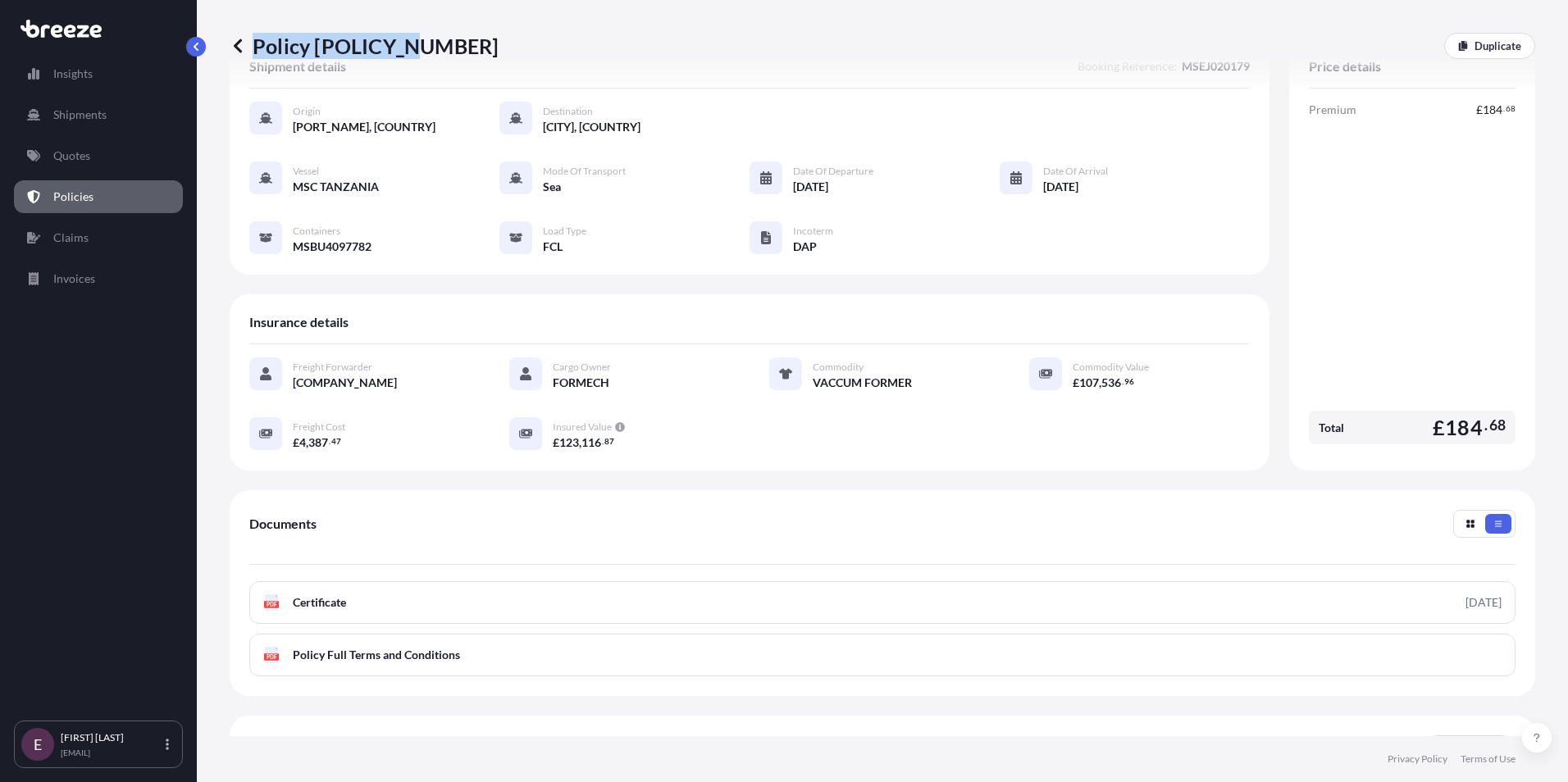 scroll, scrollTop: 0, scrollLeft: 0, axis: both 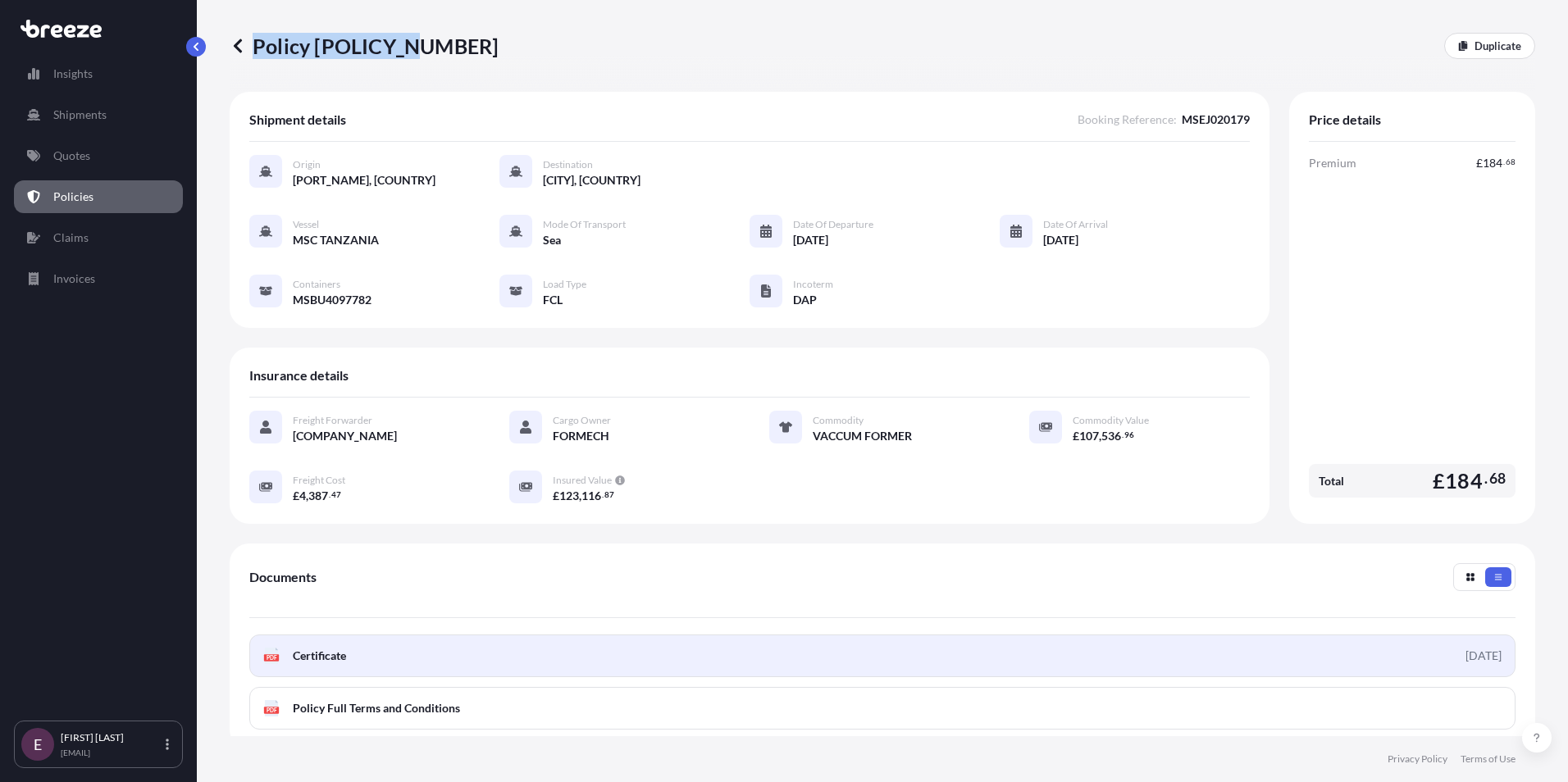 click on "PDF Certificate 2025-08-08" at bounding box center [882, 656] 